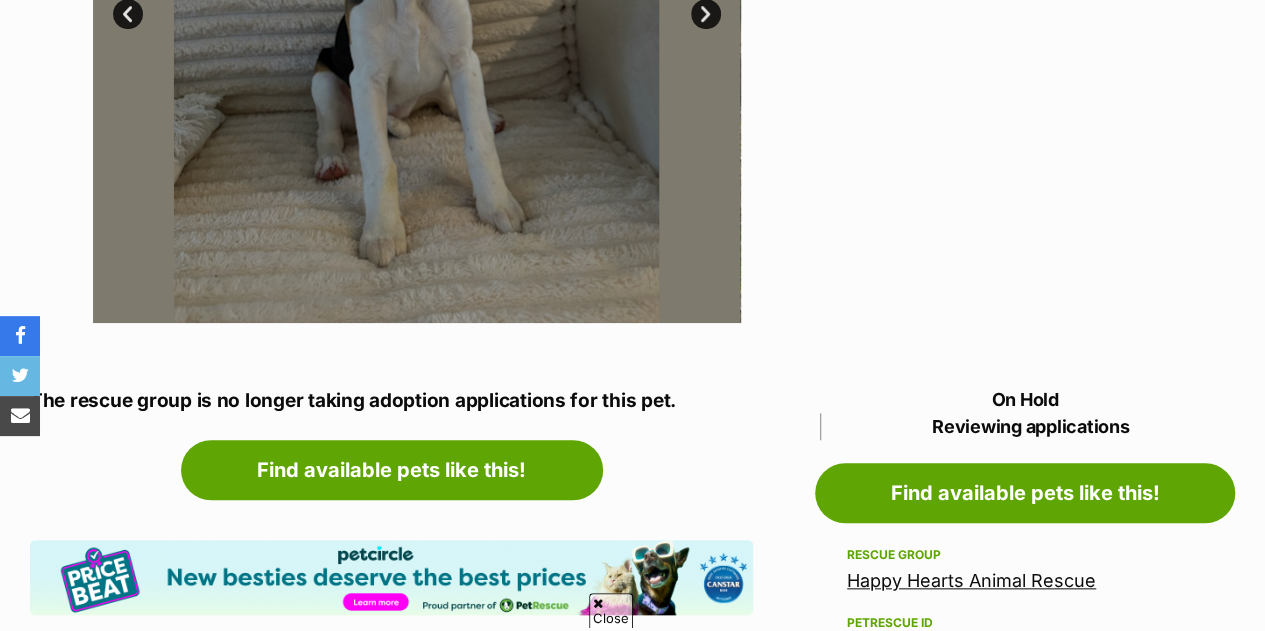 scroll, scrollTop: 730, scrollLeft: 0, axis: vertical 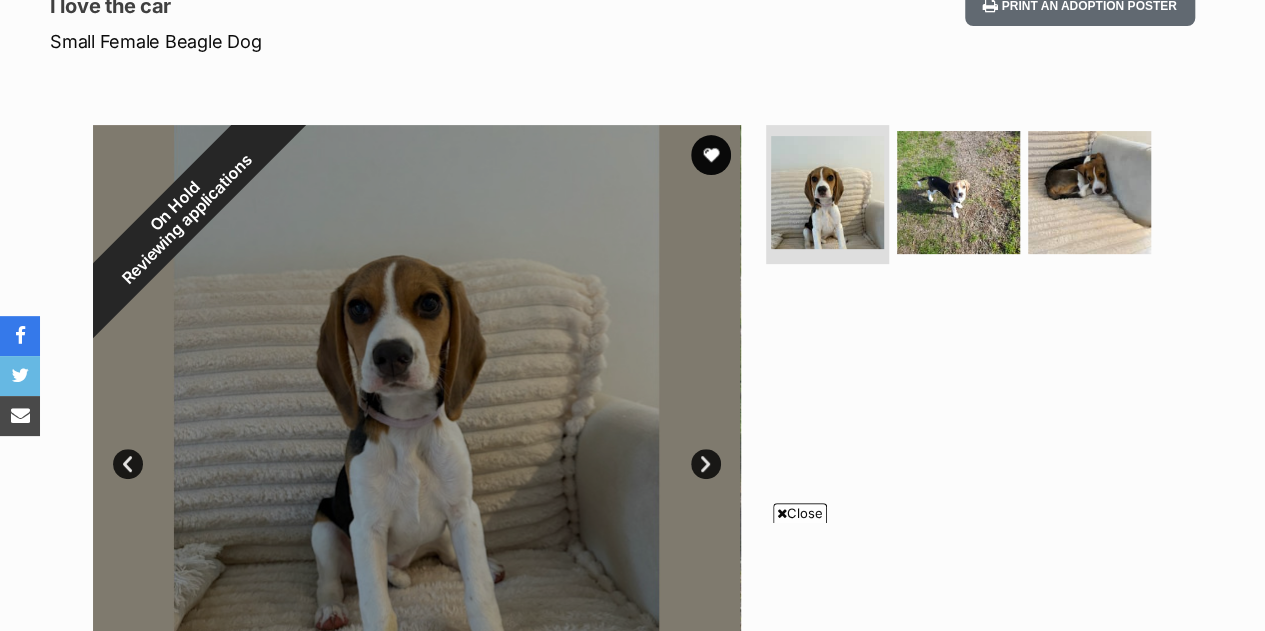 click on "Close" at bounding box center (800, 513) 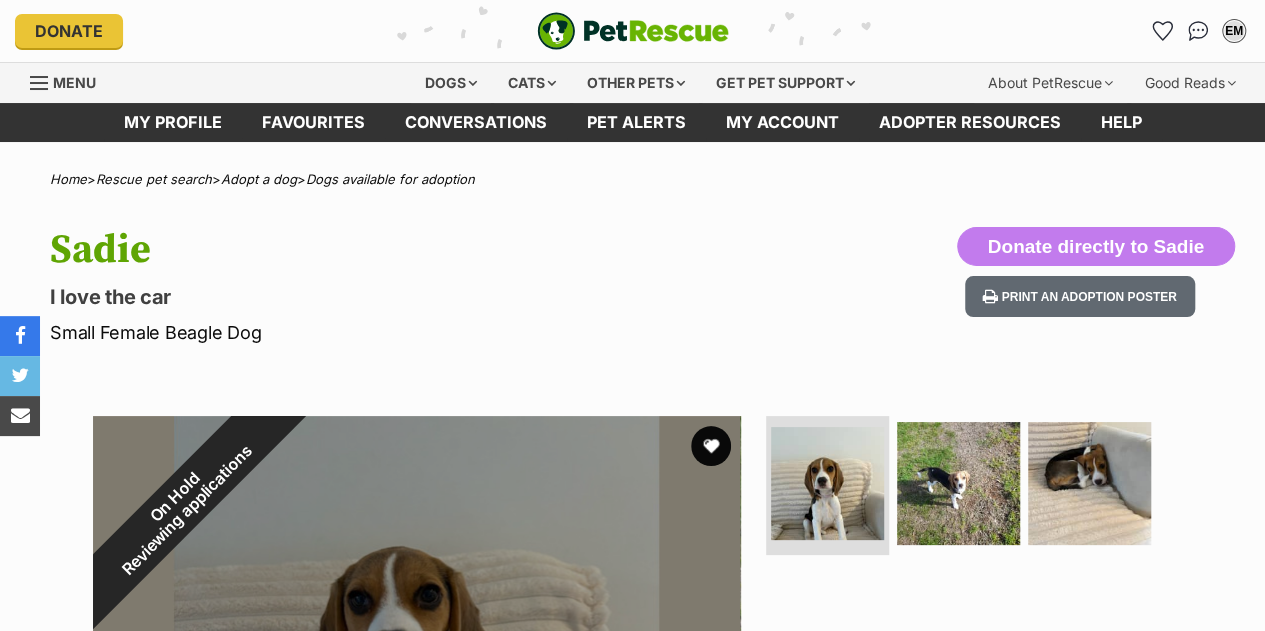 scroll, scrollTop: 0, scrollLeft: 0, axis: both 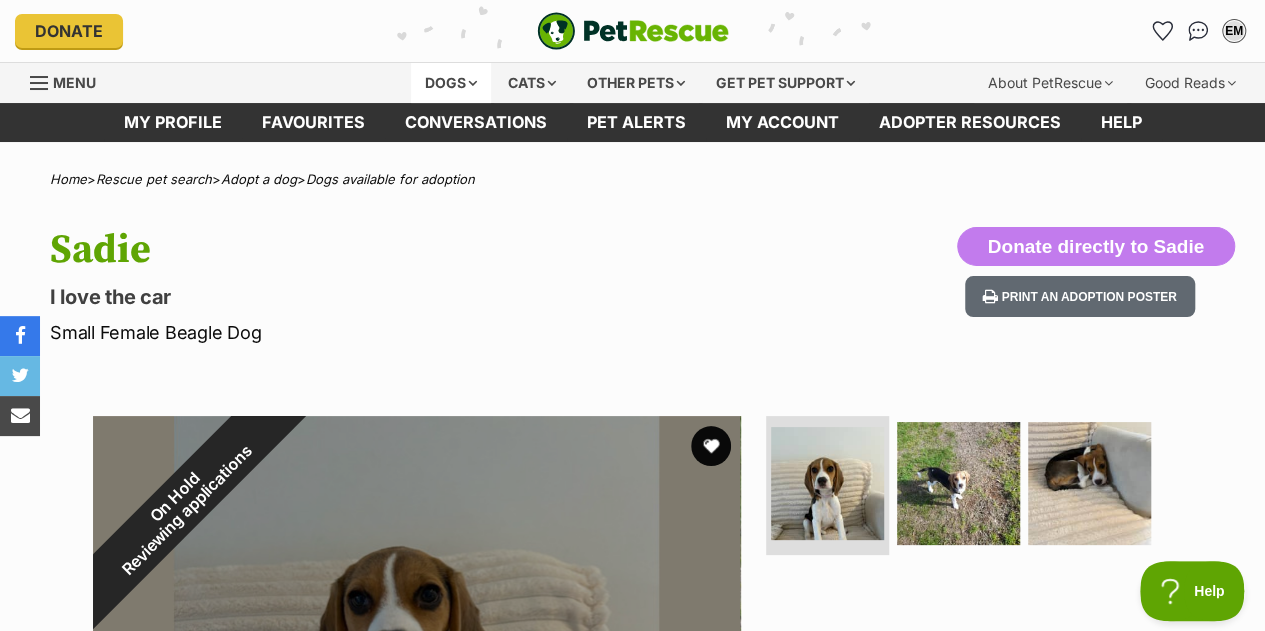 drag, startPoint x: 445, startPoint y: 83, endPoint x: 414, endPoint y: 84, distance: 31.016125 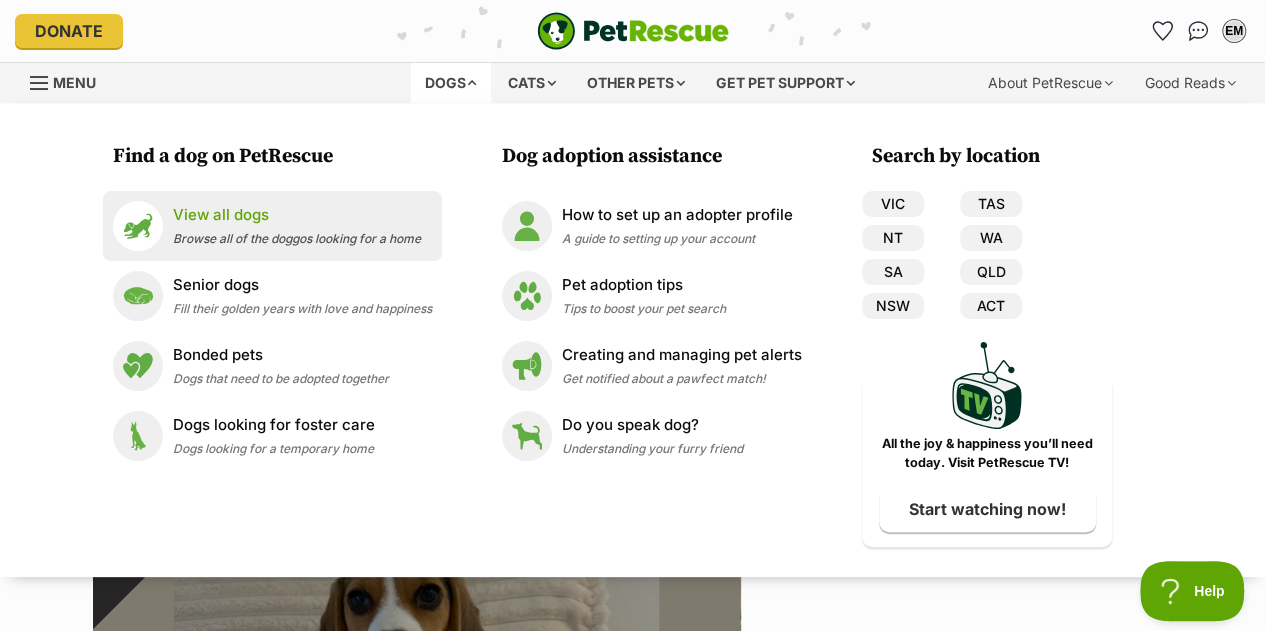 click on "Browse all of the doggos looking for a home" at bounding box center [297, 238] 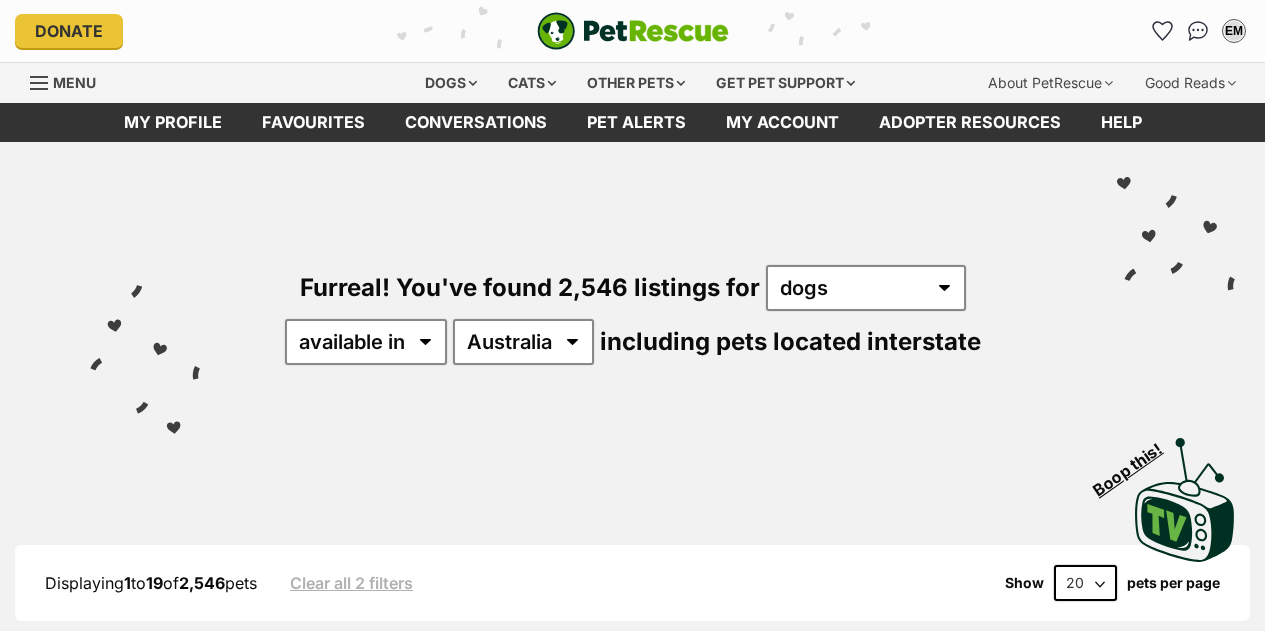 scroll, scrollTop: 0, scrollLeft: 0, axis: both 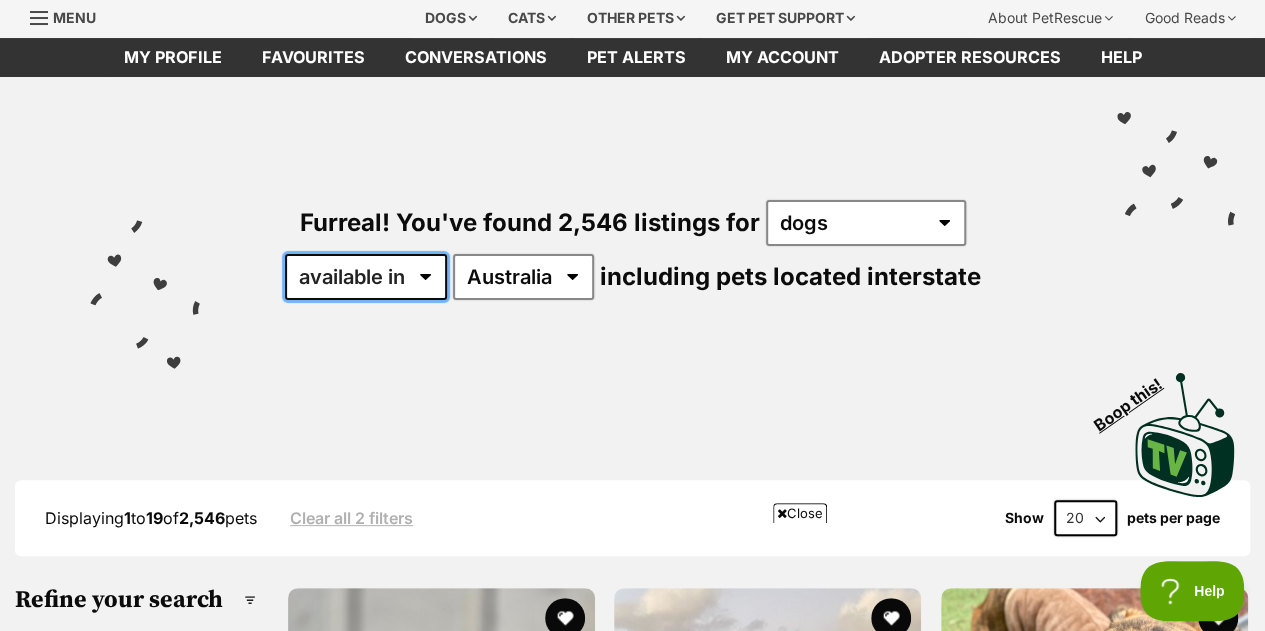 click on "available in
located in" at bounding box center (366, 277) 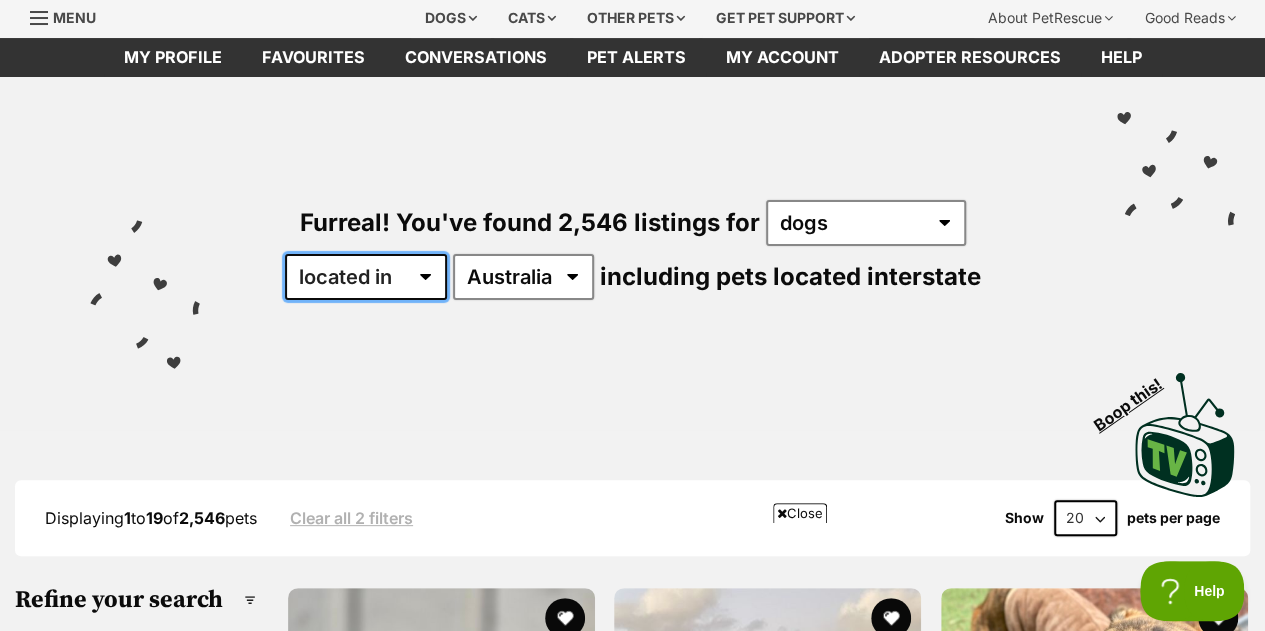 click on "available in
located in" at bounding box center [366, 277] 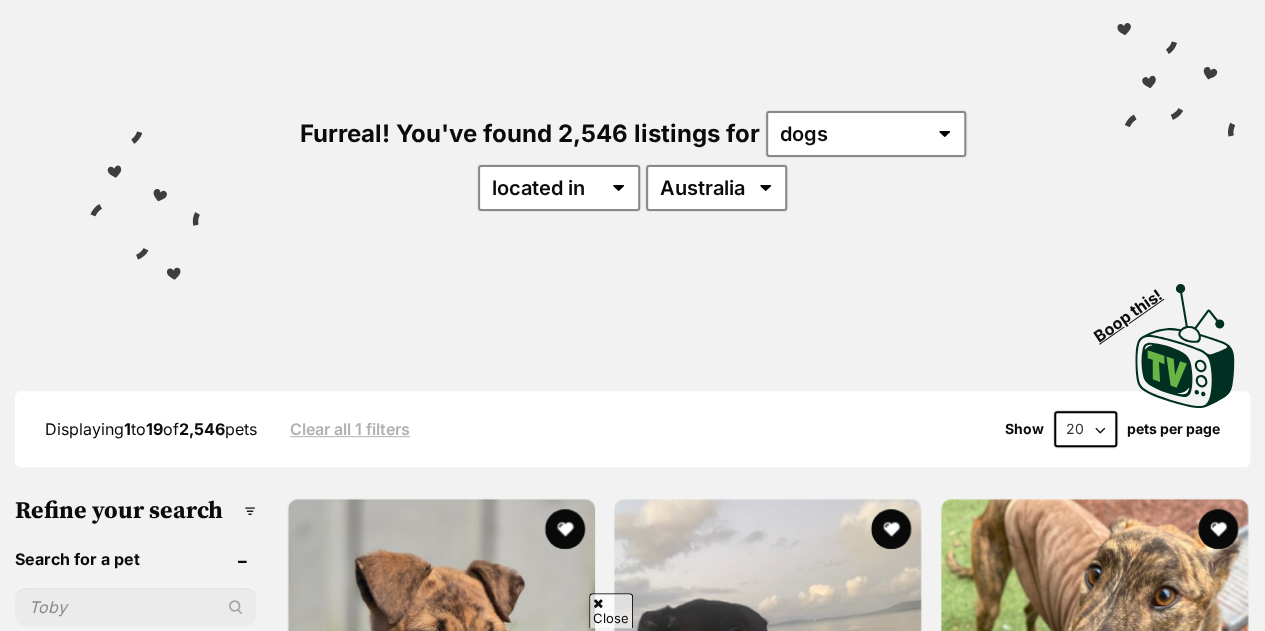 scroll, scrollTop: 0, scrollLeft: 0, axis: both 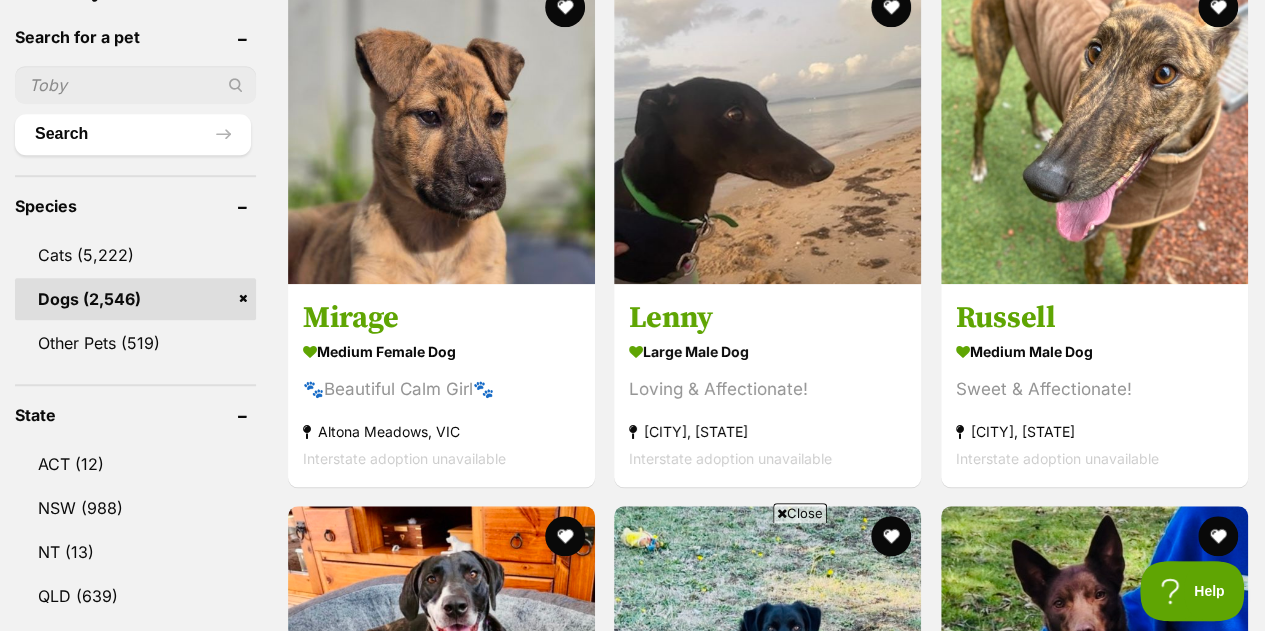 click on "Close" at bounding box center [800, 513] 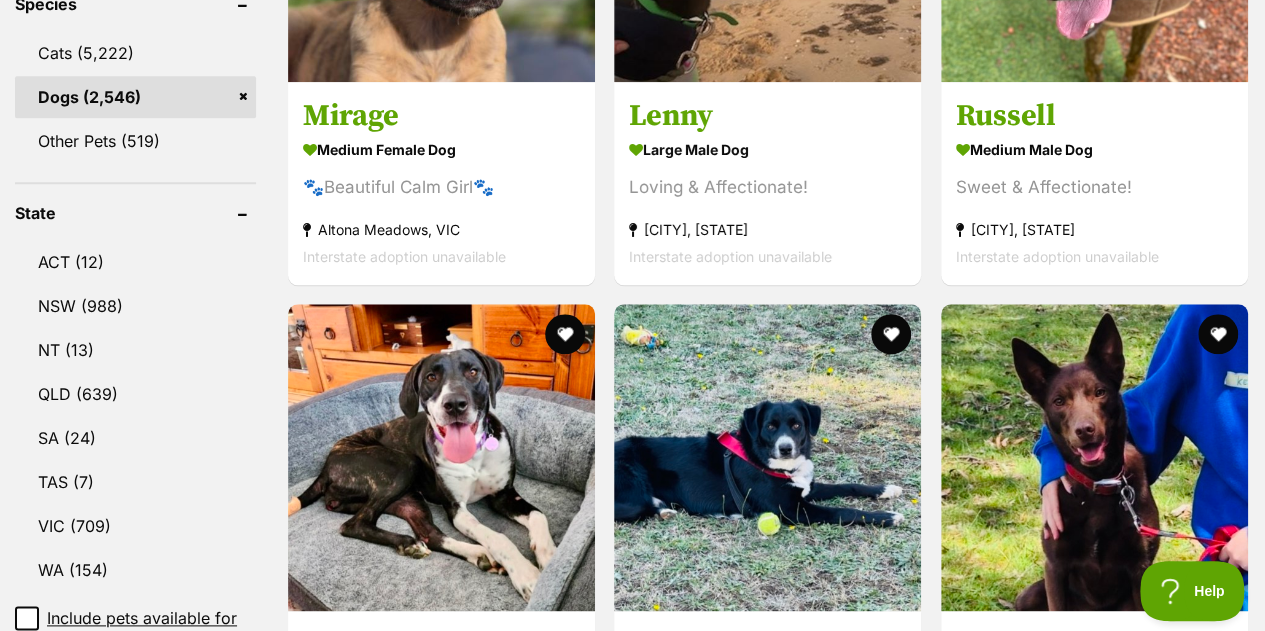 scroll, scrollTop: 880, scrollLeft: 0, axis: vertical 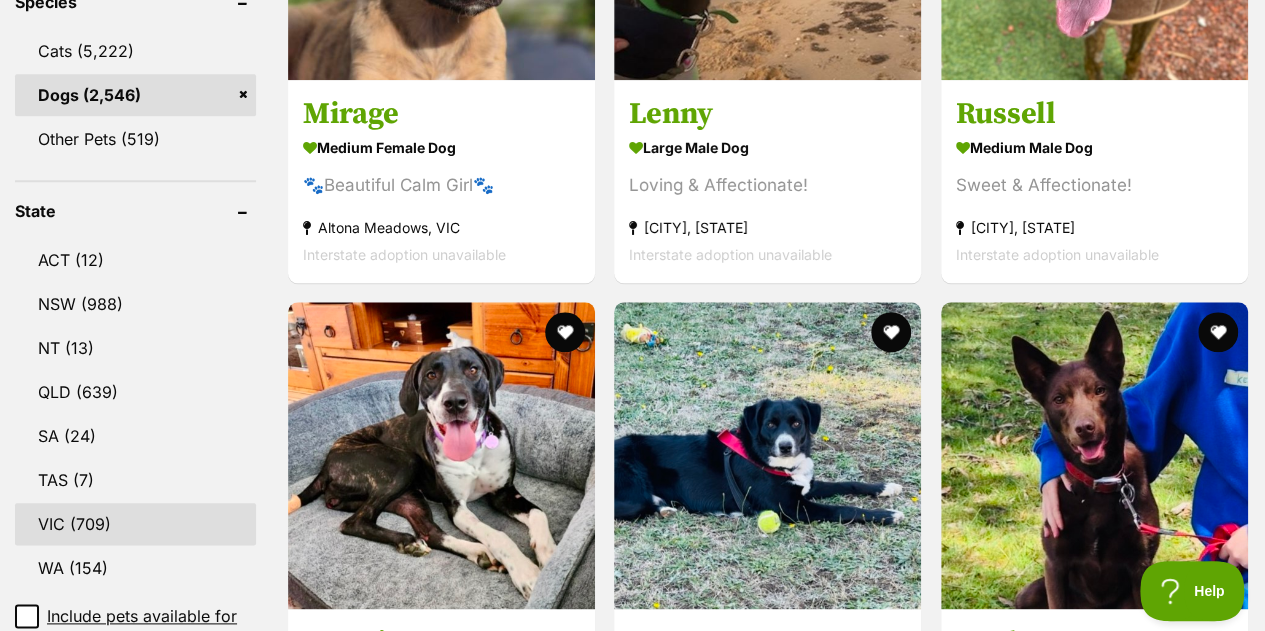 click on "VIC (709)" at bounding box center (135, 524) 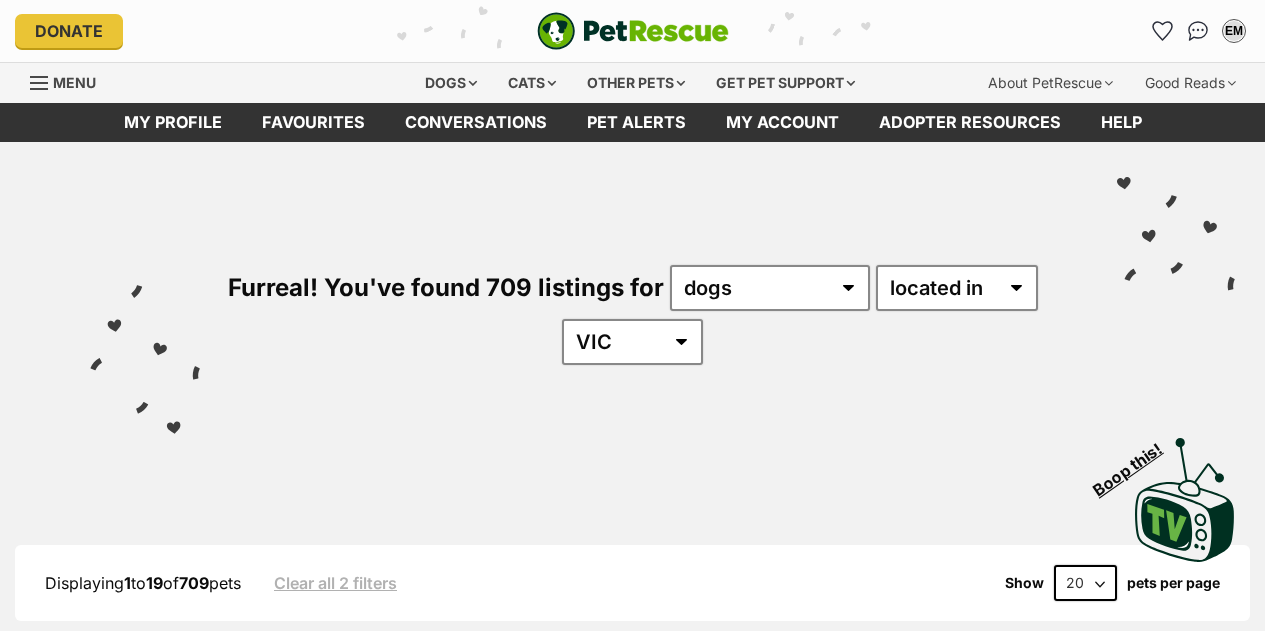 scroll, scrollTop: 0, scrollLeft: 0, axis: both 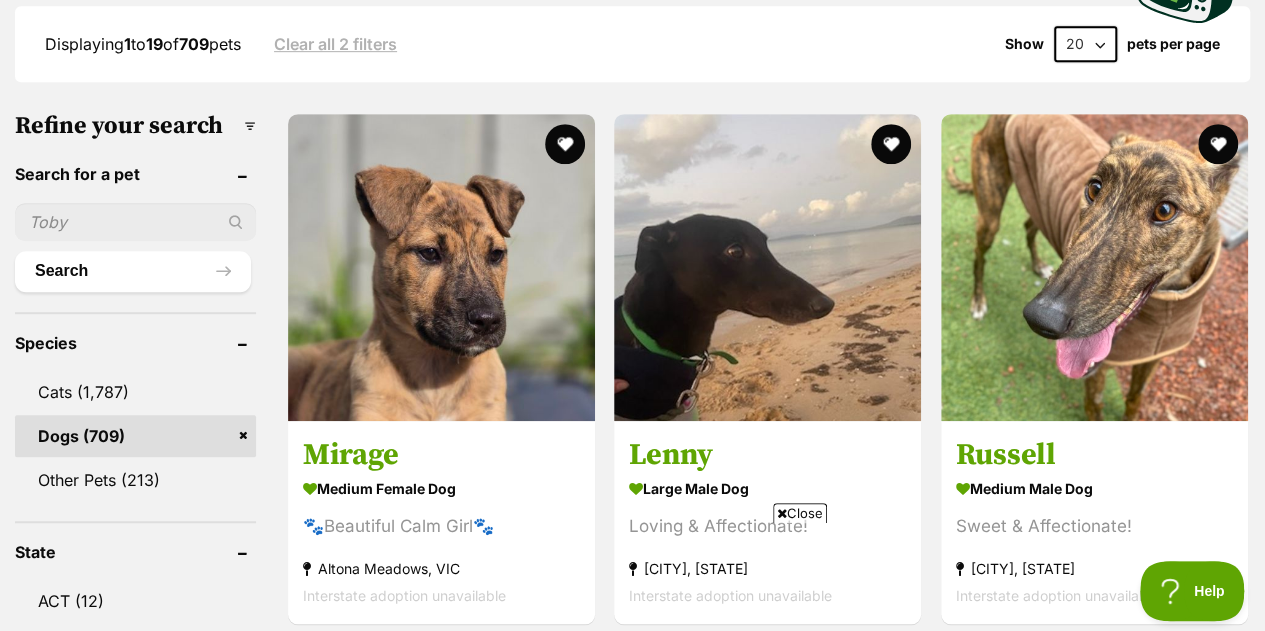 click on "Close" at bounding box center [800, 513] 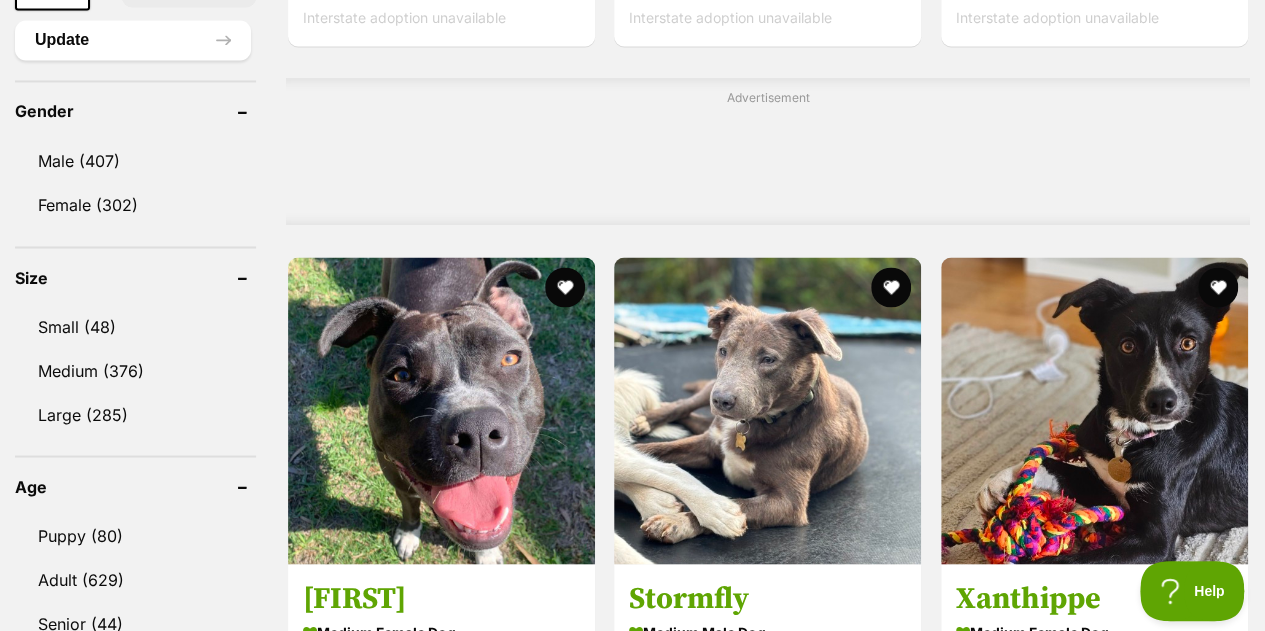 scroll, scrollTop: 1644, scrollLeft: 0, axis: vertical 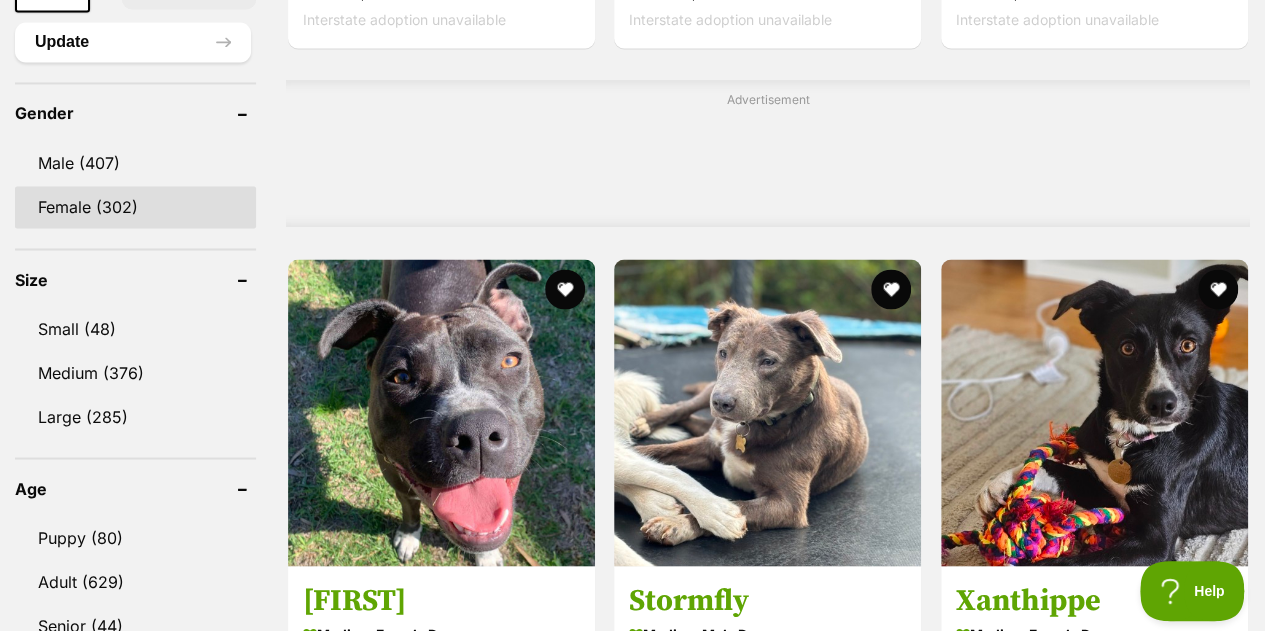 click on "Female (302)" at bounding box center (135, 207) 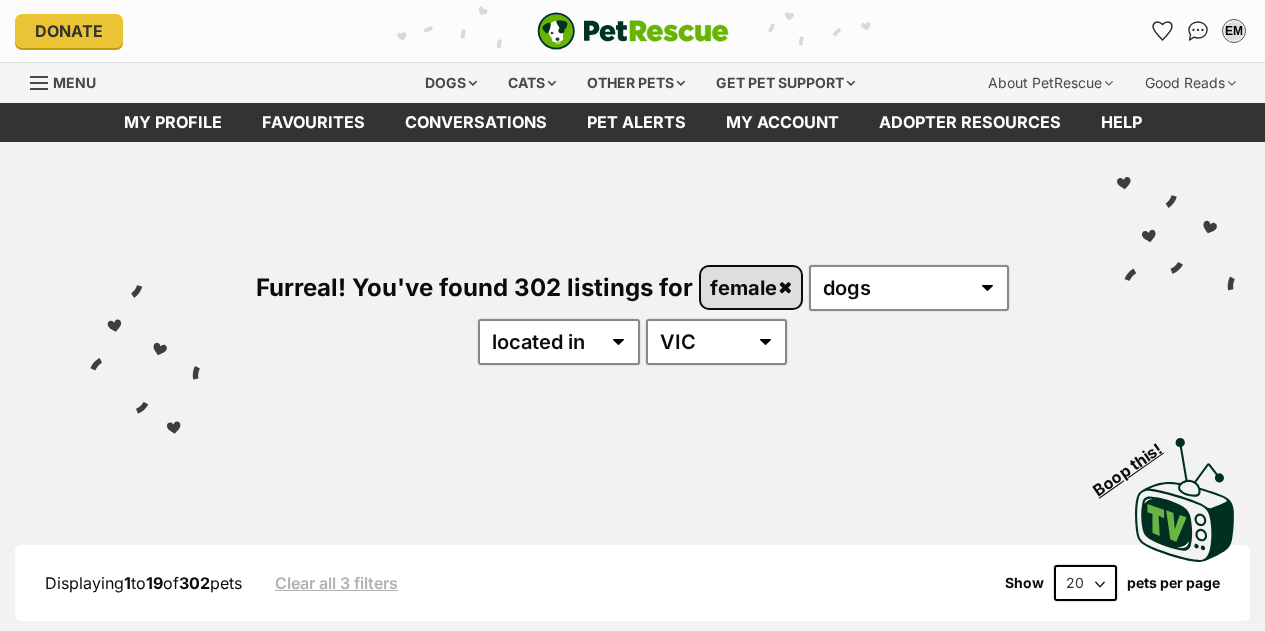 scroll, scrollTop: 0, scrollLeft: 0, axis: both 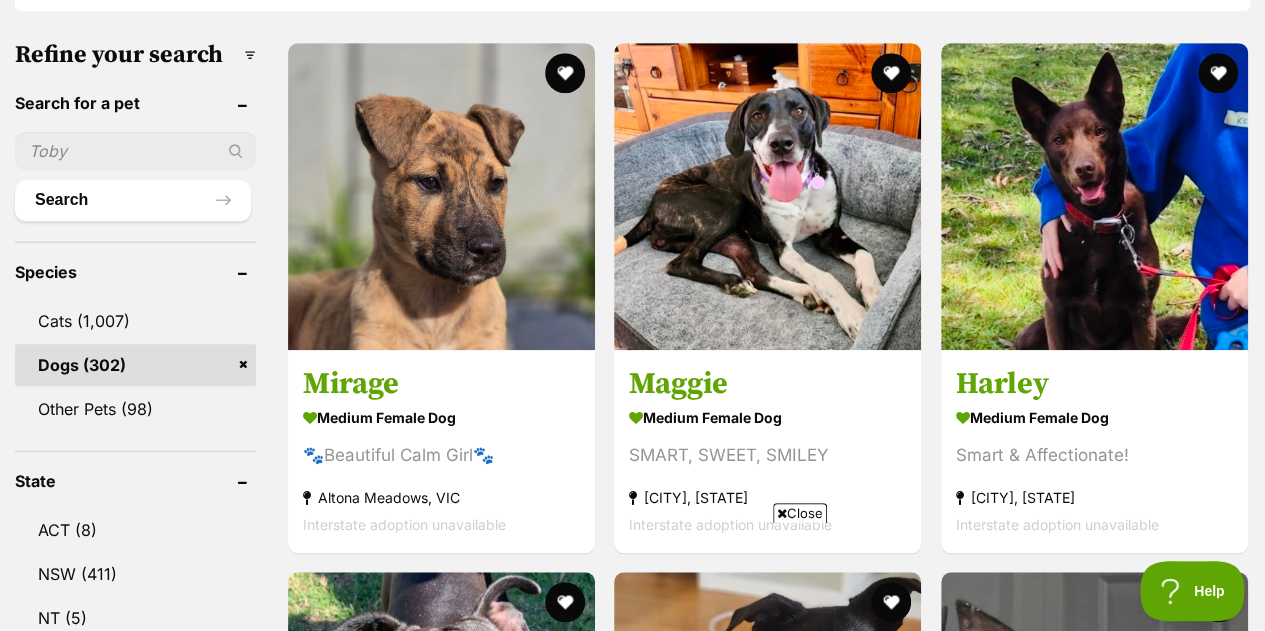 click on "Close" at bounding box center (800, 513) 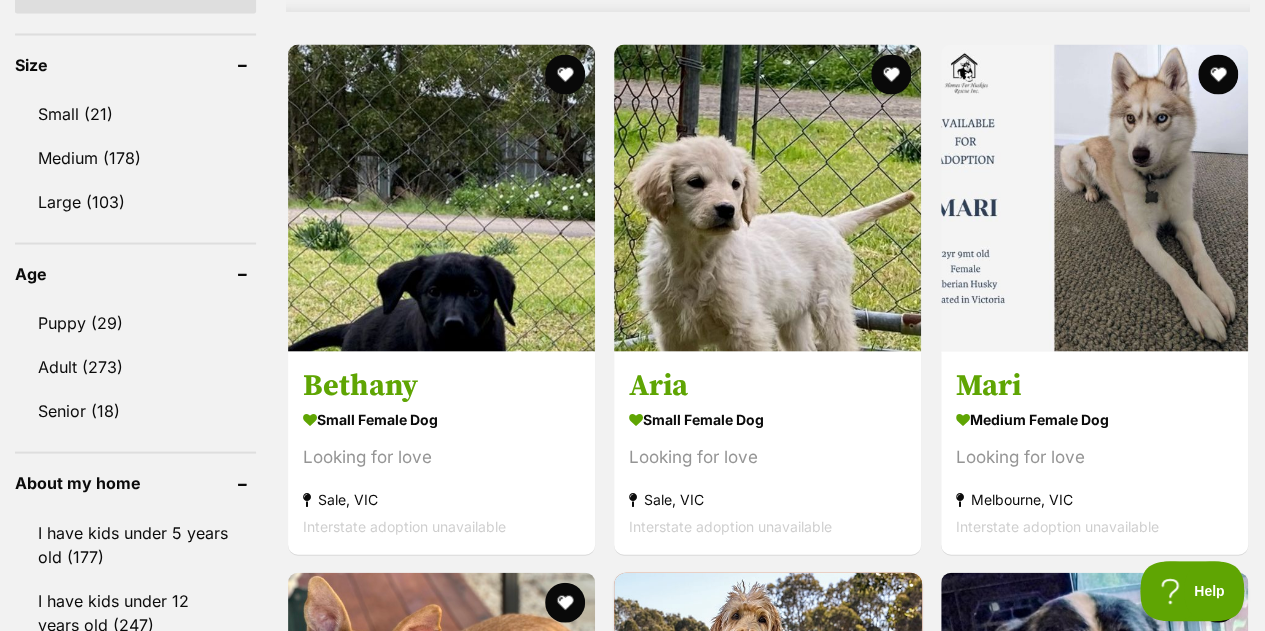 scroll, scrollTop: 1869, scrollLeft: 0, axis: vertical 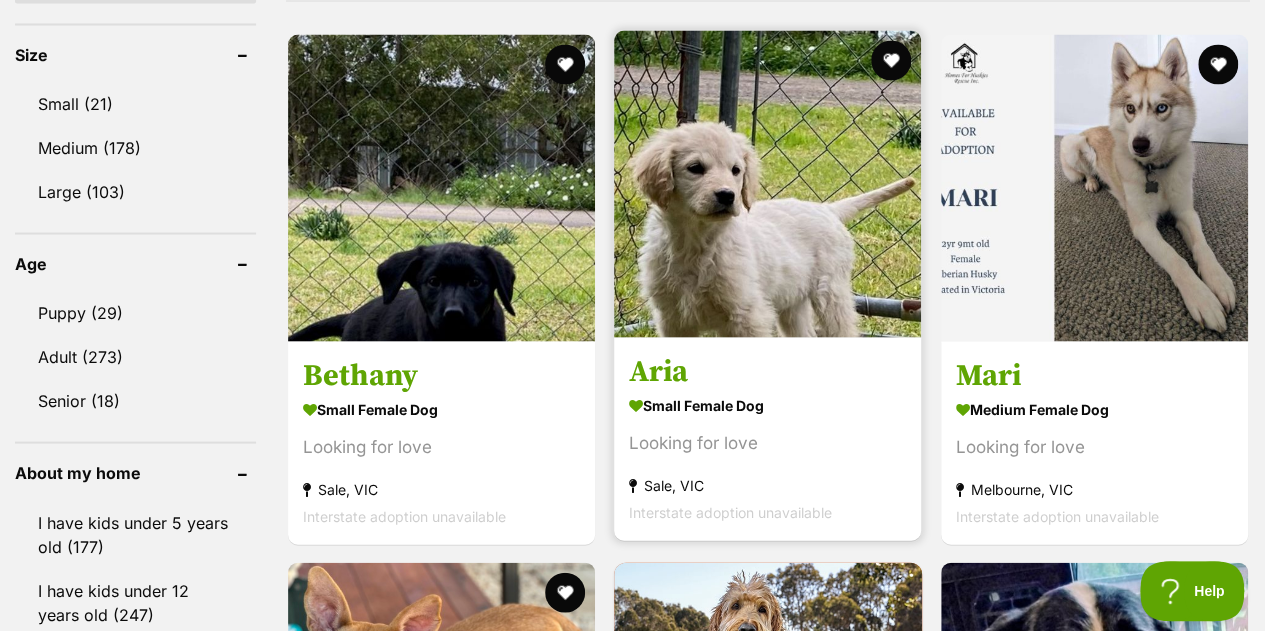 click at bounding box center (767, 183) 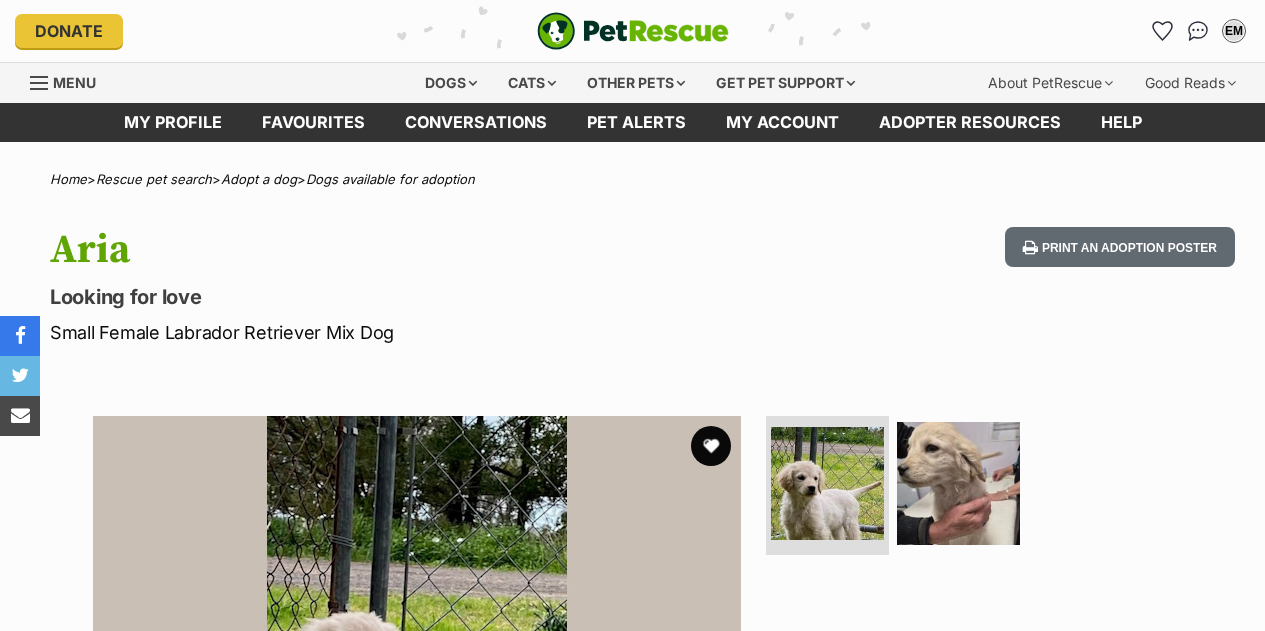 scroll, scrollTop: 0, scrollLeft: 0, axis: both 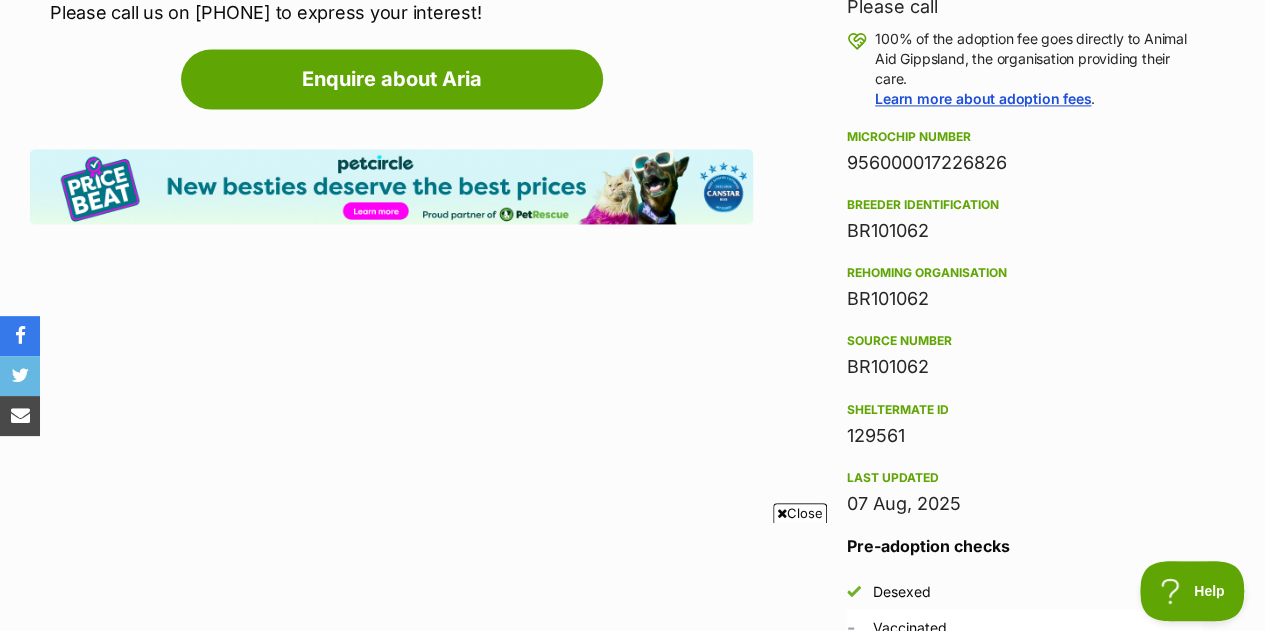 click on "Close" at bounding box center [800, 513] 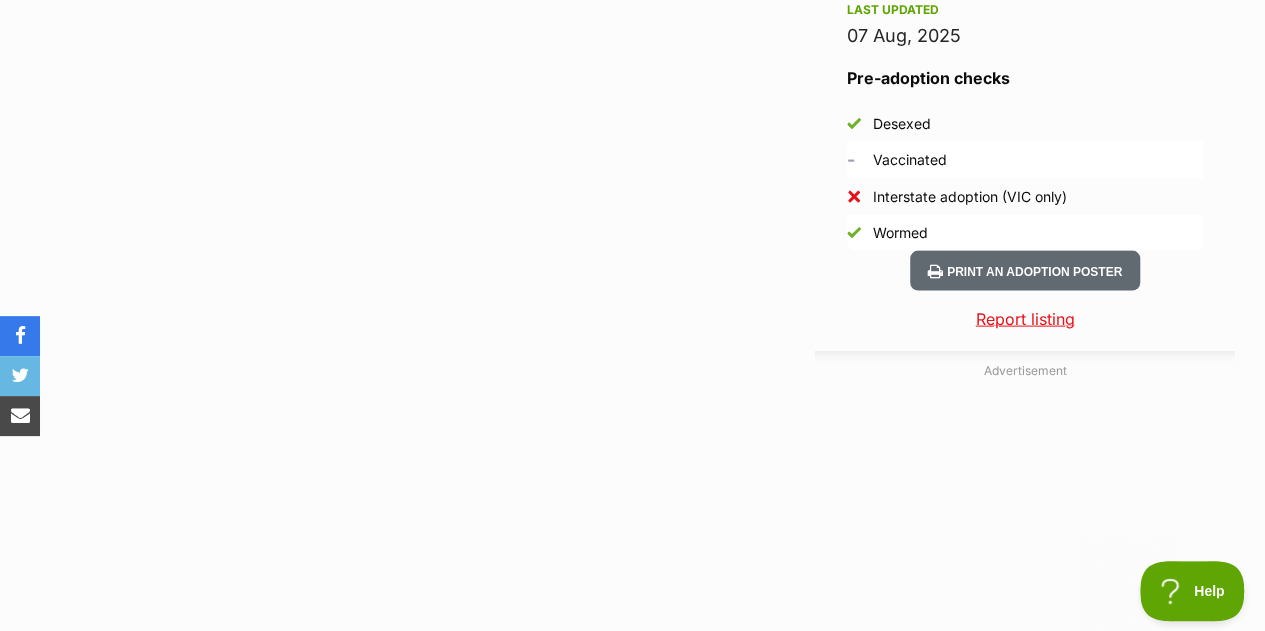 scroll, scrollTop: 1475, scrollLeft: 0, axis: vertical 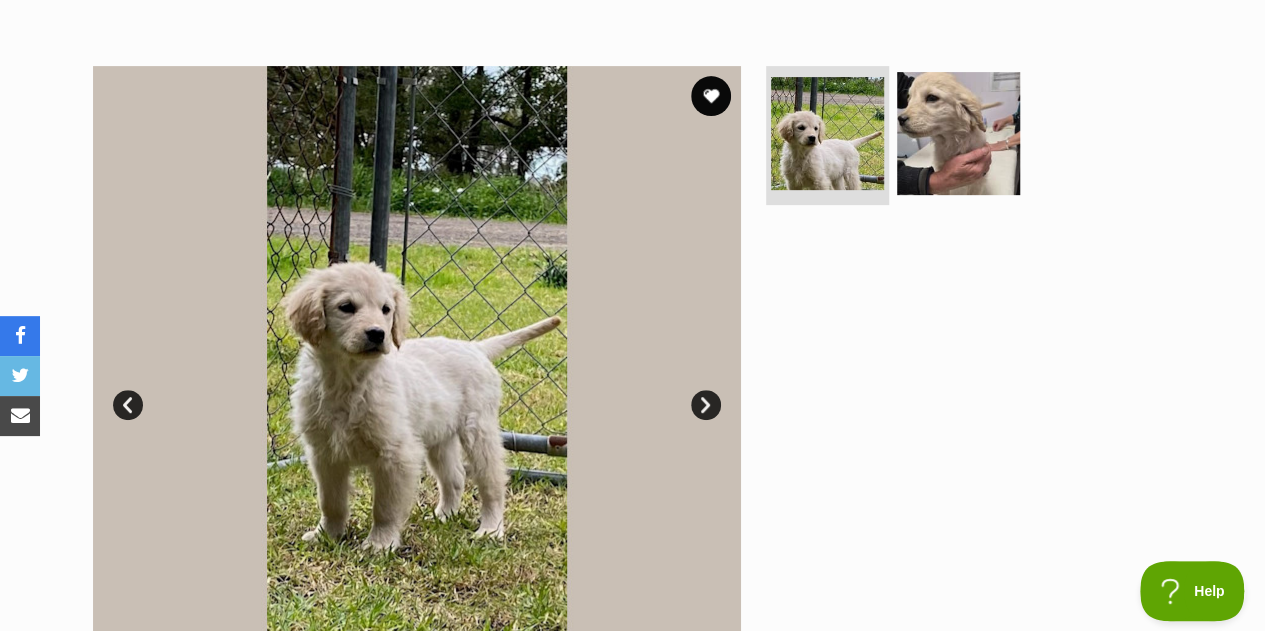 click on "Next" at bounding box center (706, 405) 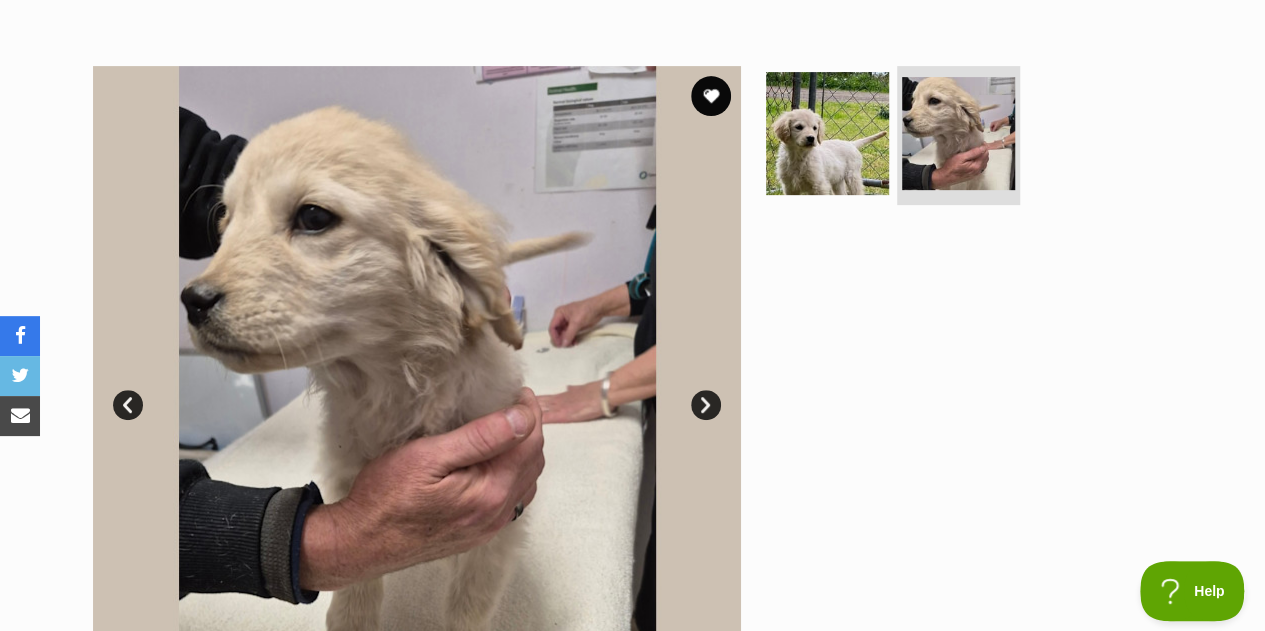 click on "Prev" at bounding box center (128, 405) 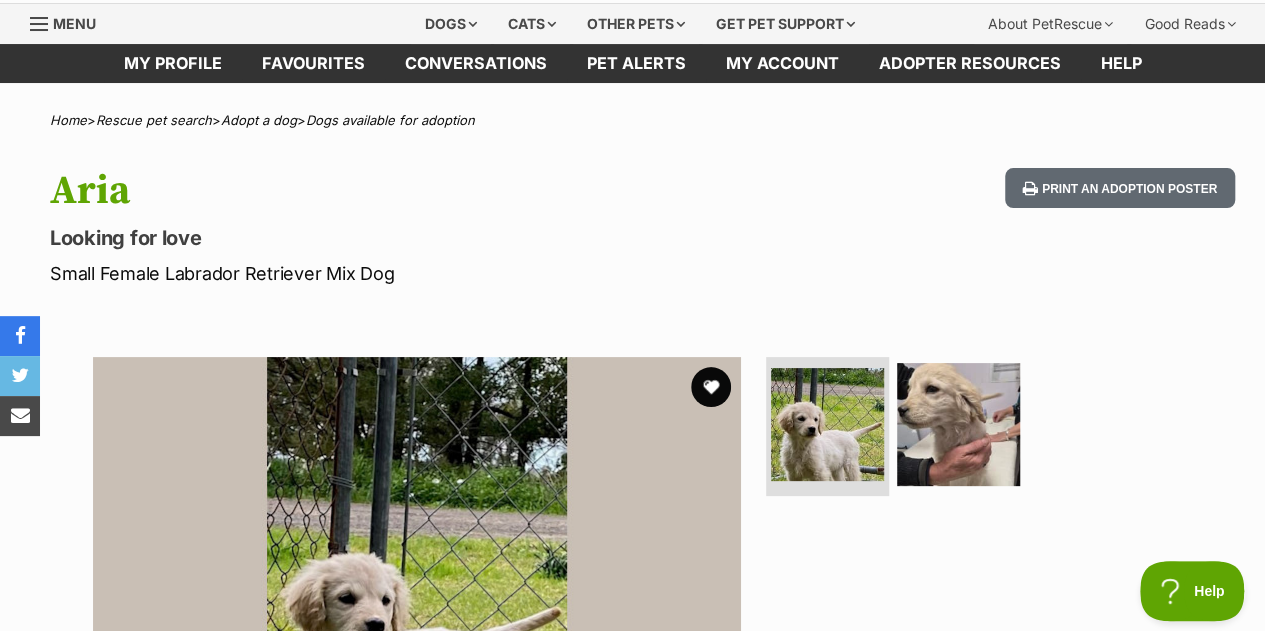 scroll, scrollTop: 58, scrollLeft: 0, axis: vertical 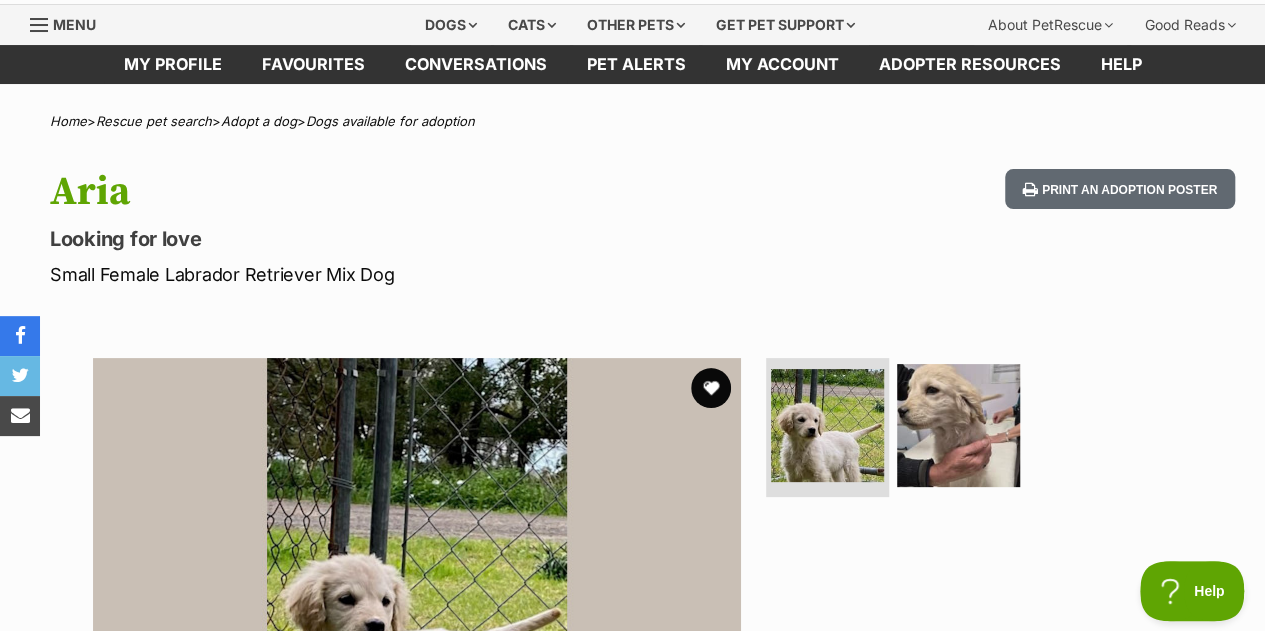 drag, startPoint x: 167, startPoint y: 280, endPoint x: 390, endPoint y: 281, distance: 223.00224 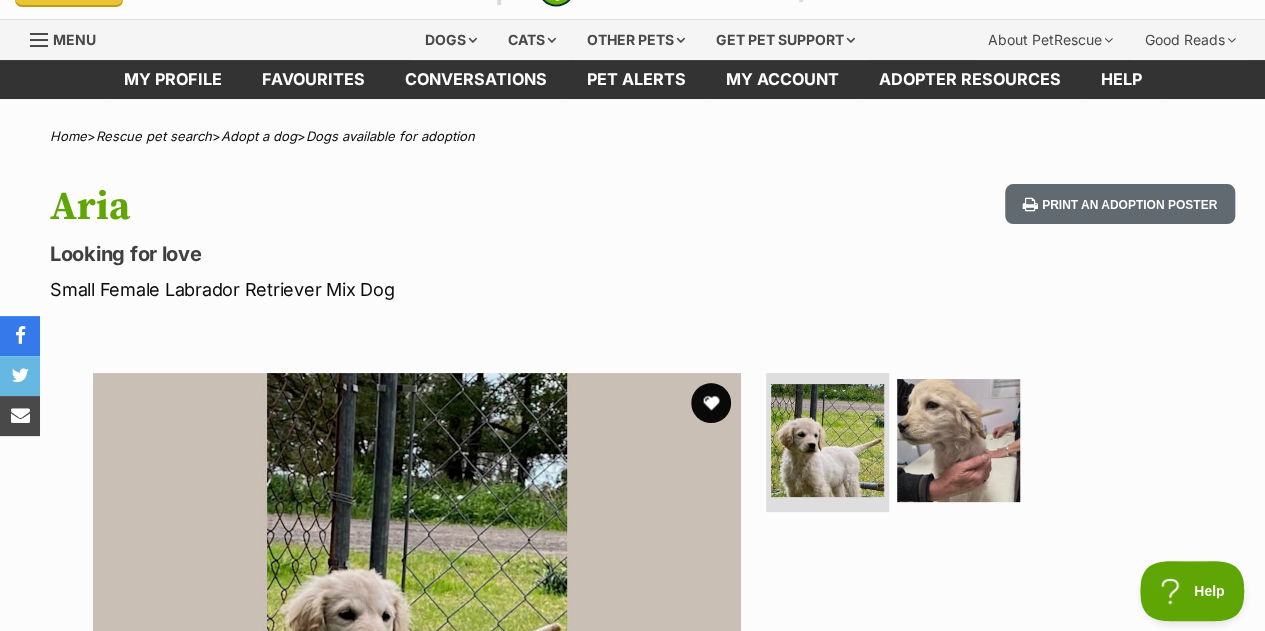 scroll, scrollTop: 0, scrollLeft: 0, axis: both 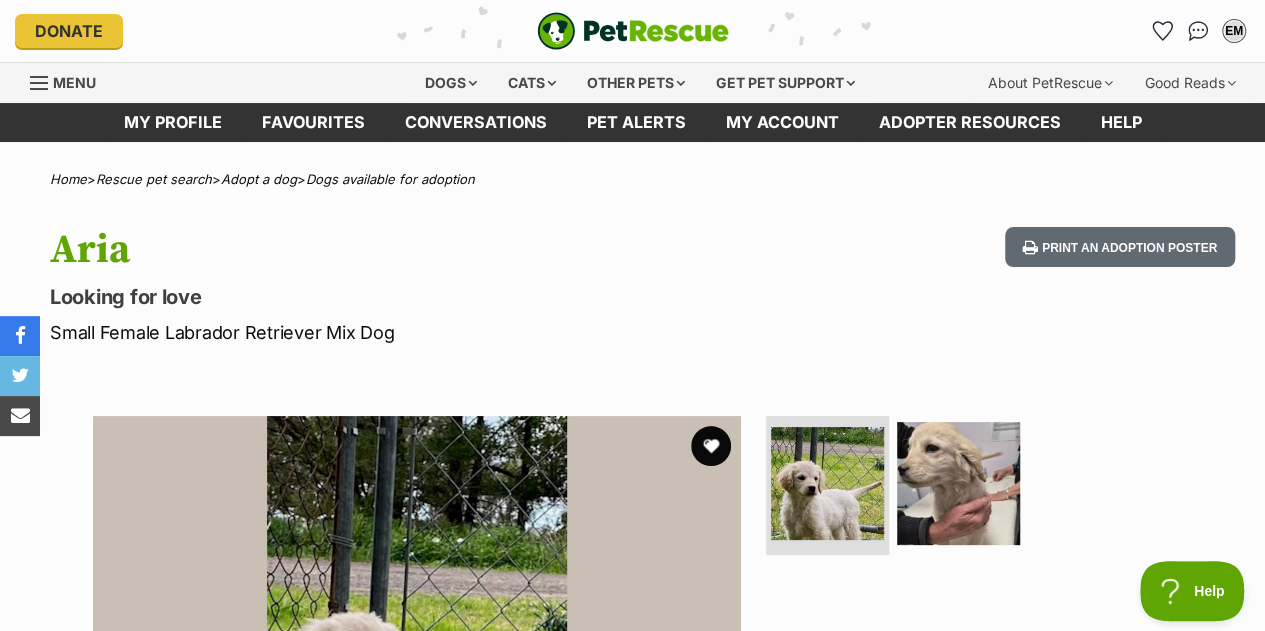 click on "Aria
Looking for love
Small Female Labrador Retriever Mix Dog" at bounding box center [411, 286] 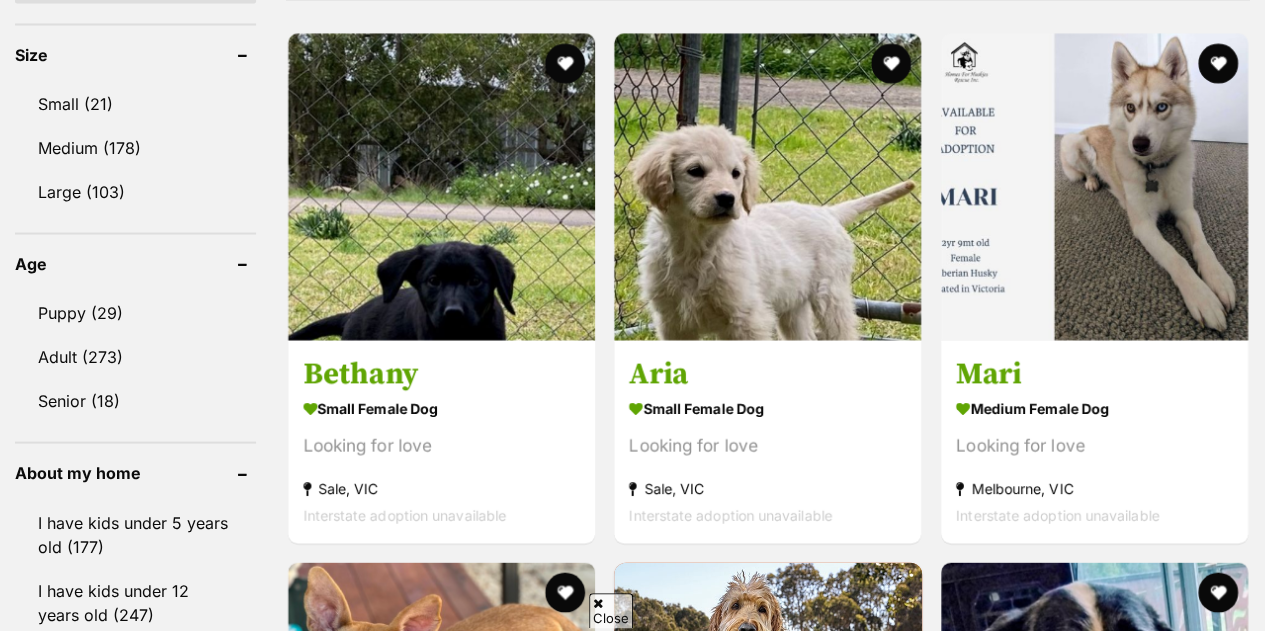 scroll, scrollTop: 0, scrollLeft: 0, axis: both 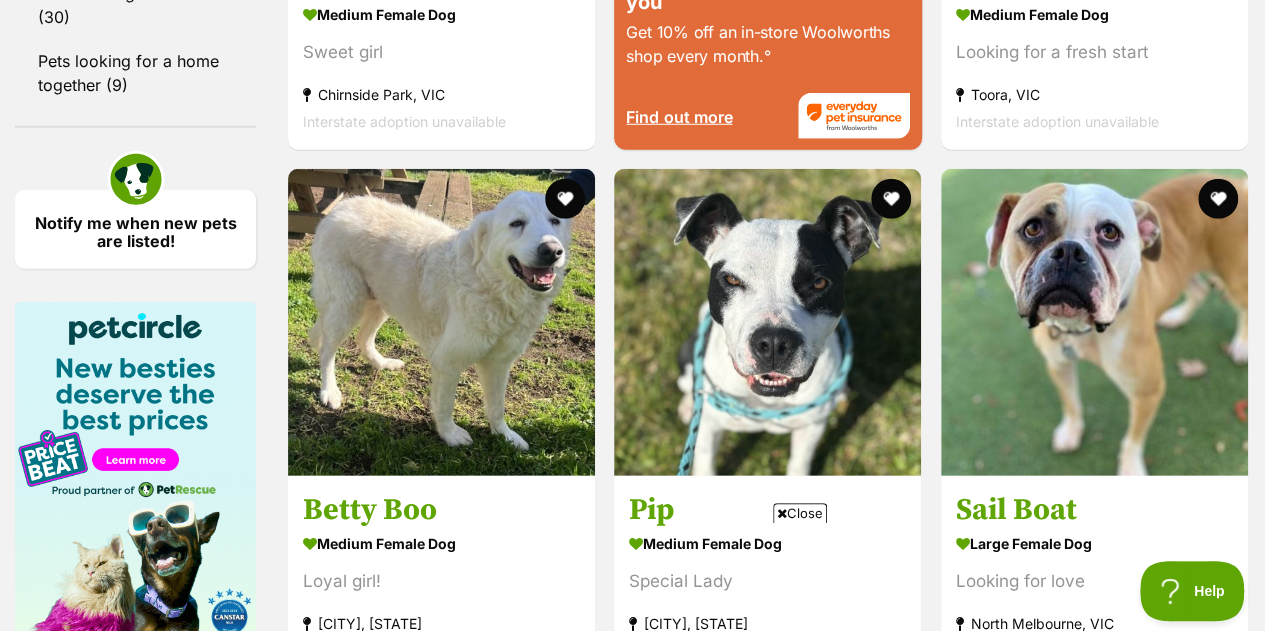 click on "Close" at bounding box center (800, 513) 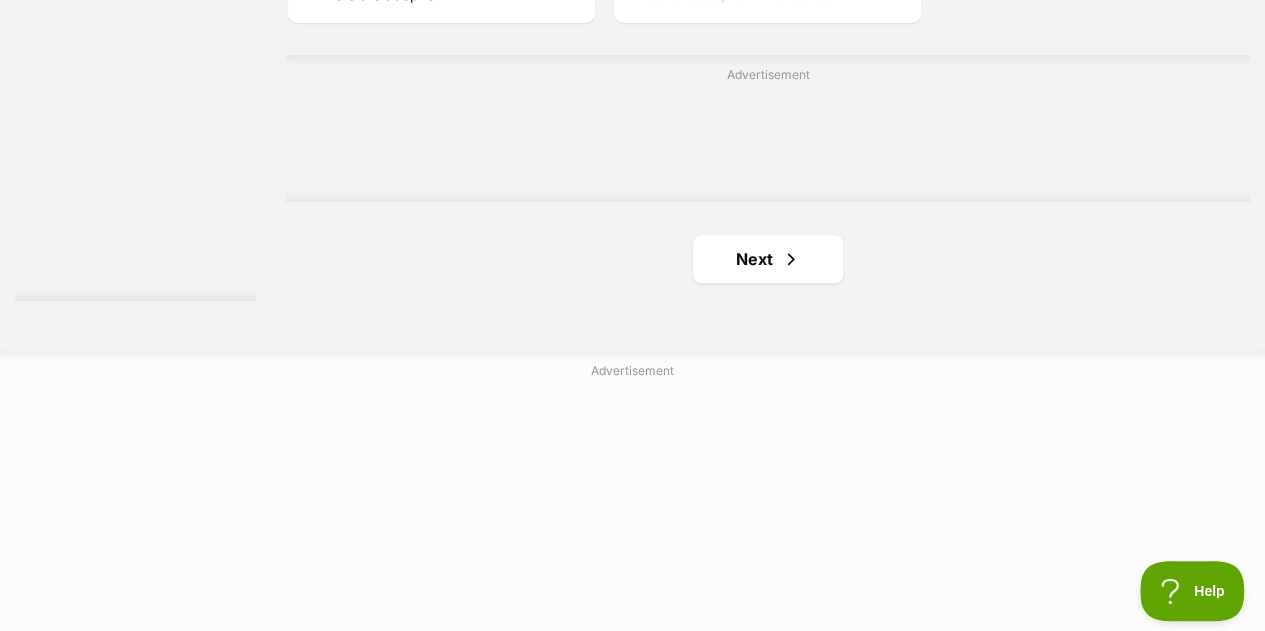 scroll, scrollTop: 4700, scrollLeft: 0, axis: vertical 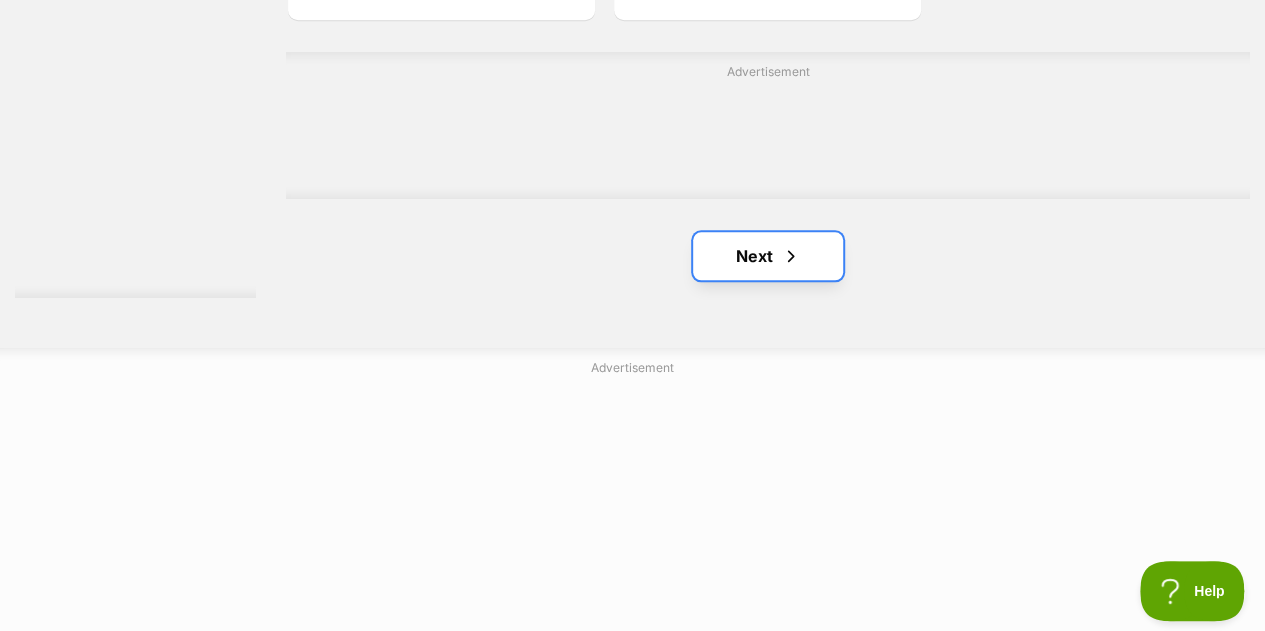 click on "Next" at bounding box center [768, 256] 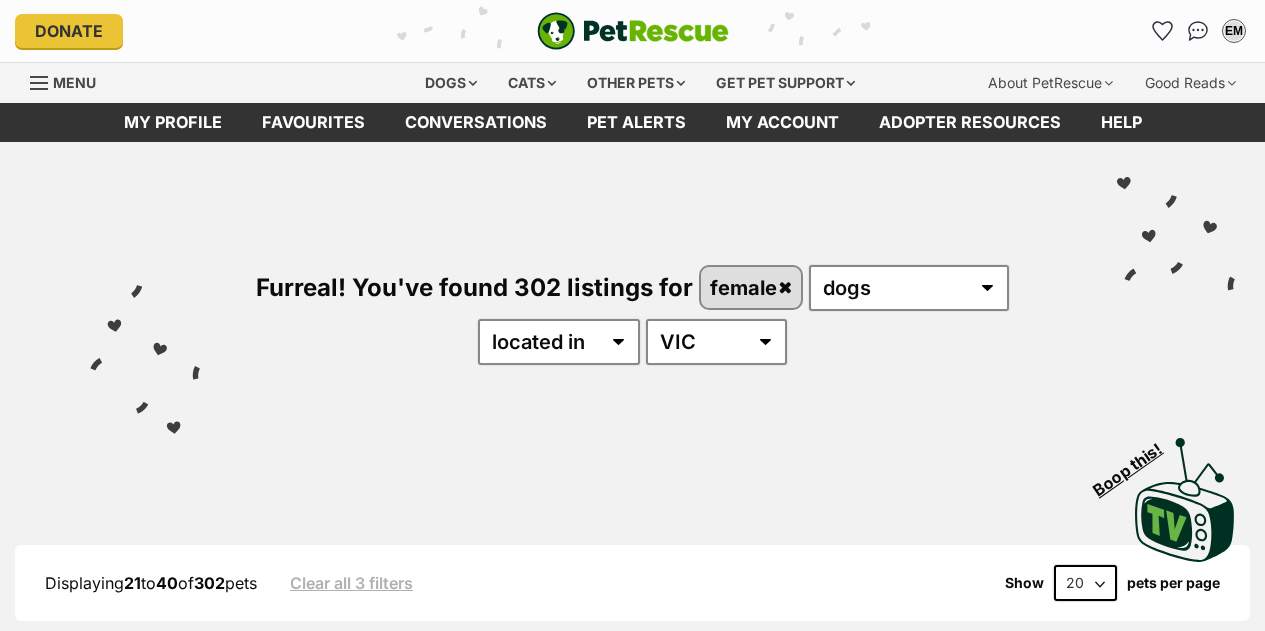 scroll, scrollTop: 0, scrollLeft: 0, axis: both 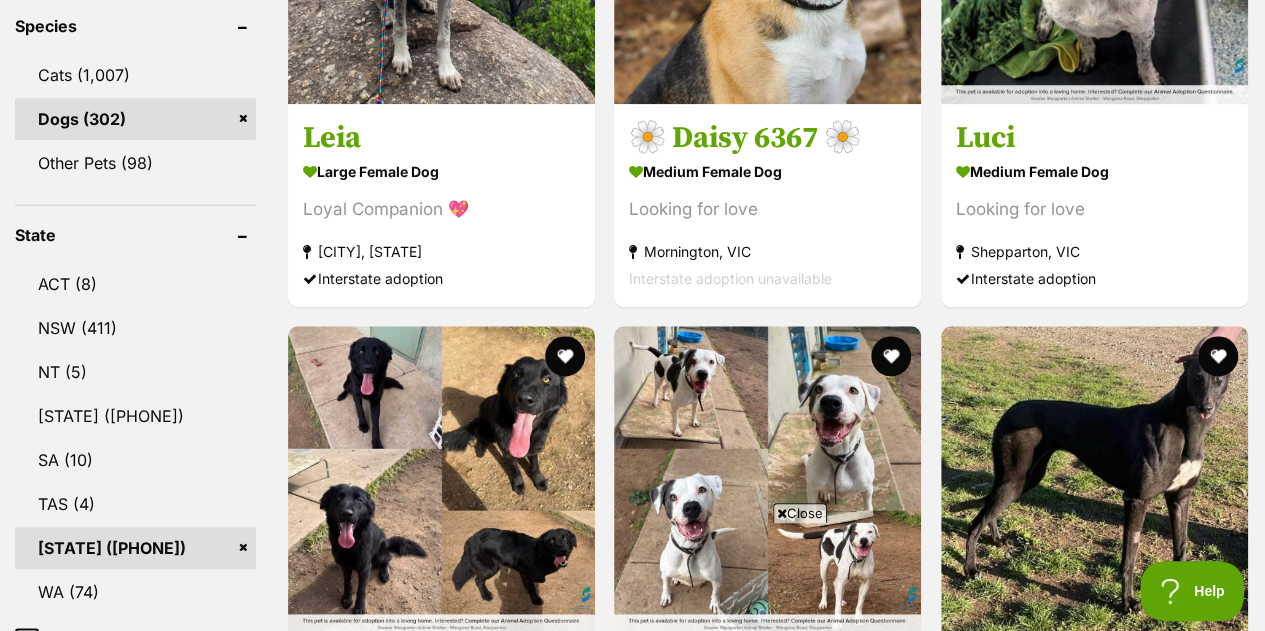 click on "Close" at bounding box center (800, 513) 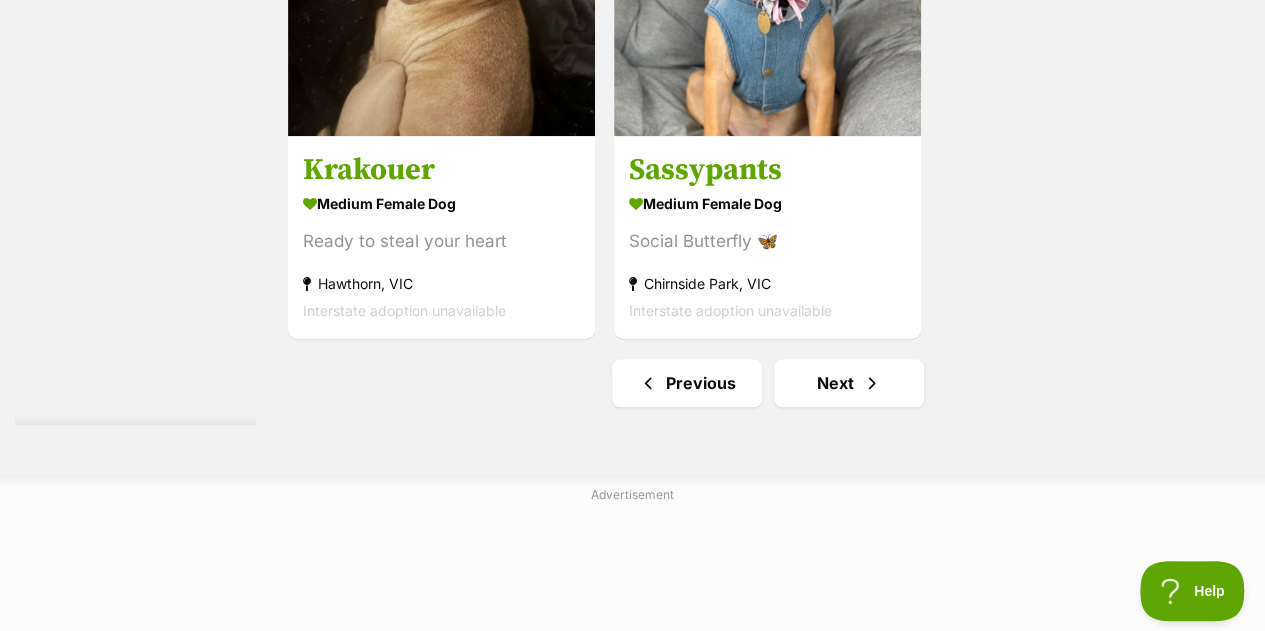 scroll, scrollTop: 4715, scrollLeft: 0, axis: vertical 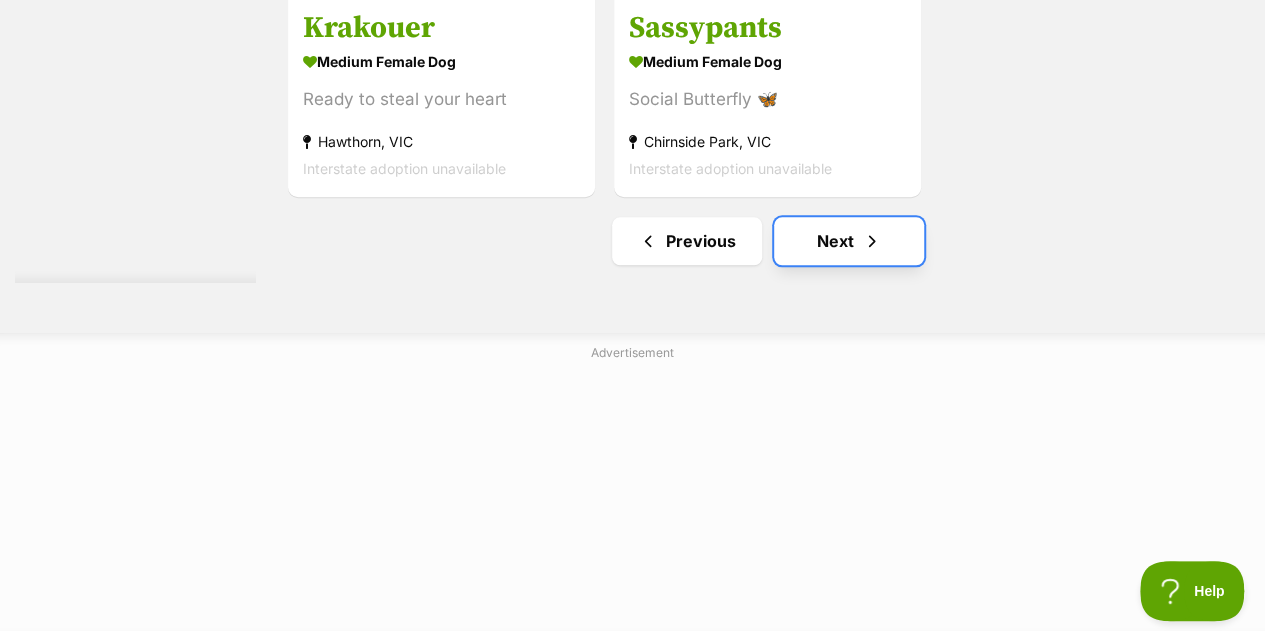click on "Next" at bounding box center [849, 241] 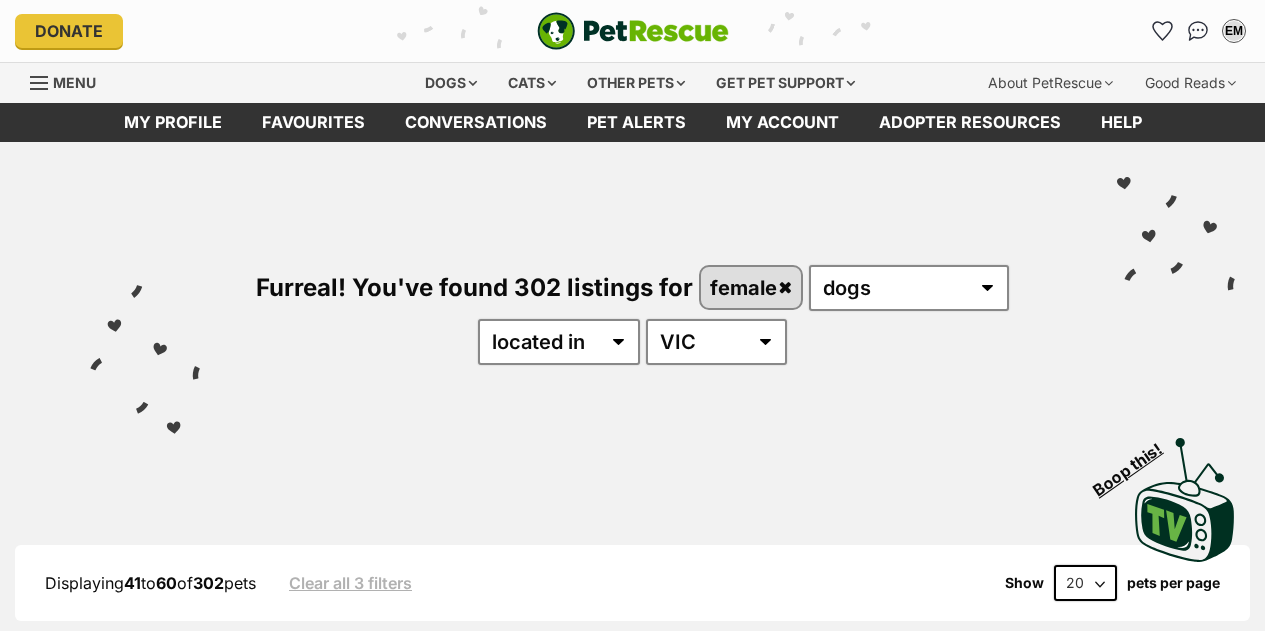 scroll, scrollTop: 0, scrollLeft: 0, axis: both 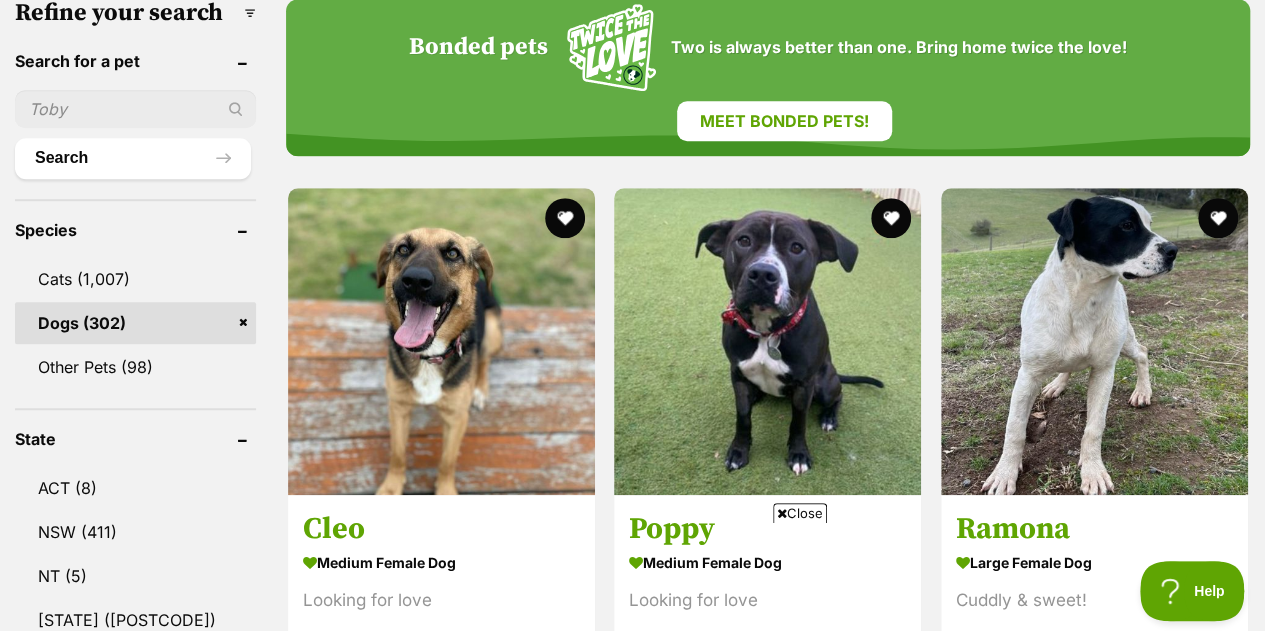click on "Close" at bounding box center [800, 513] 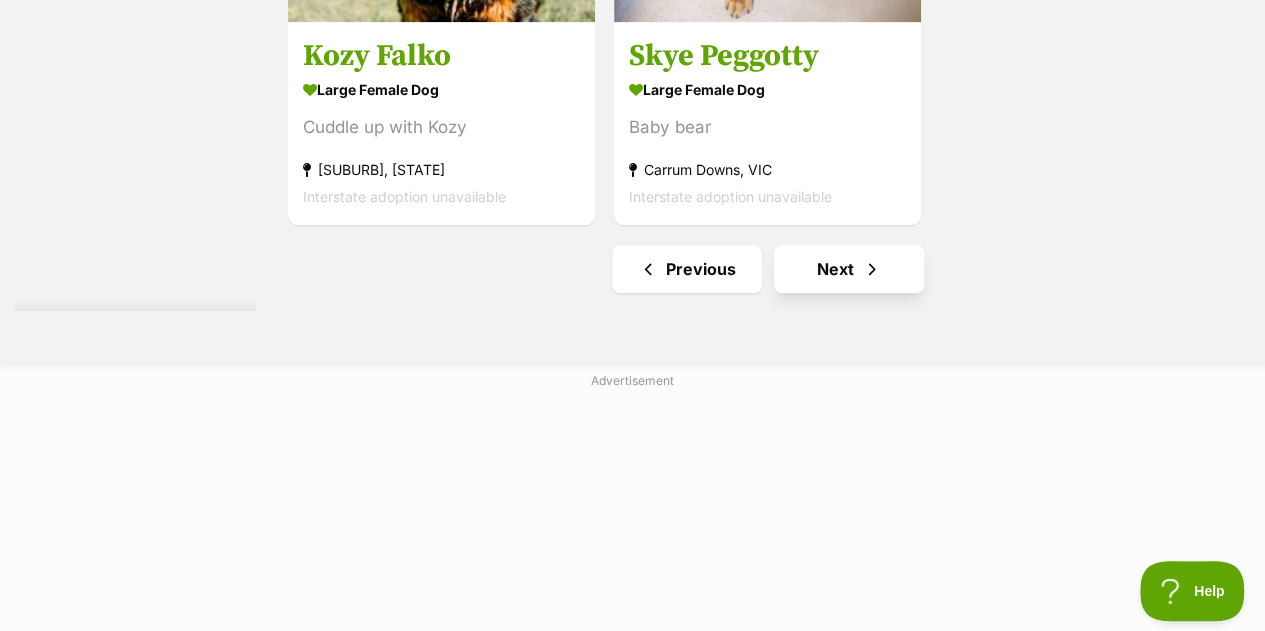 scroll, scrollTop: 4875, scrollLeft: 0, axis: vertical 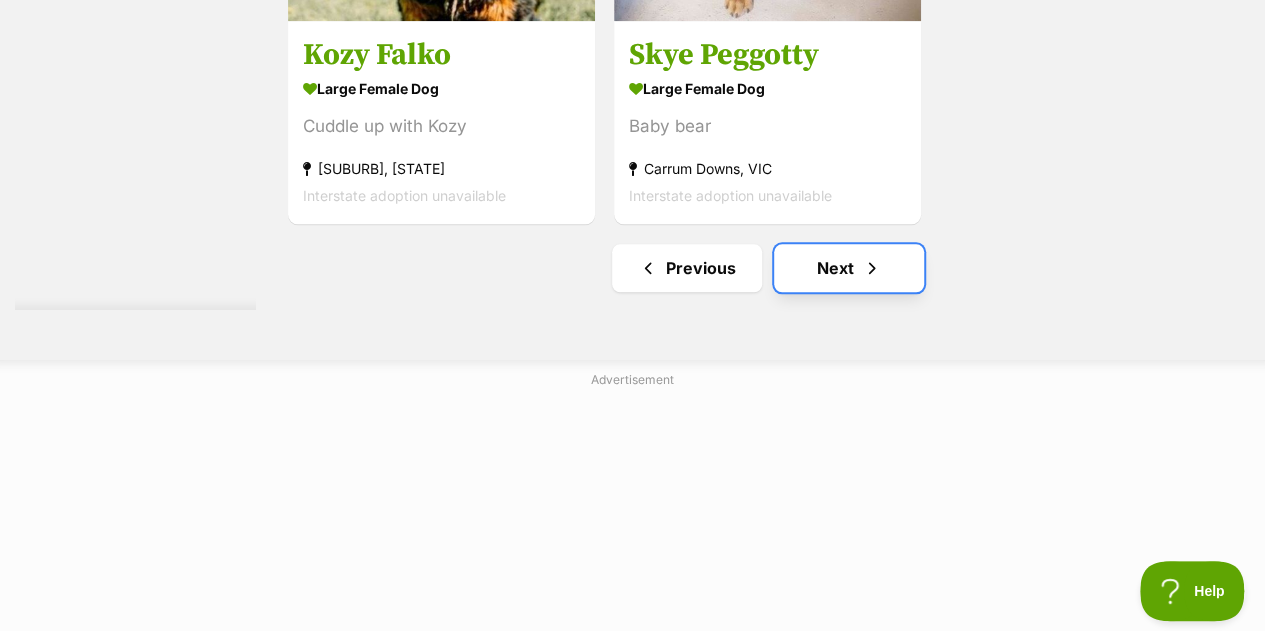 click on "Next" at bounding box center (849, 268) 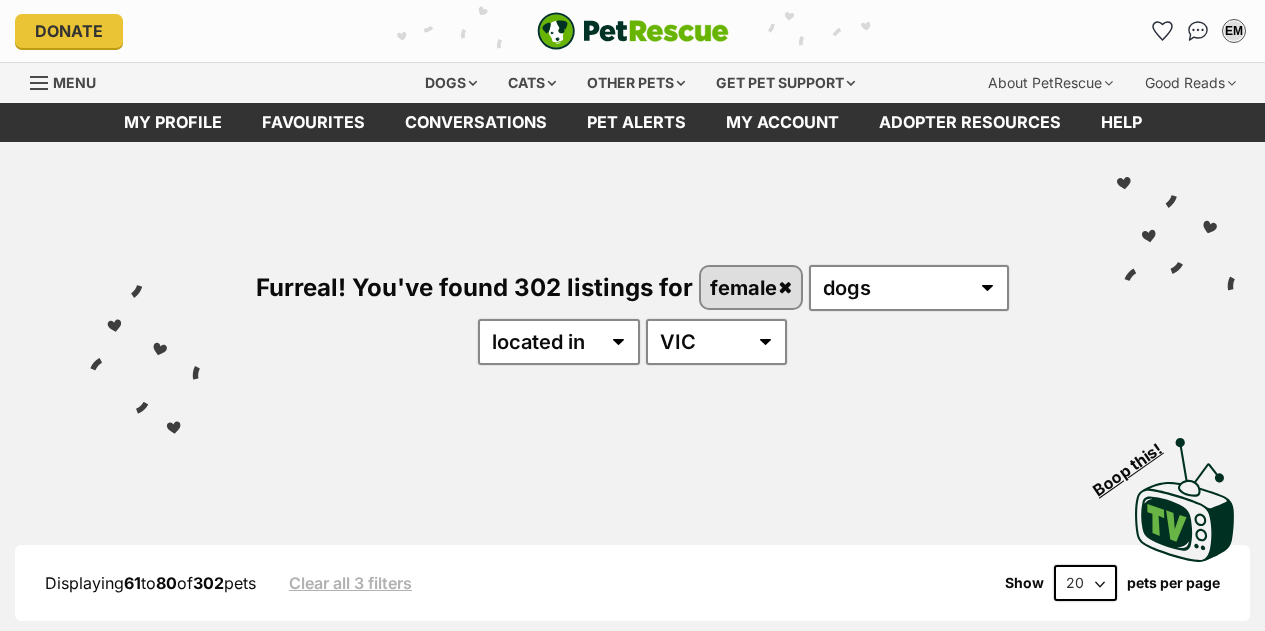 scroll, scrollTop: 0, scrollLeft: 0, axis: both 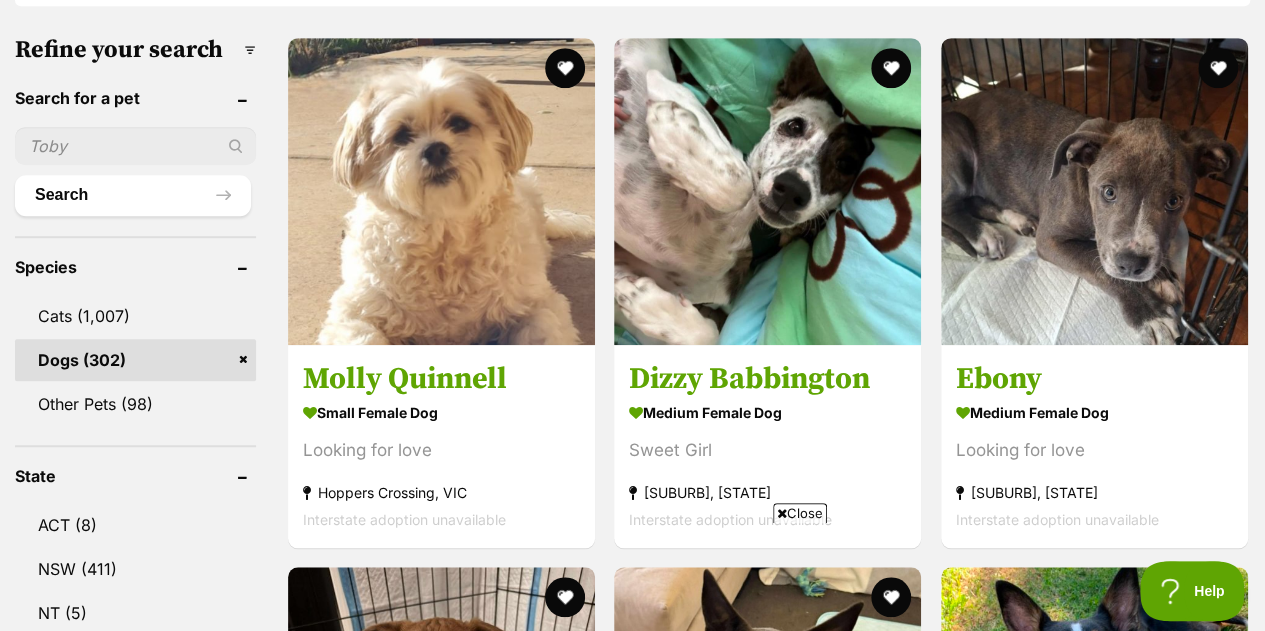 click on "Close" at bounding box center [800, 513] 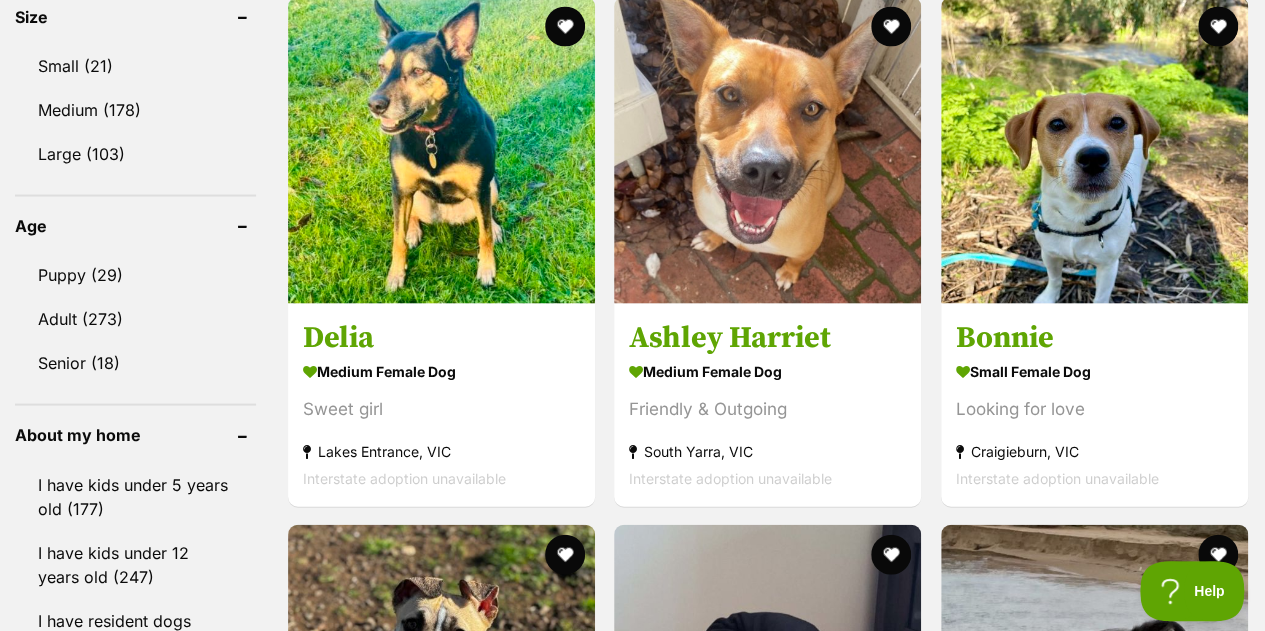 scroll, scrollTop: 1905, scrollLeft: 0, axis: vertical 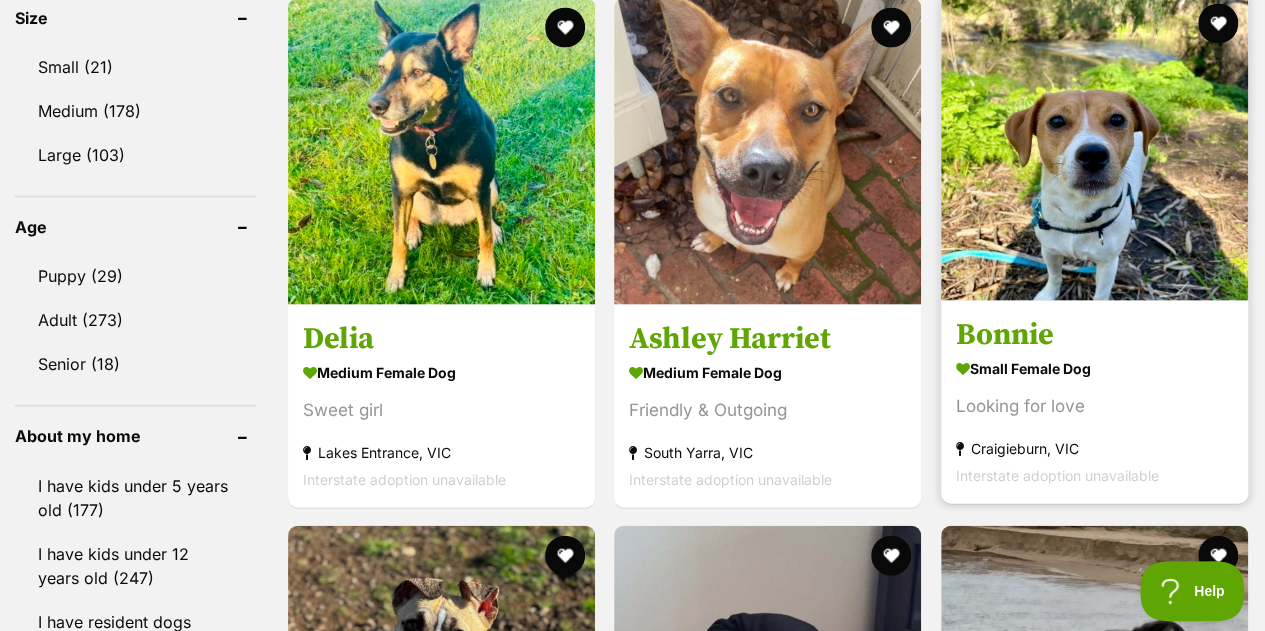 click at bounding box center (1094, 147) 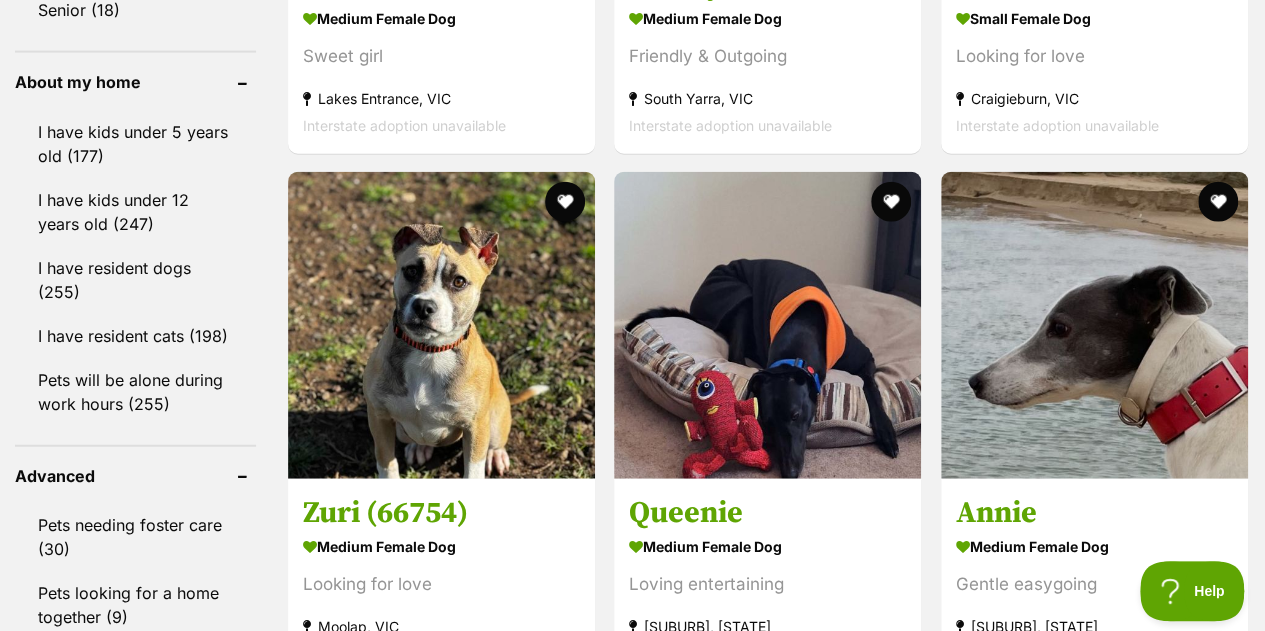 scroll, scrollTop: 2258, scrollLeft: 0, axis: vertical 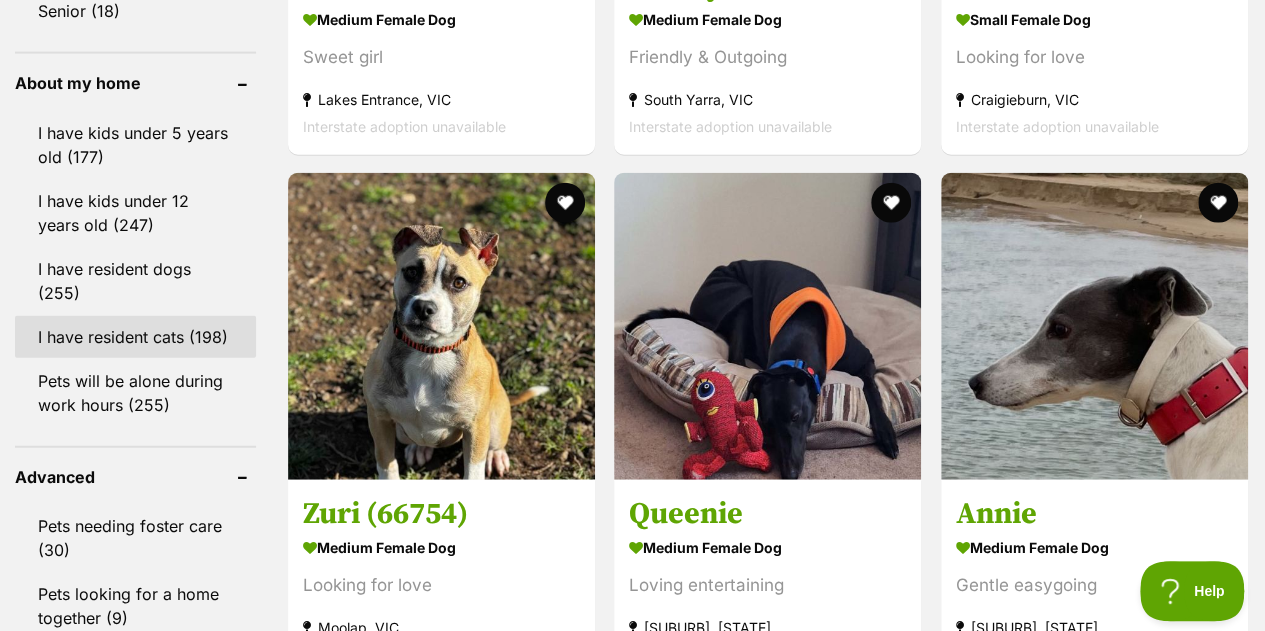 click on "I have resident cats (198)" at bounding box center (135, 337) 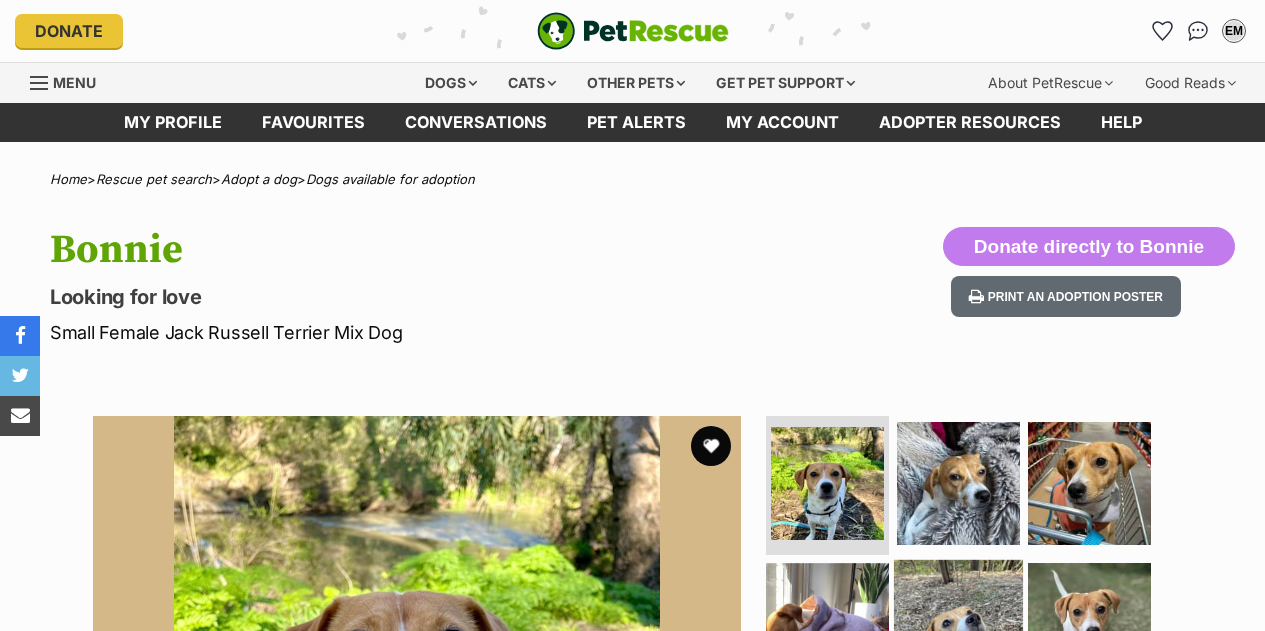 scroll, scrollTop: 0, scrollLeft: 0, axis: both 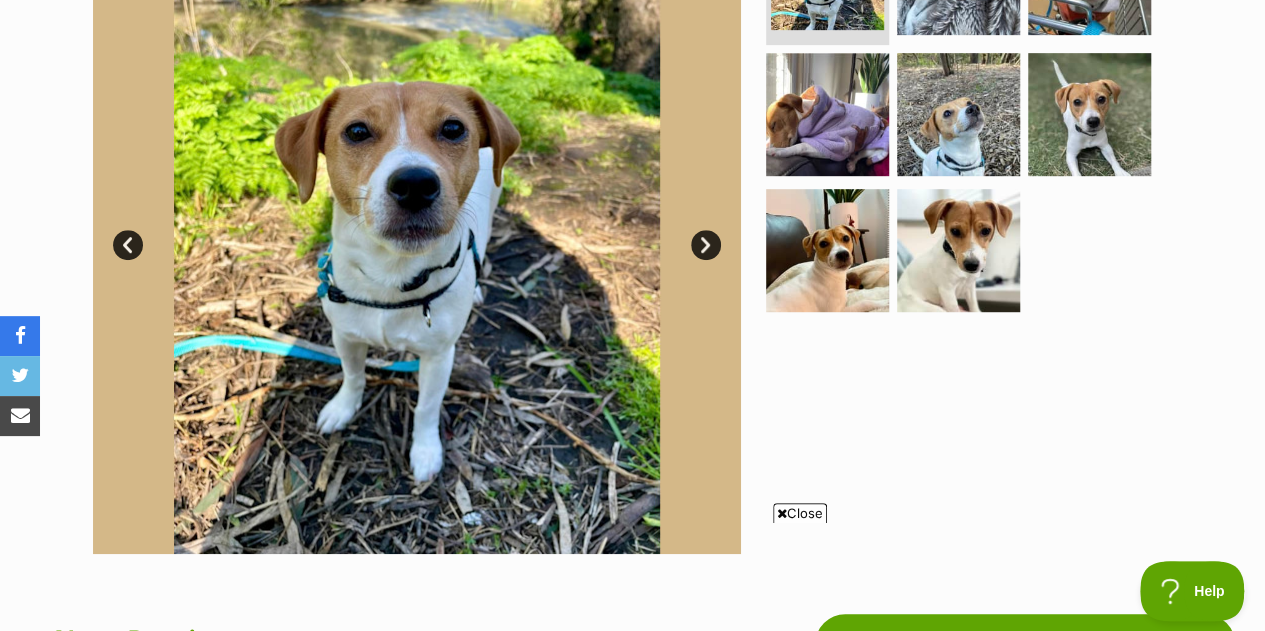 click at bounding box center (417, 230) 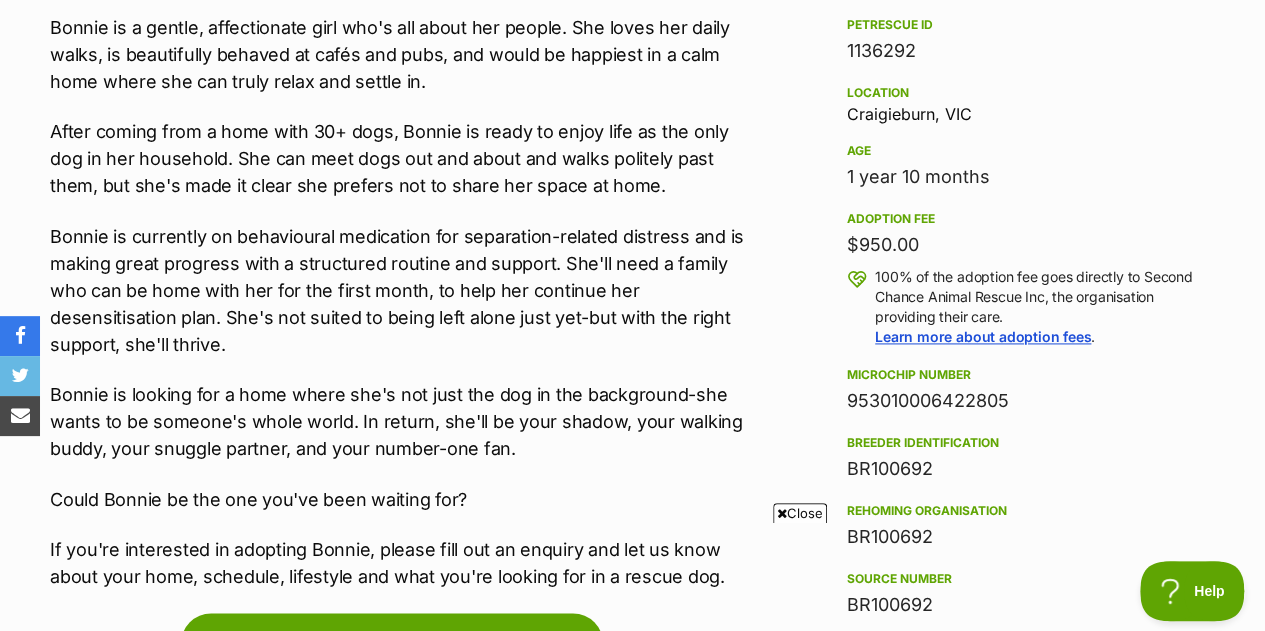 scroll, scrollTop: 1264, scrollLeft: 0, axis: vertical 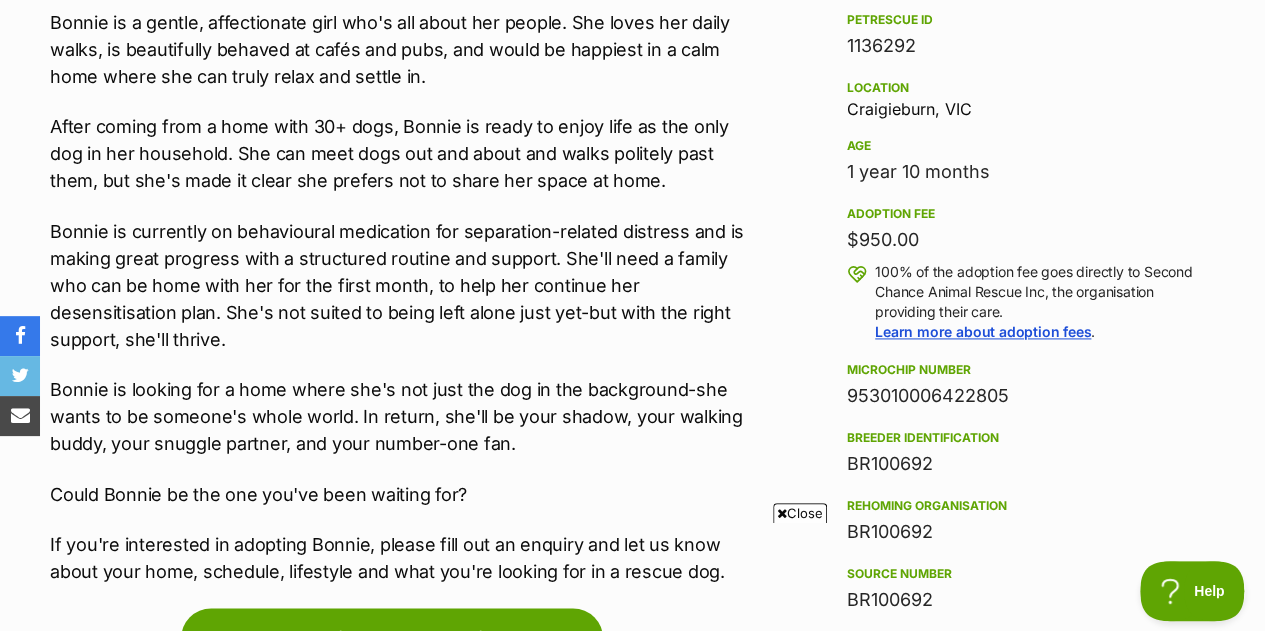 click on "Close" at bounding box center (800, 513) 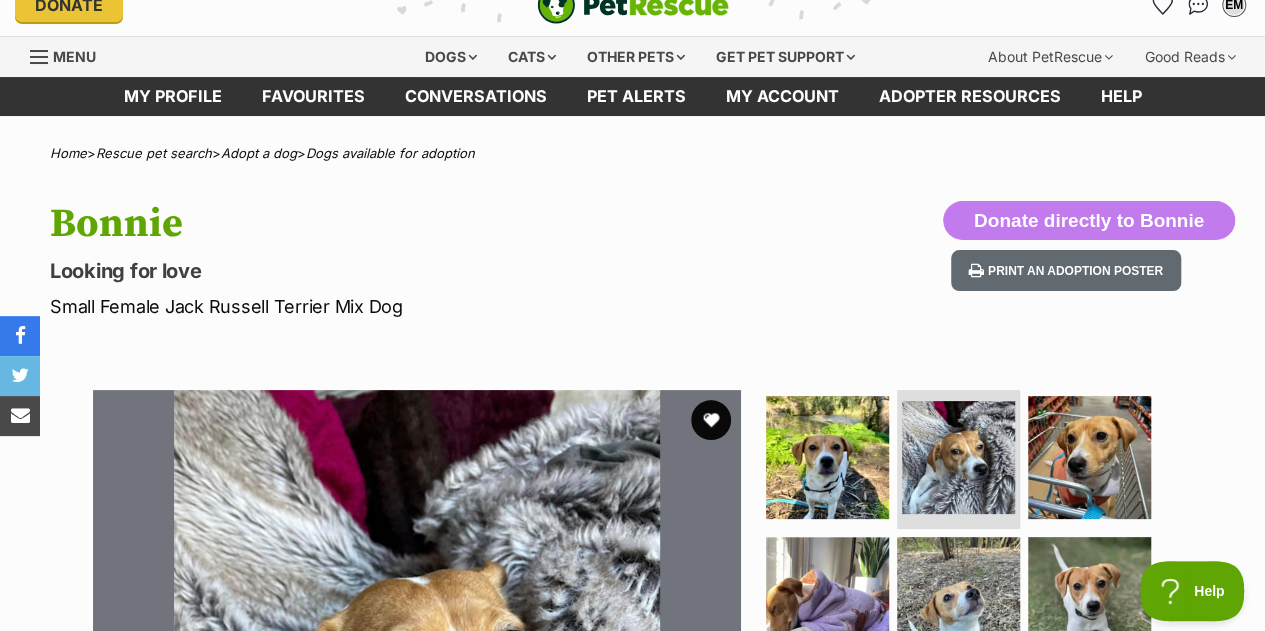 scroll, scrollTop: 7, scrollLeft: 0, axis: vertical 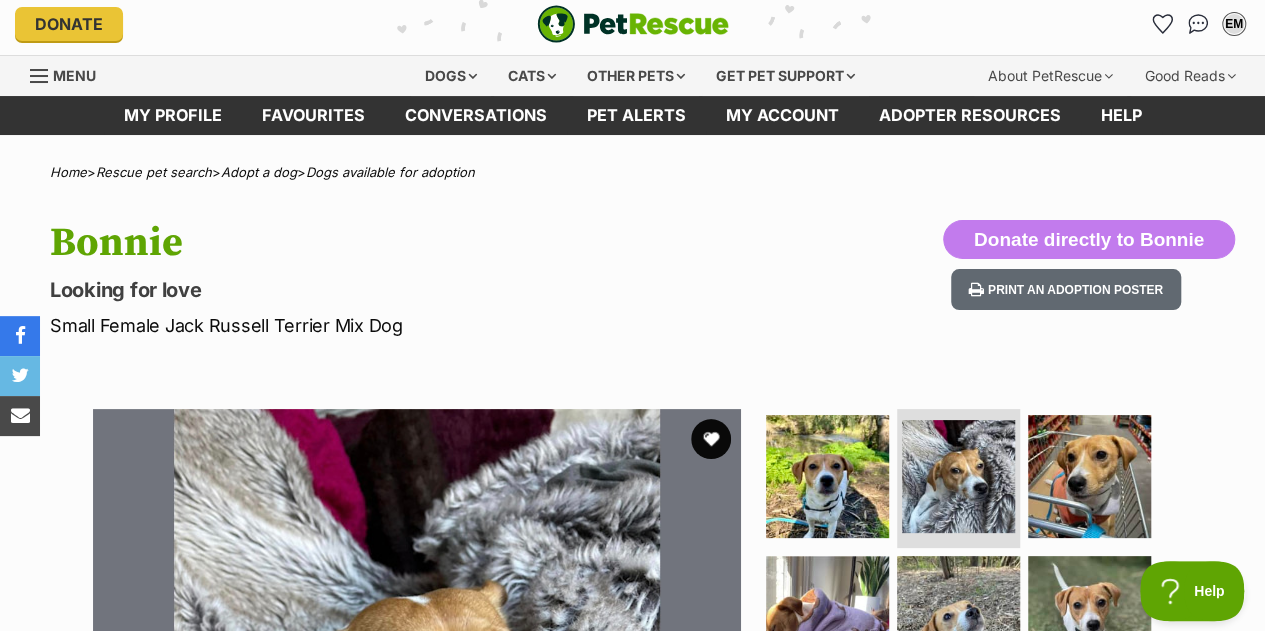 drag, startPoint x: 762, startPoint y: 212, endPoint x: 678, endPoint y: 189, distance: 87.0919 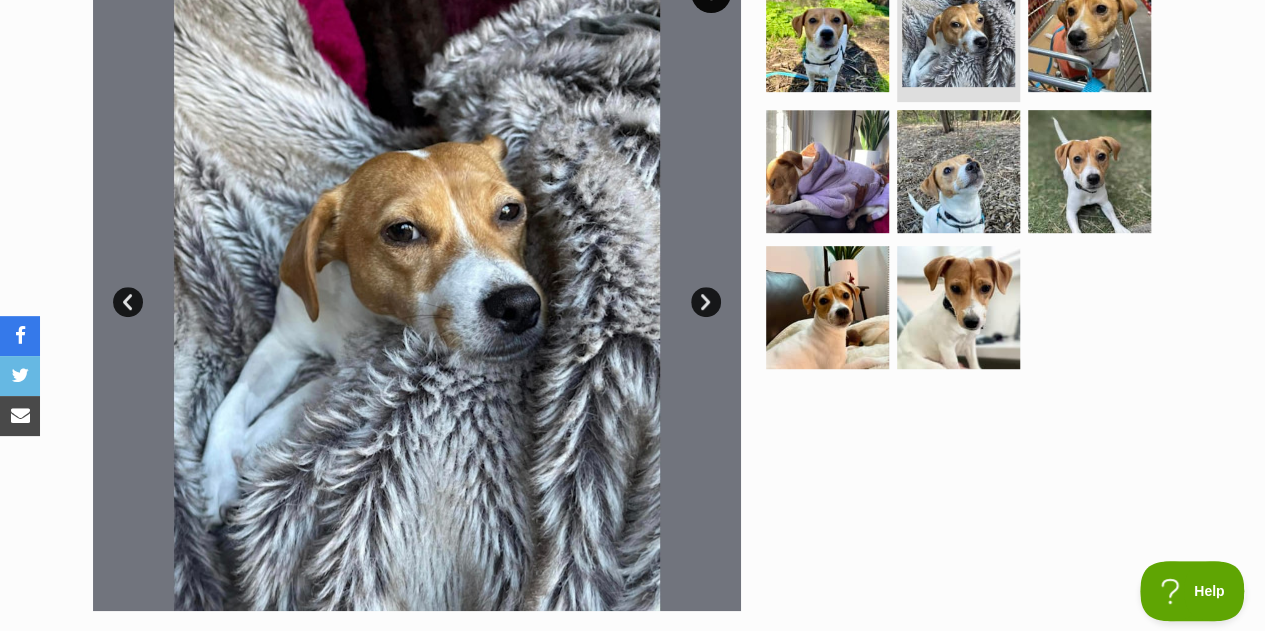 scroll, scrollTop: 0, scrollLeft: 0, axis: both 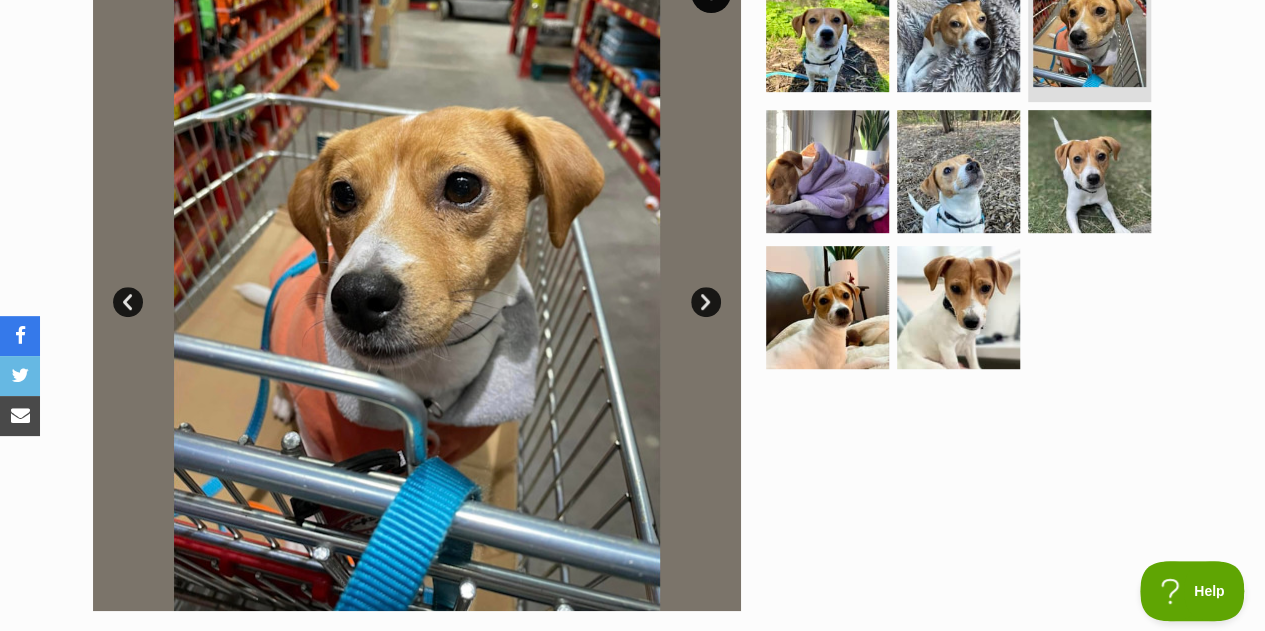 click on "Next" at bounding box center [706, 302] 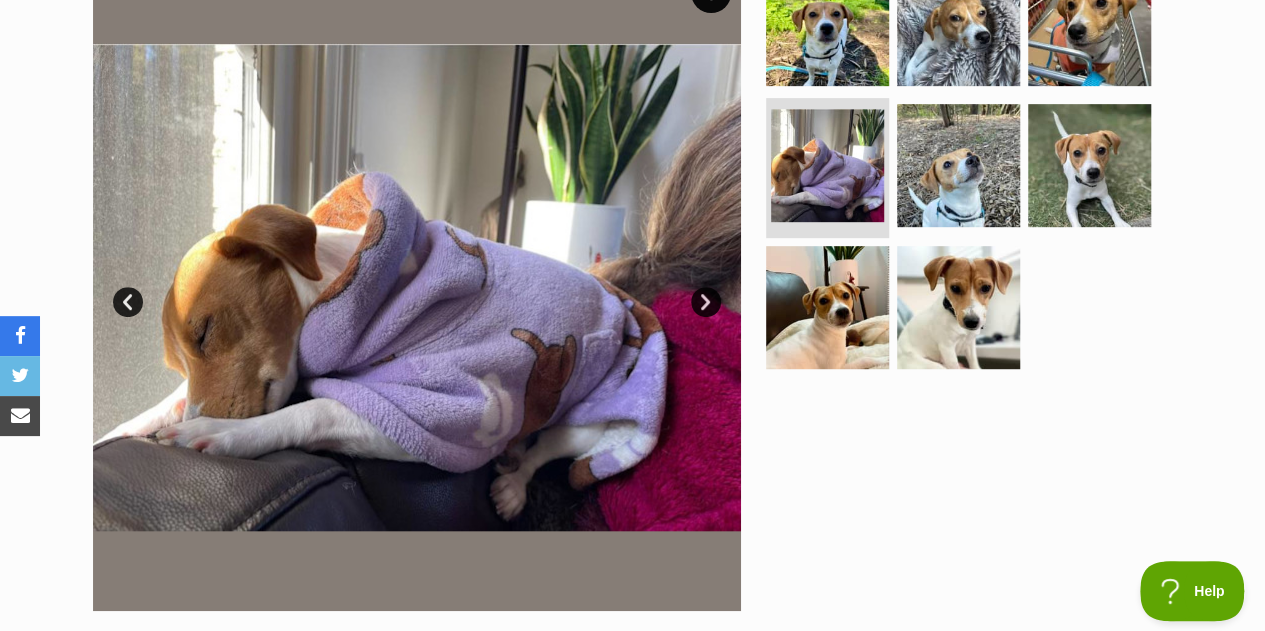 click on "Next" at bounding box center [706, 302] 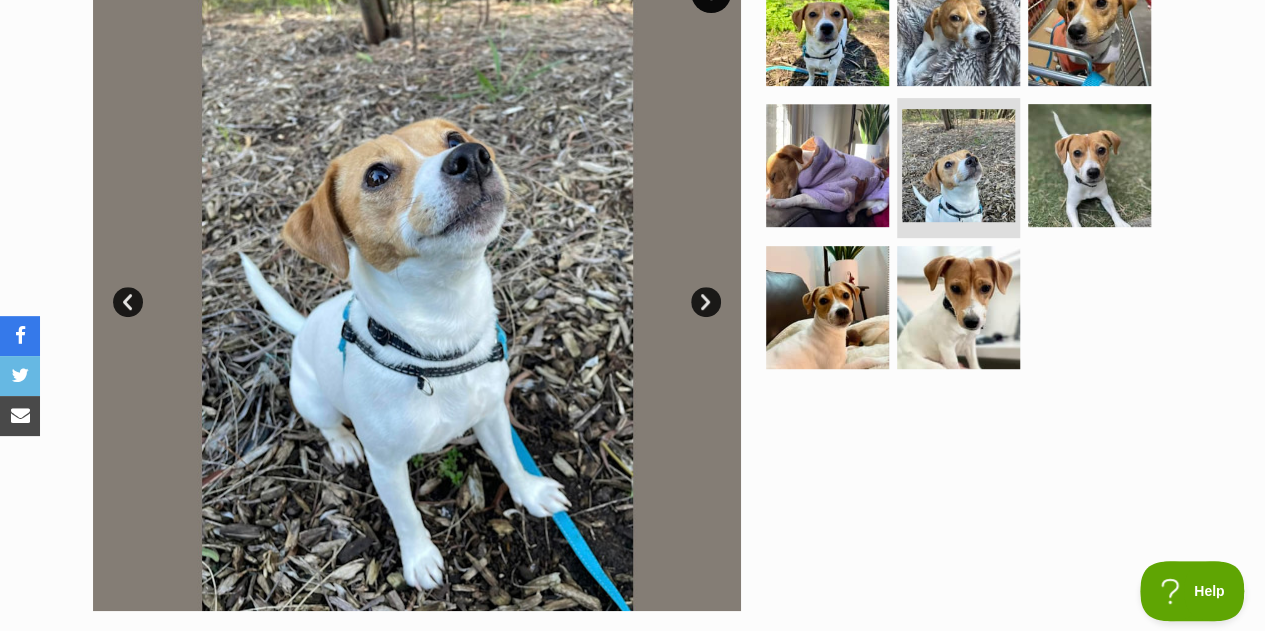 click on "Next" at bounding box center [706, 302] 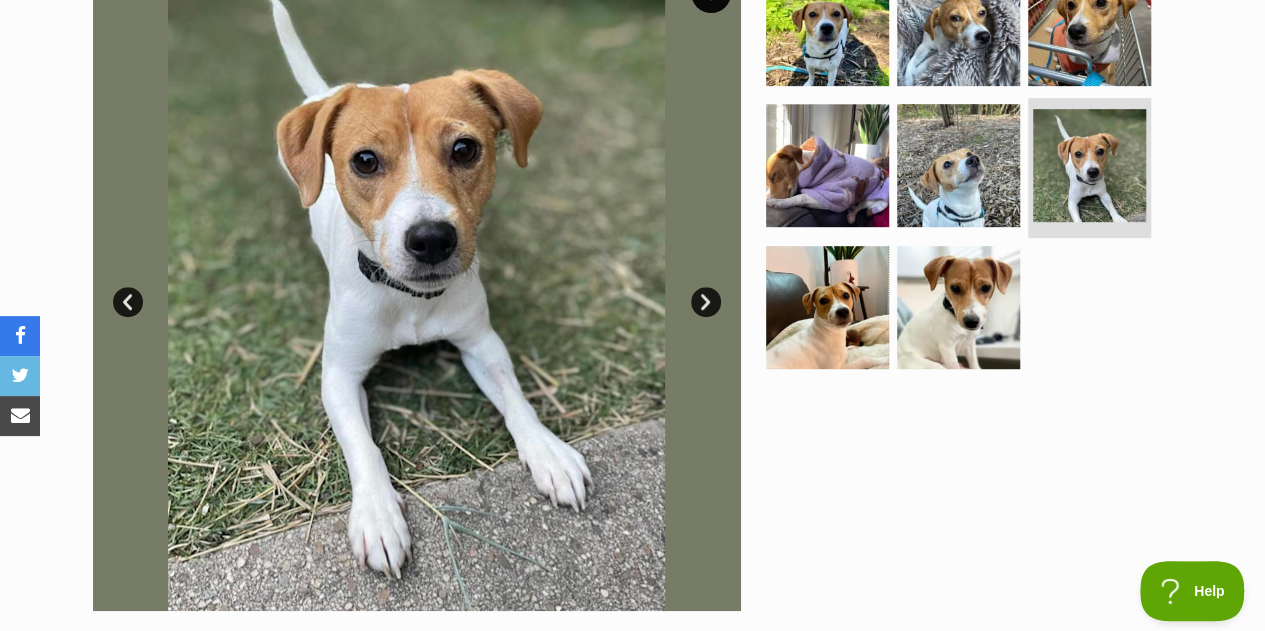 click on "Next" at bounding box center (706, 302) 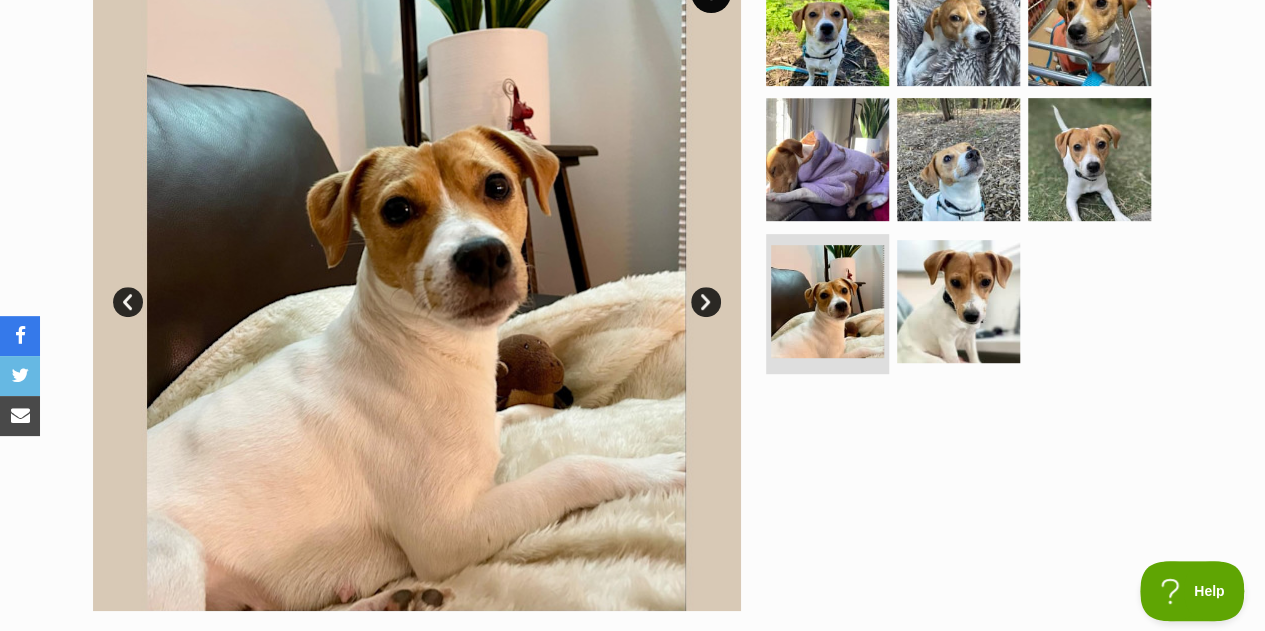 click on "Next" at bounding box center (706, 302) 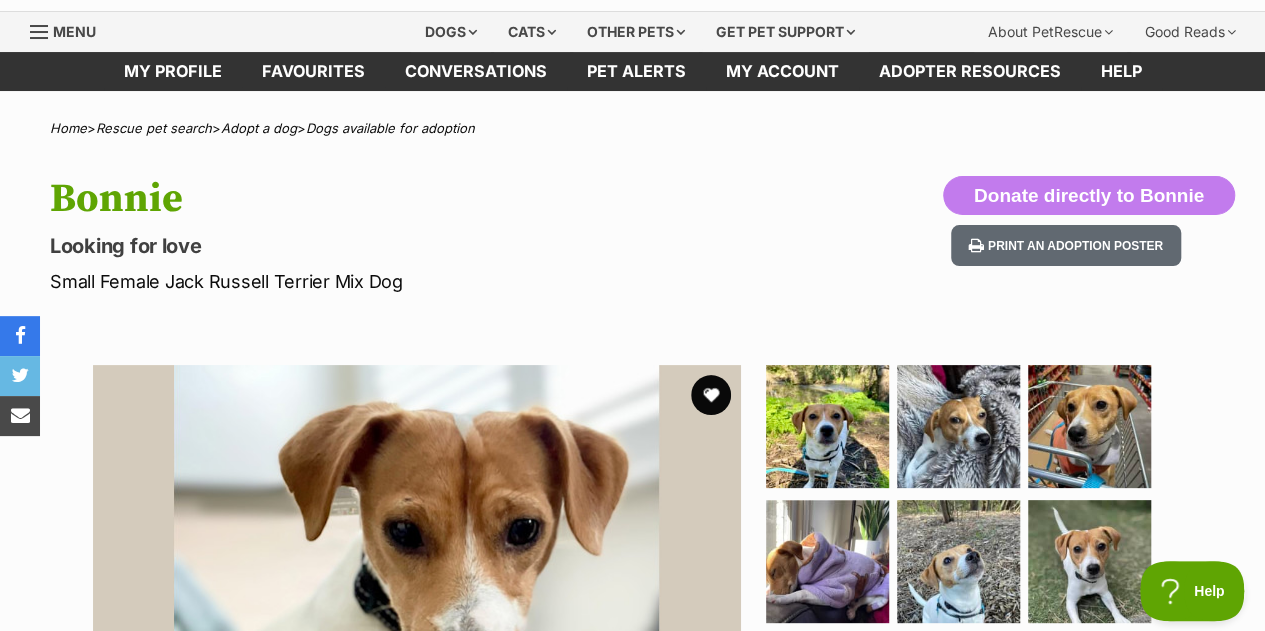 scroll, scrollTop: 0, scrollLeft: 0, axis: both 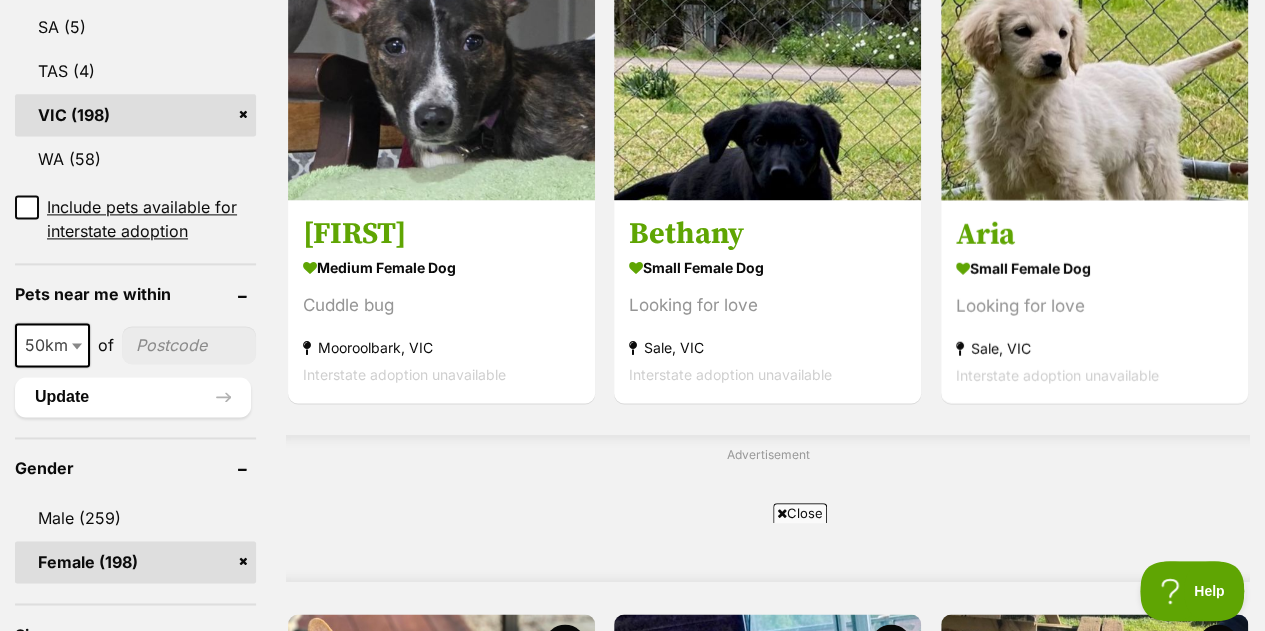 click on "Close" at bounding box center (800, 513) 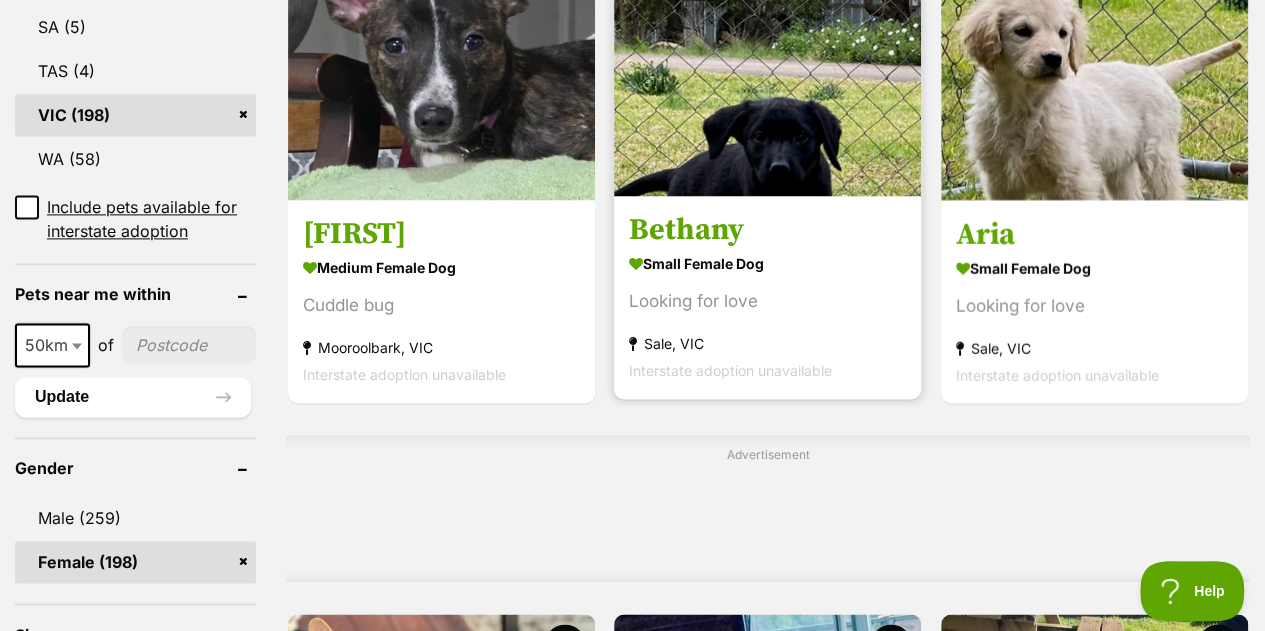 click on "Bethany" at bounding box center (767, 230) 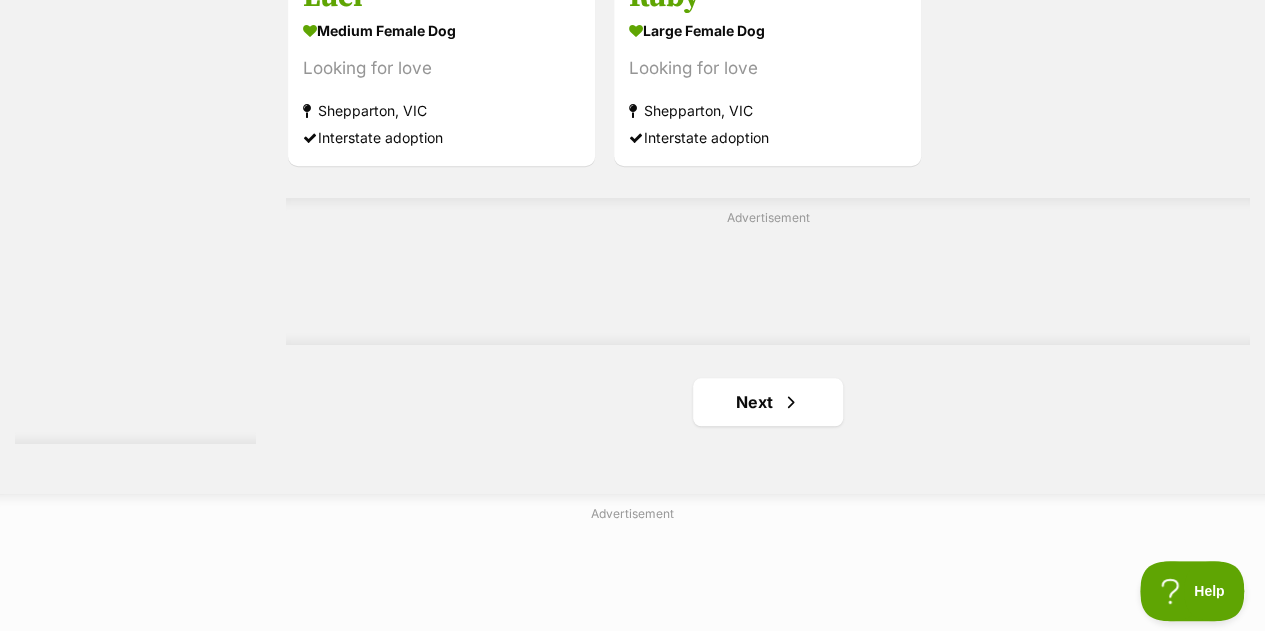 scroll, scrollTop: 4557, scrollLeft: 0, axis: vertical 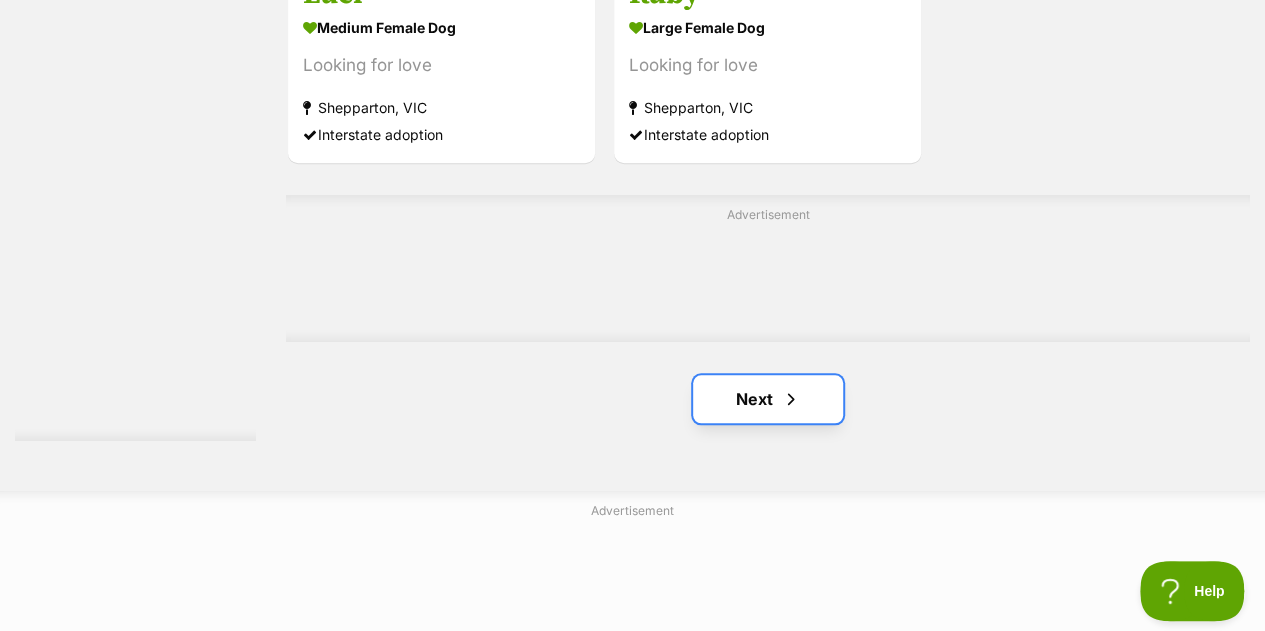 click on "Next" at bounding box center (768, 399) 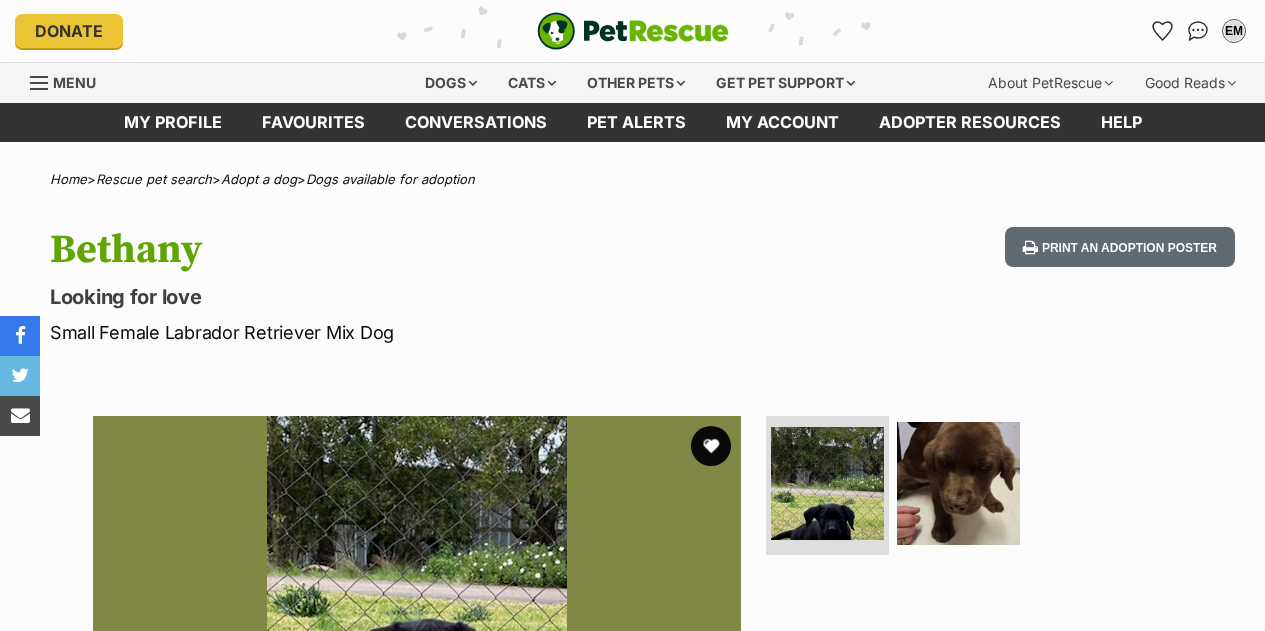 scroll, scrollTop: 0, scrollLeft: 0, axis: both 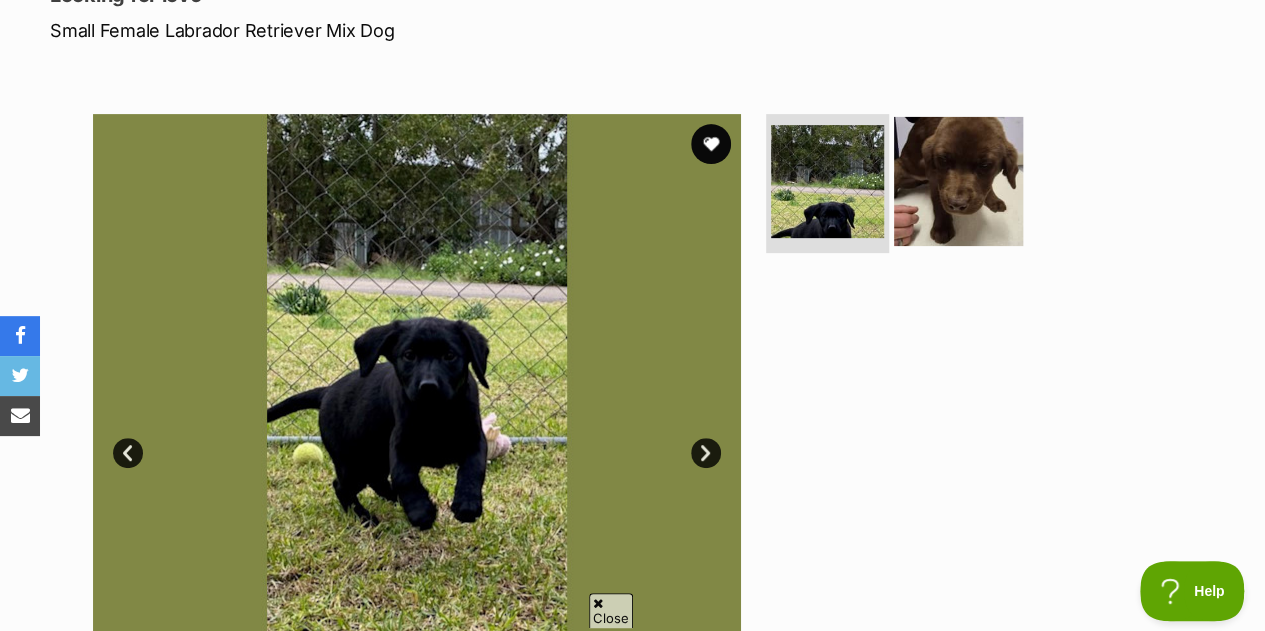 click at bounding box center [958, 180] 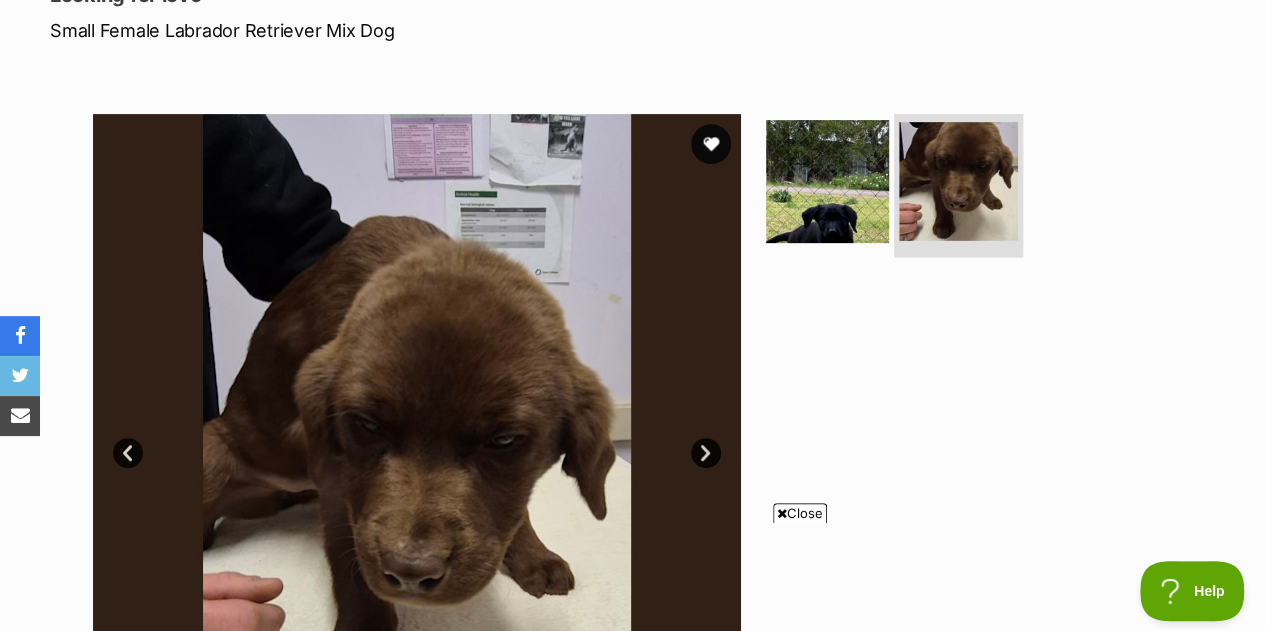 scroll, scrollTop: 0, scrollLeft: 0, axis: both 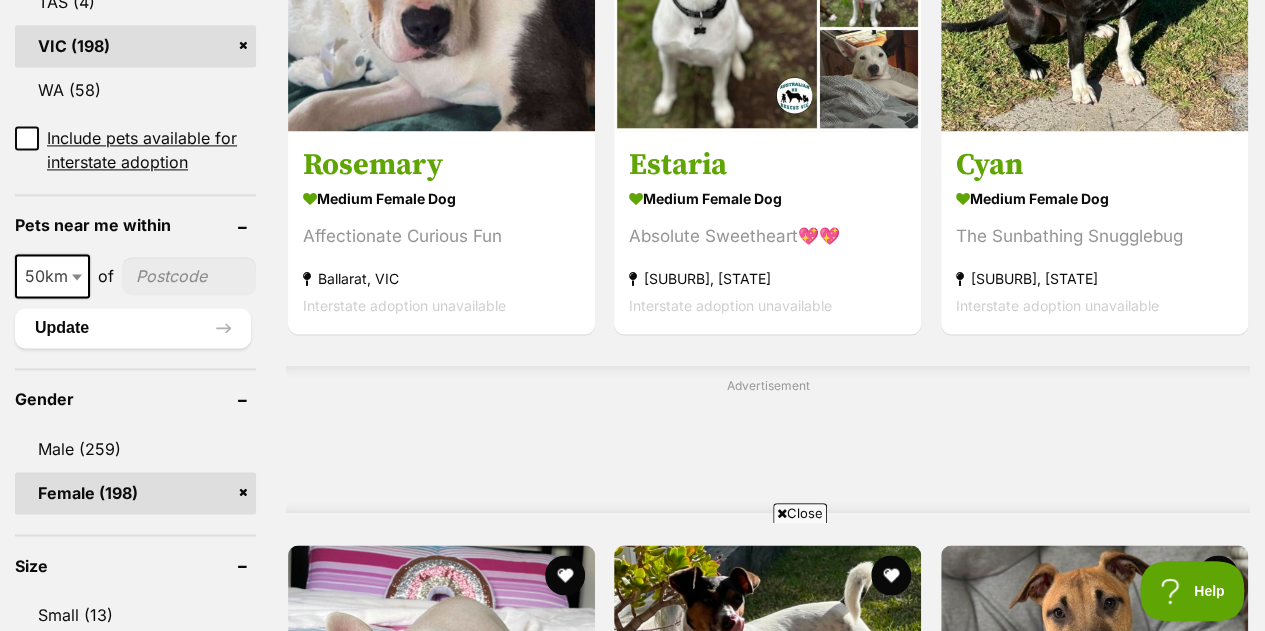 click on "Close" at bounding box center (800, 513) 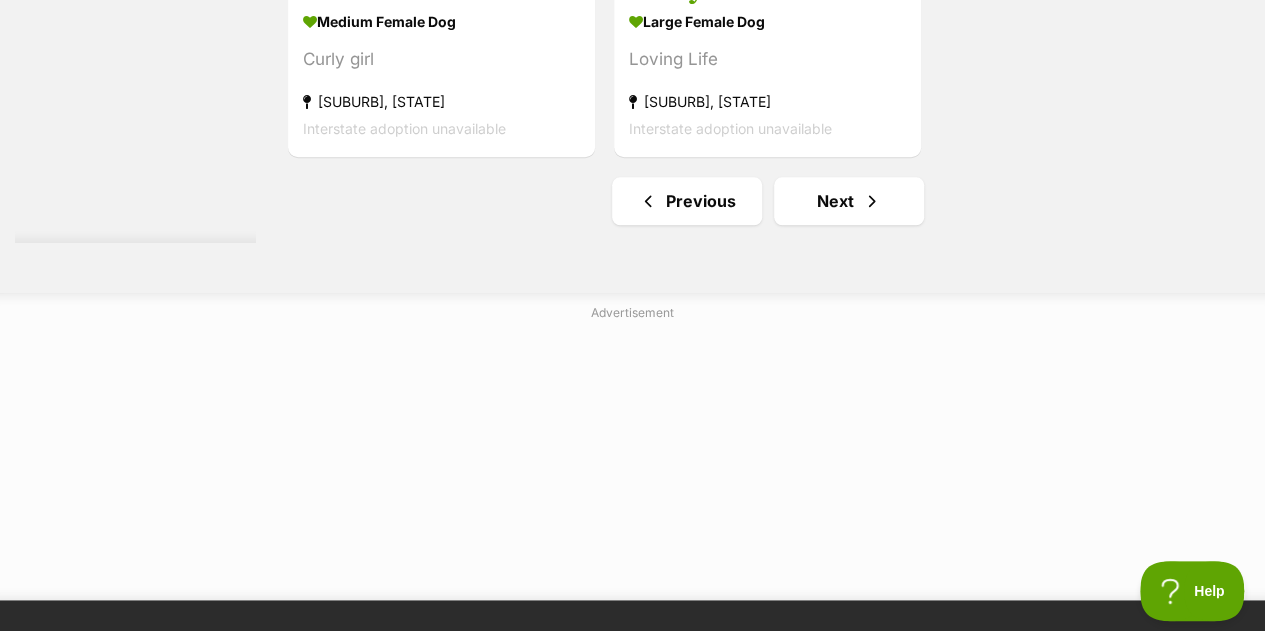 scroll, scrollTop: 4756, scrollLeft: 0, axis: vertical 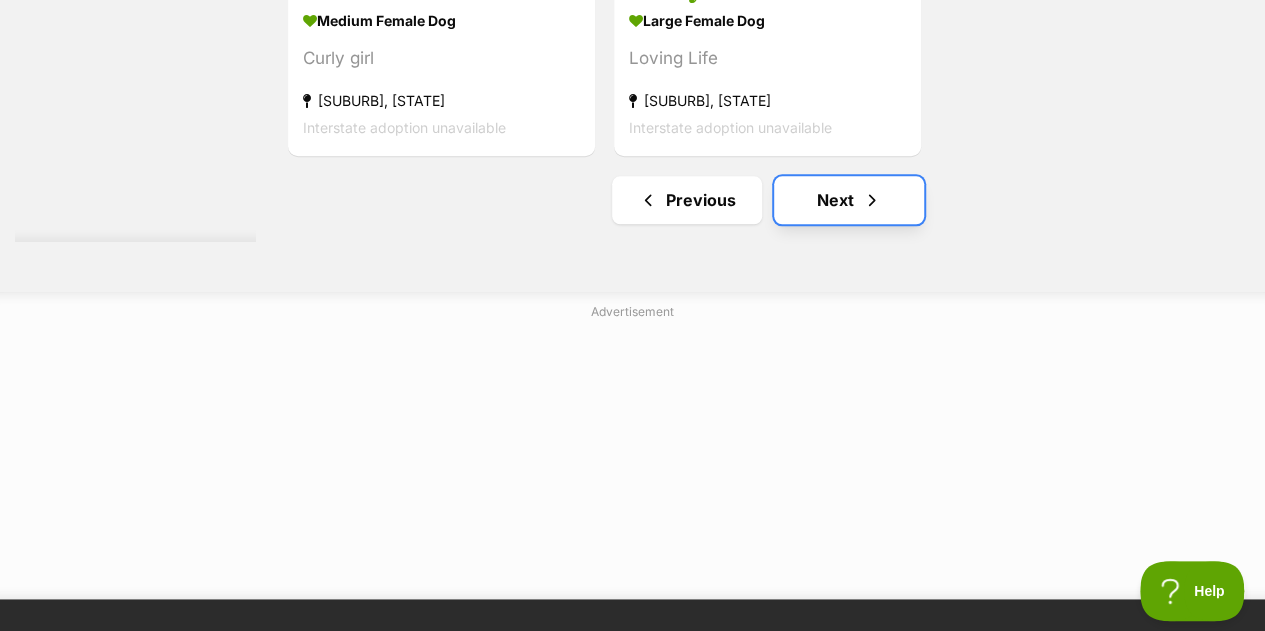 click at bounding box center (872, 200) 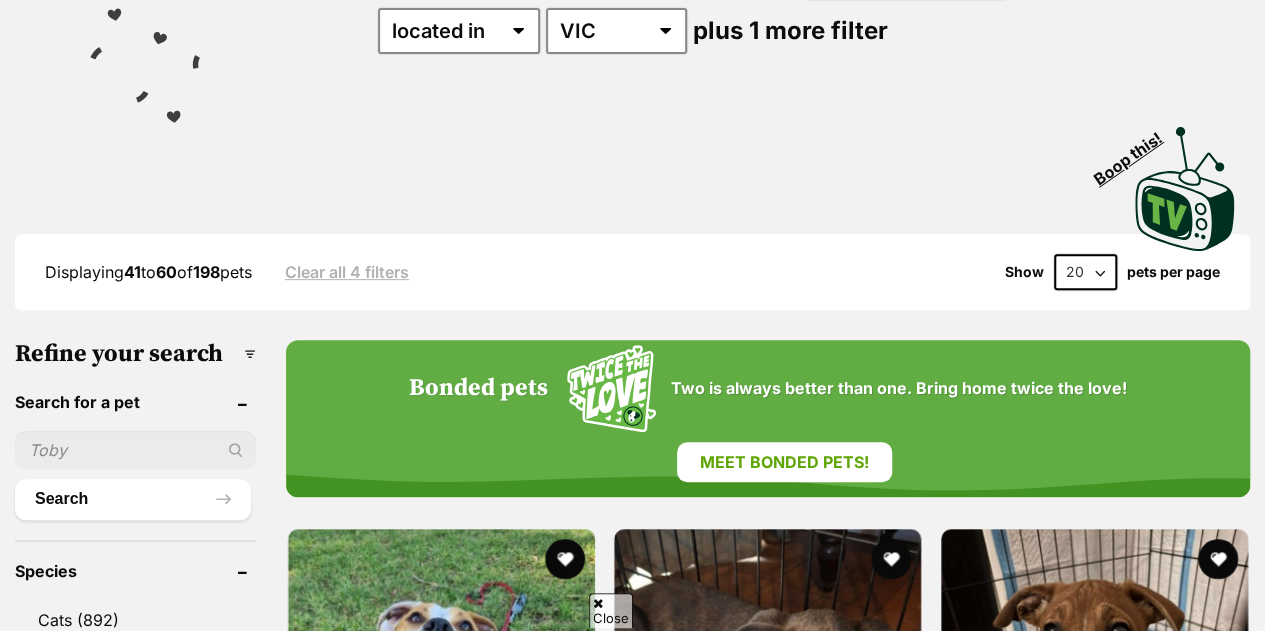 scroll, scrollTop: 362, scrollLeft: 0, axis: vertical 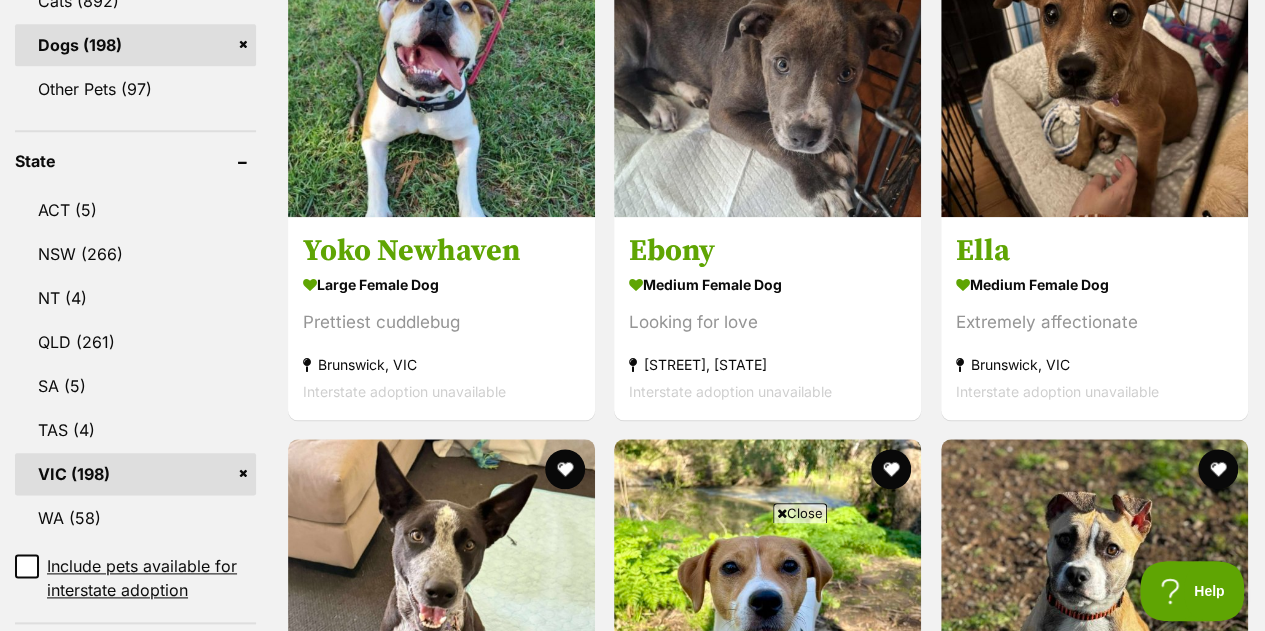 click on "Close" at bounding box center [800, 513] 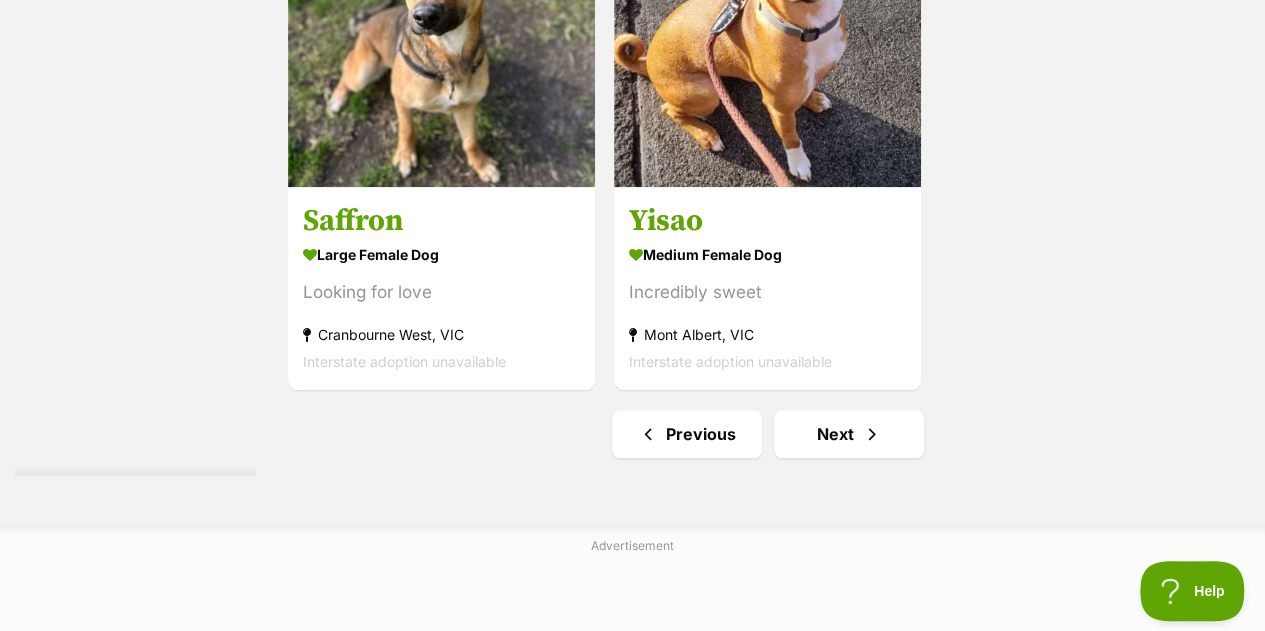 scroll, scrollTop: 4819, scrollLeft: 0, axis: vertical 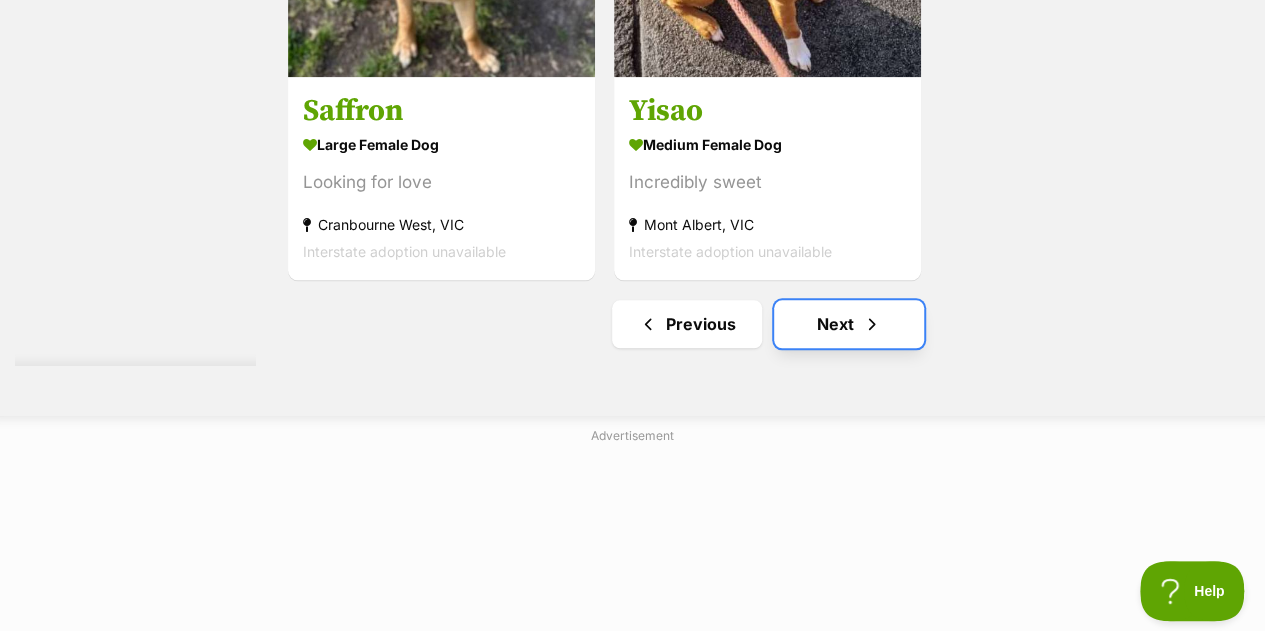 click on "Next" at bounding box center [849, 324] 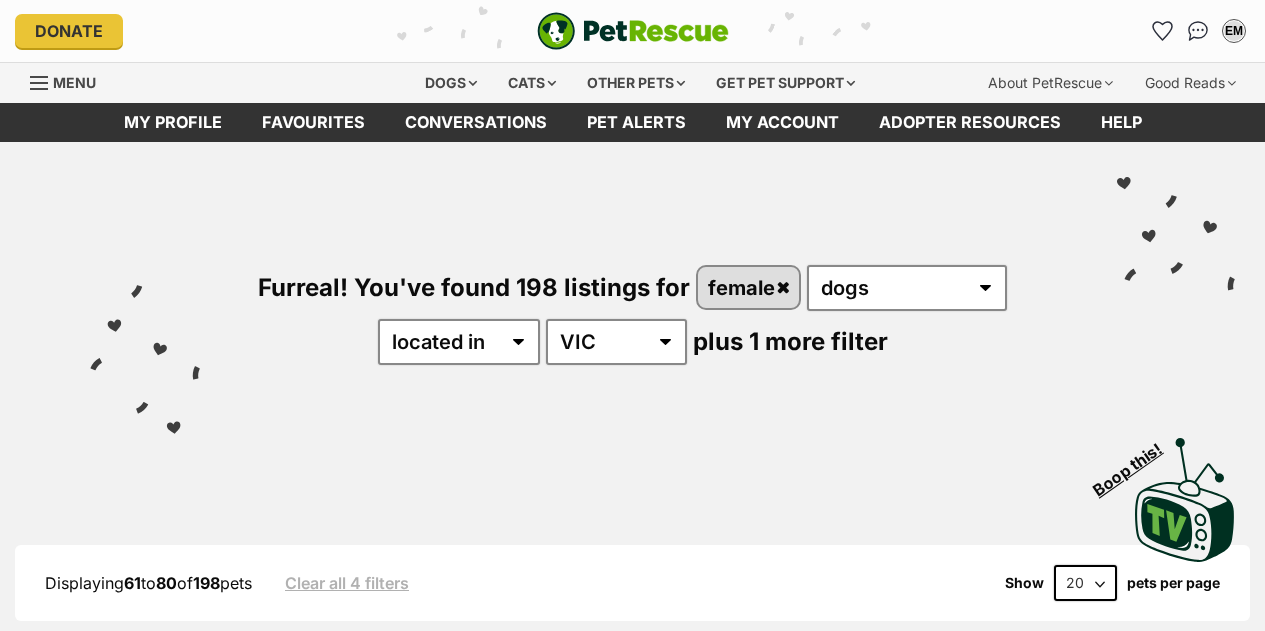 scroll, scrollTop: 0, scrollLeft: 0, axis: both 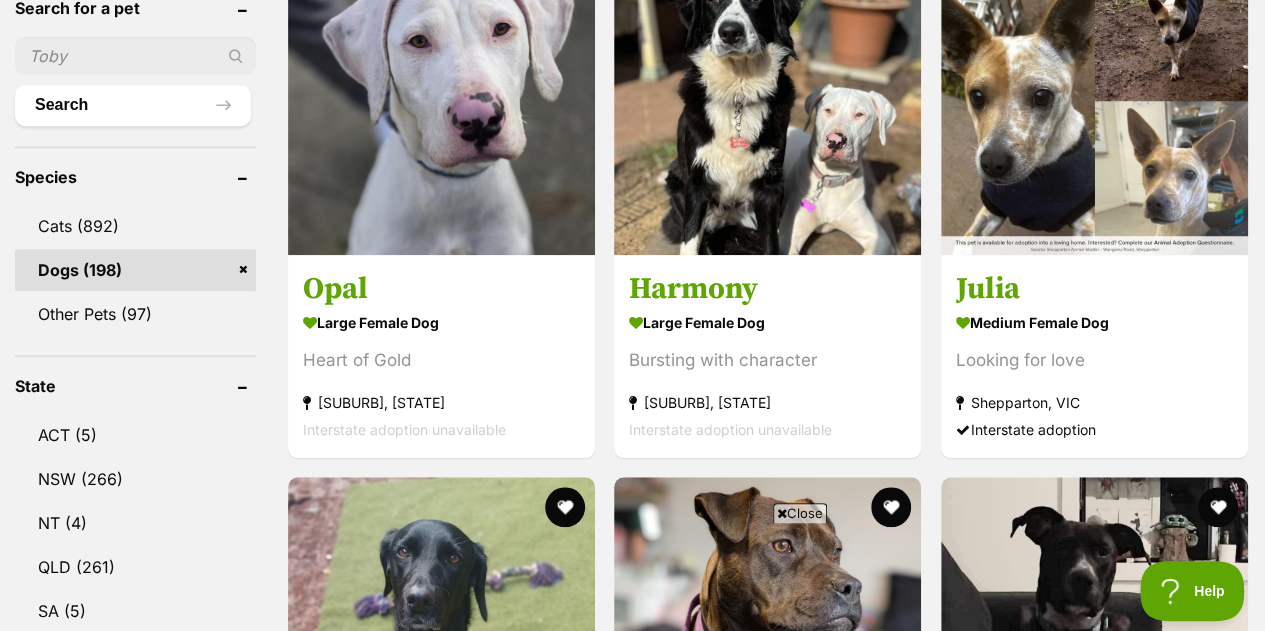 click on "Close" at bounding box center [800, 513] 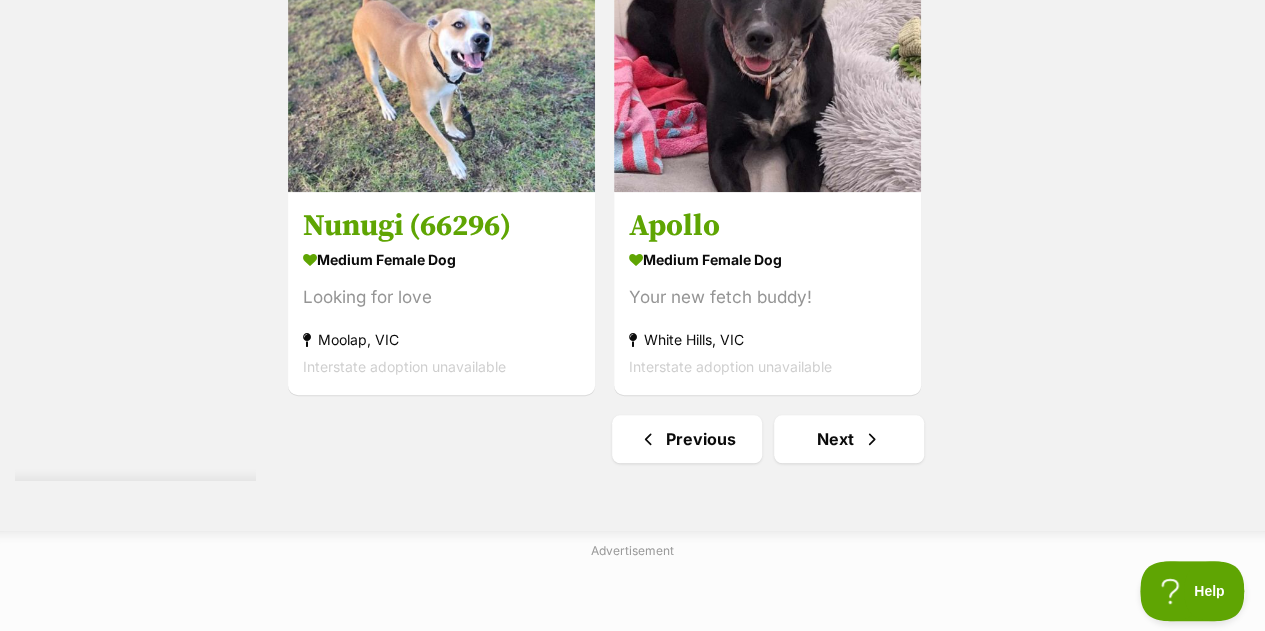 scroll, scrollTop: 4634, scrollLeft: 0, axis: vertical 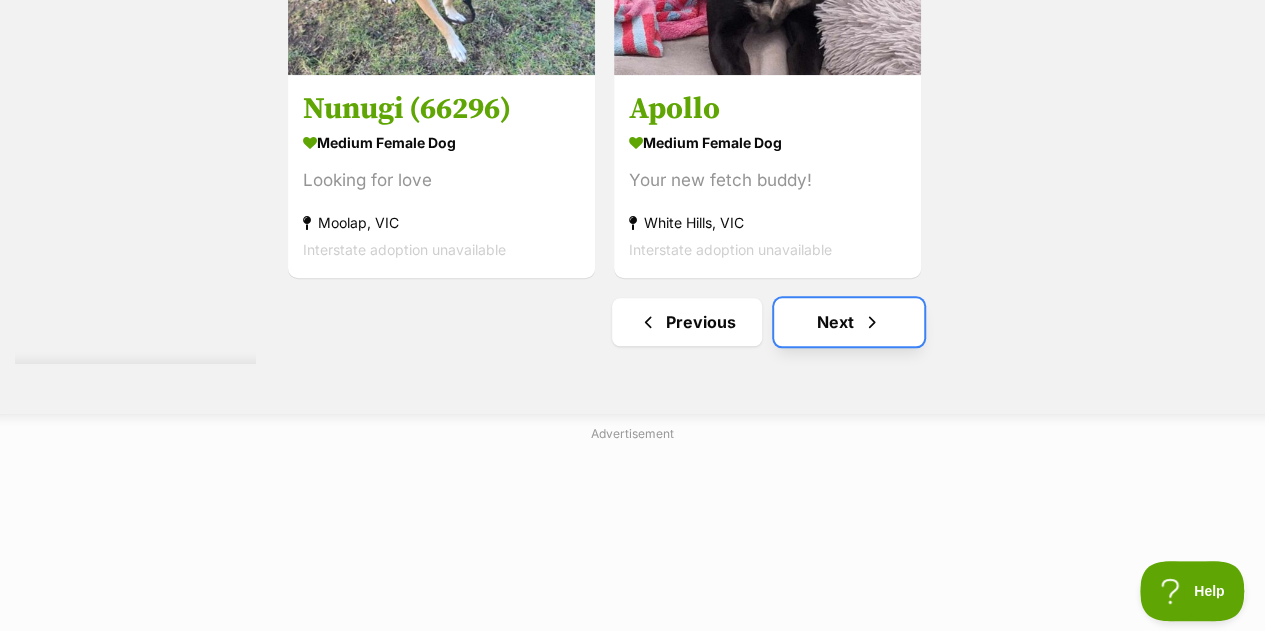 click on "Next" at bounding box center (849, 322) 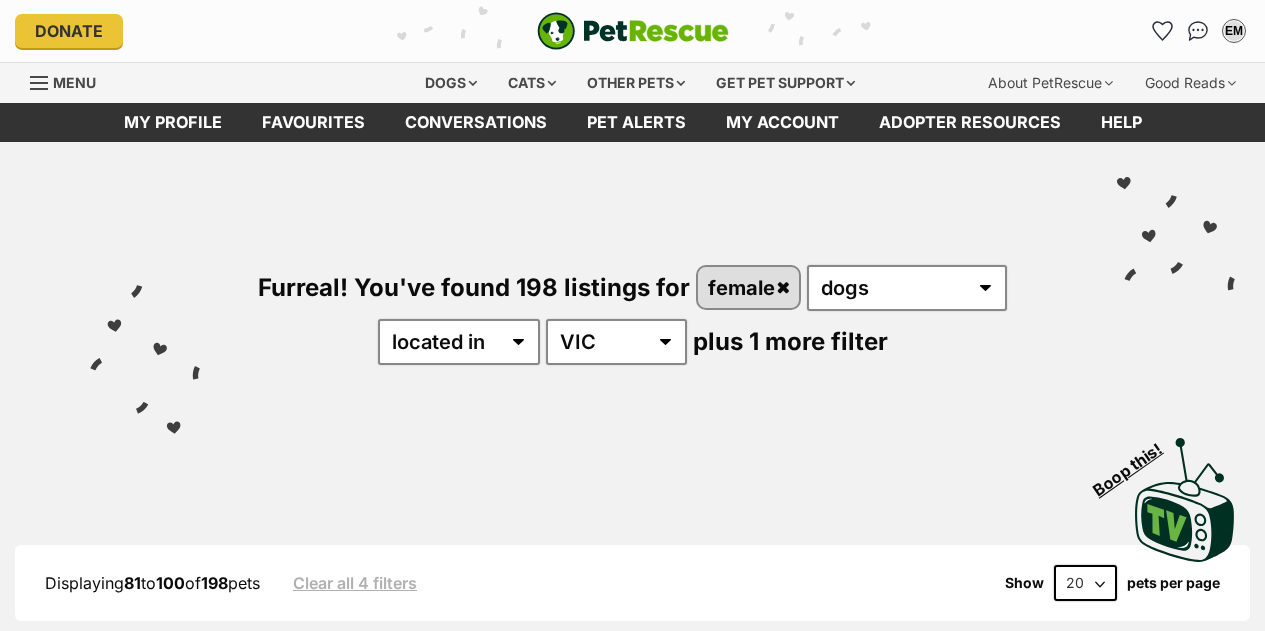 scroll, scrollTop: 0, scrollLeft: 0, axis: both 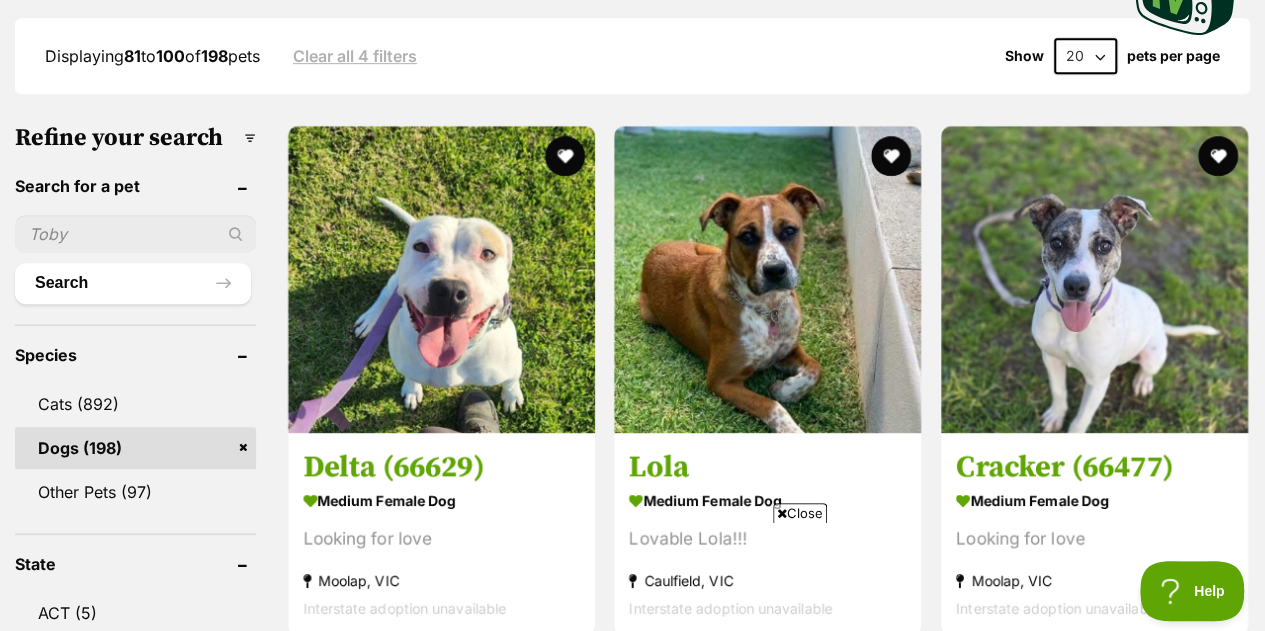 click on "Close" at bounding box center (800, 513) 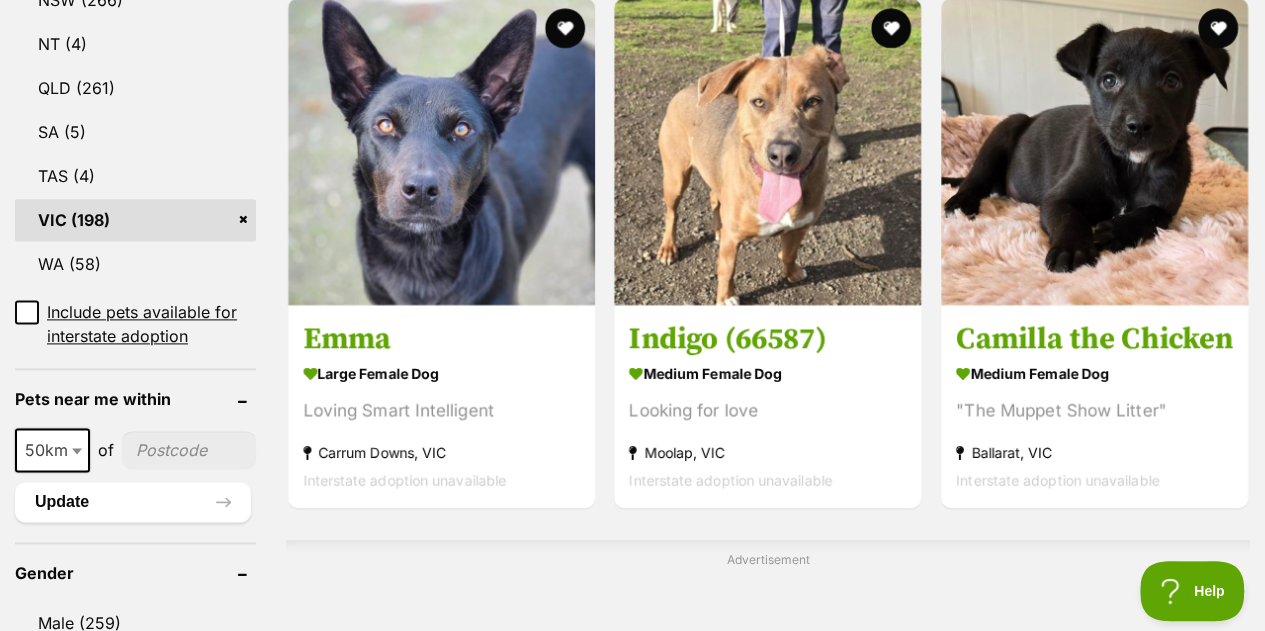 scroll, scrollTop: 1182, scrollLeft: 0, axis: vertical 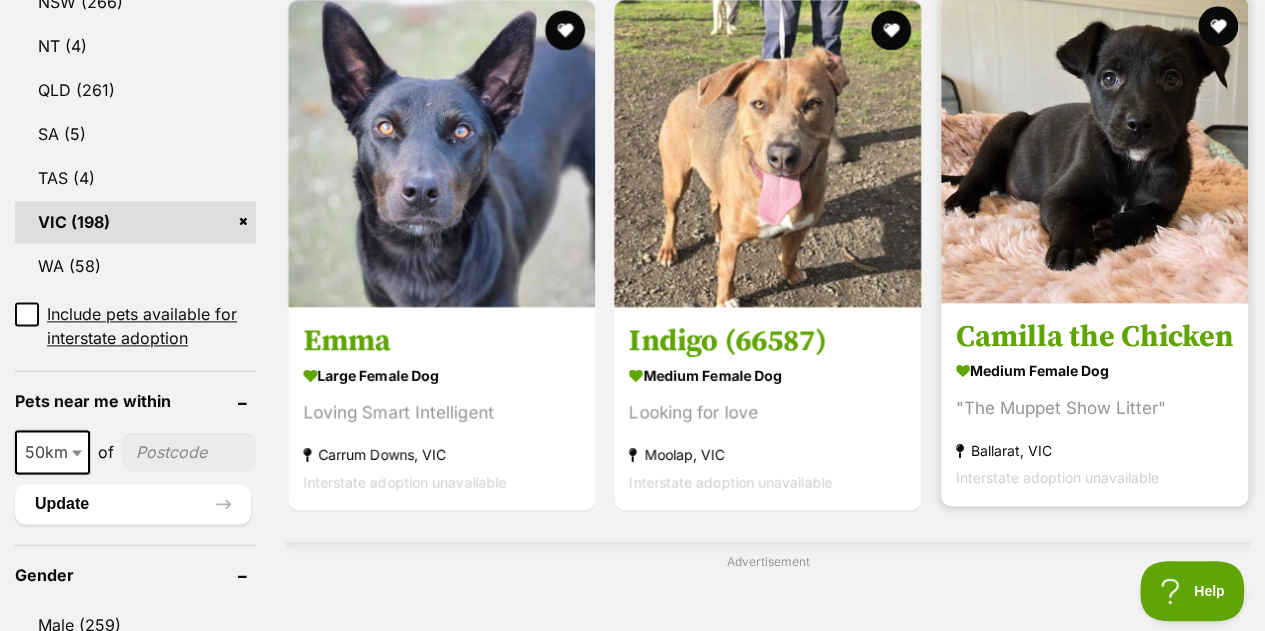 click at bounding box center (1094, 149) 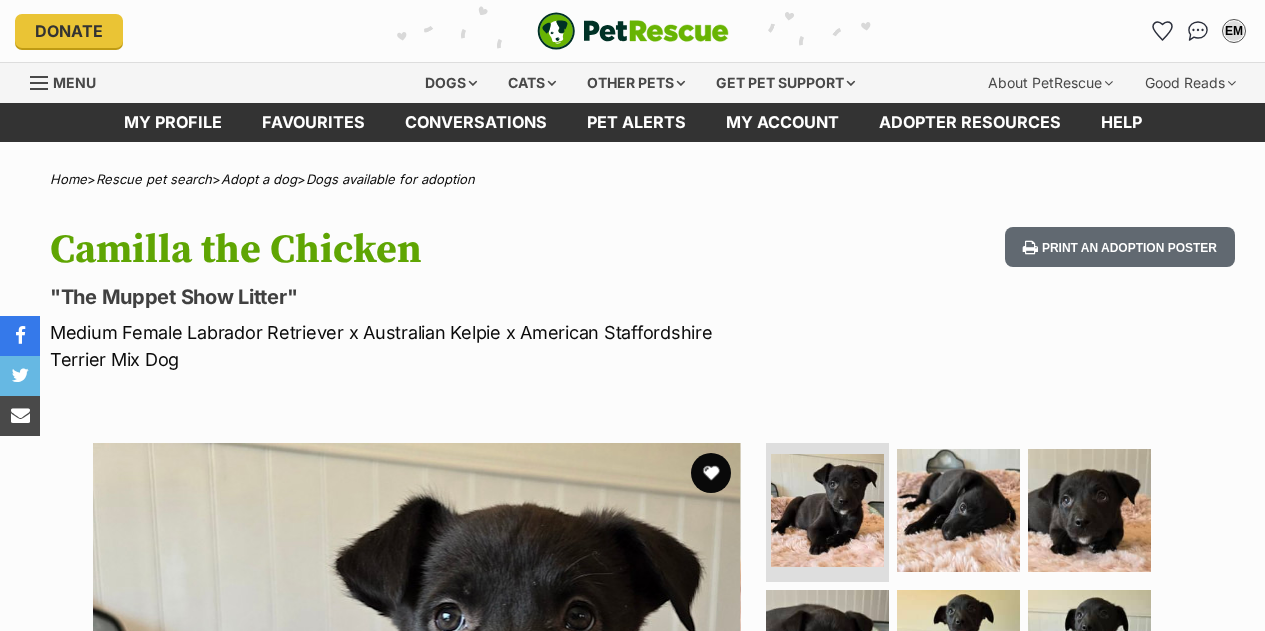 scroll, scrollTop: 0, scrollLeft: 0, axis: both 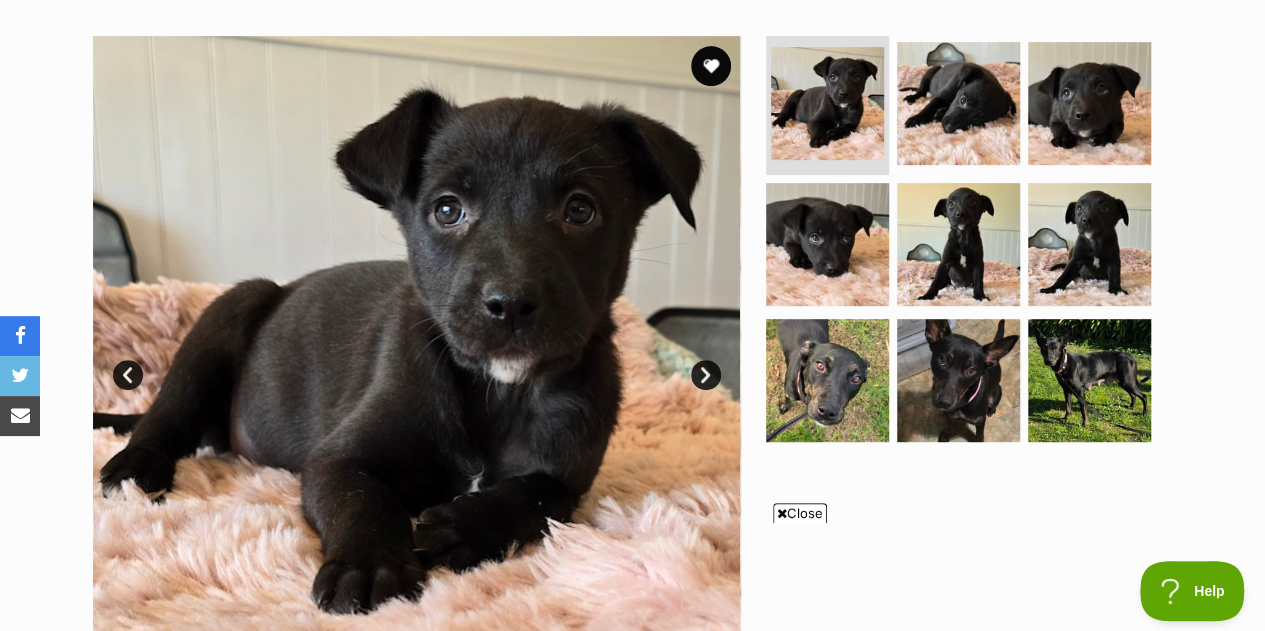 click on "Next" at bounding box center [706, 375] 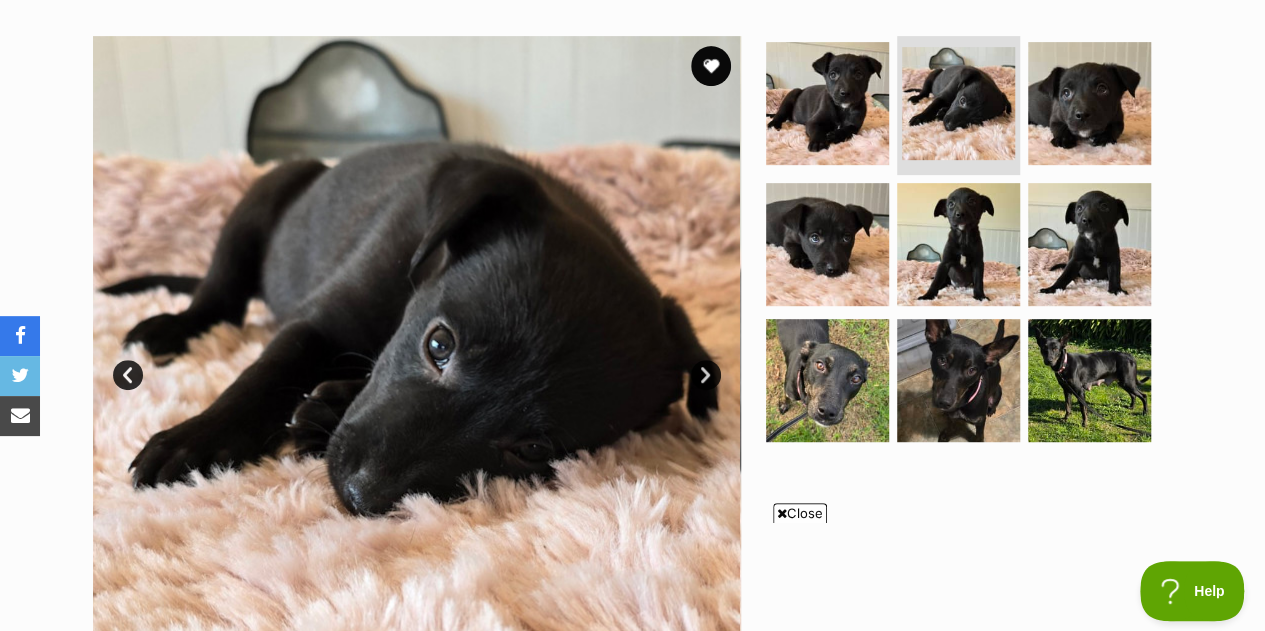 click on "Next" at bounding box center (706, 375) 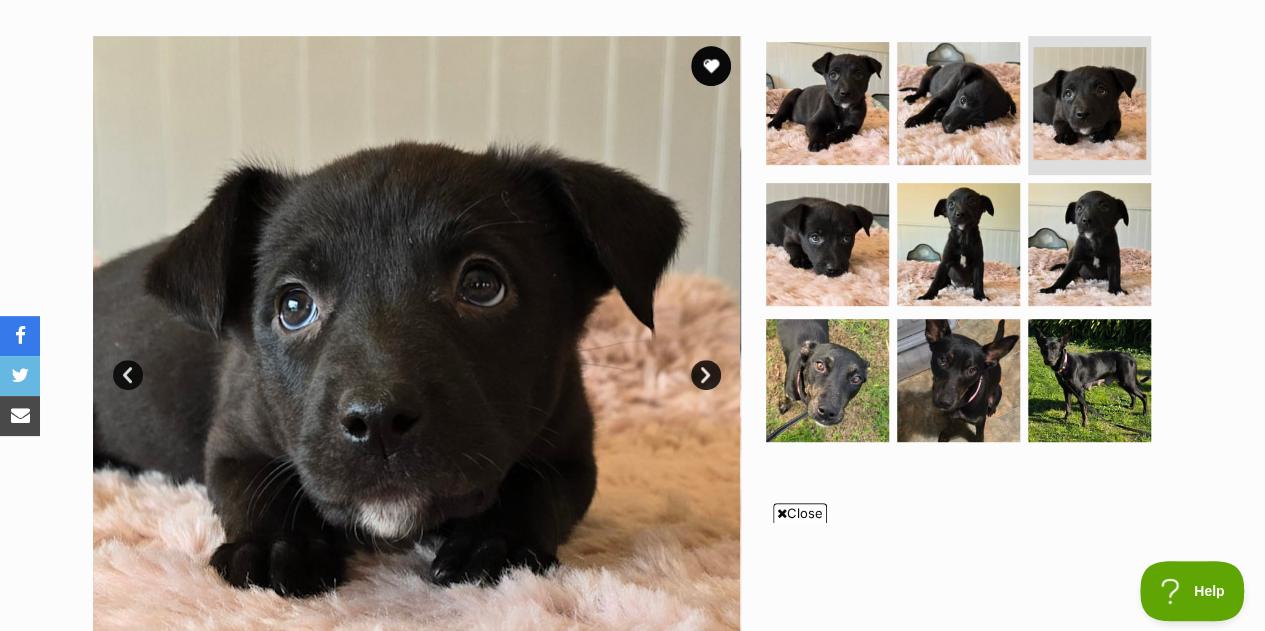click on "Next" at bounding box center (706, 375) 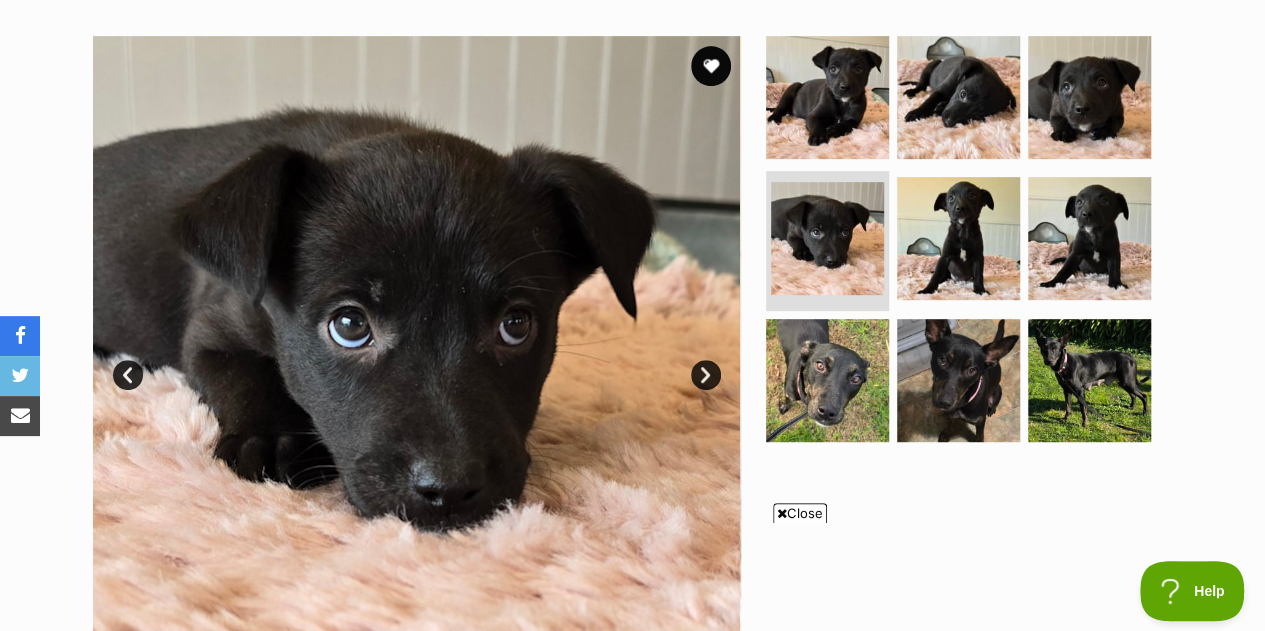 click on "Next" at bounding box center [706, 375] 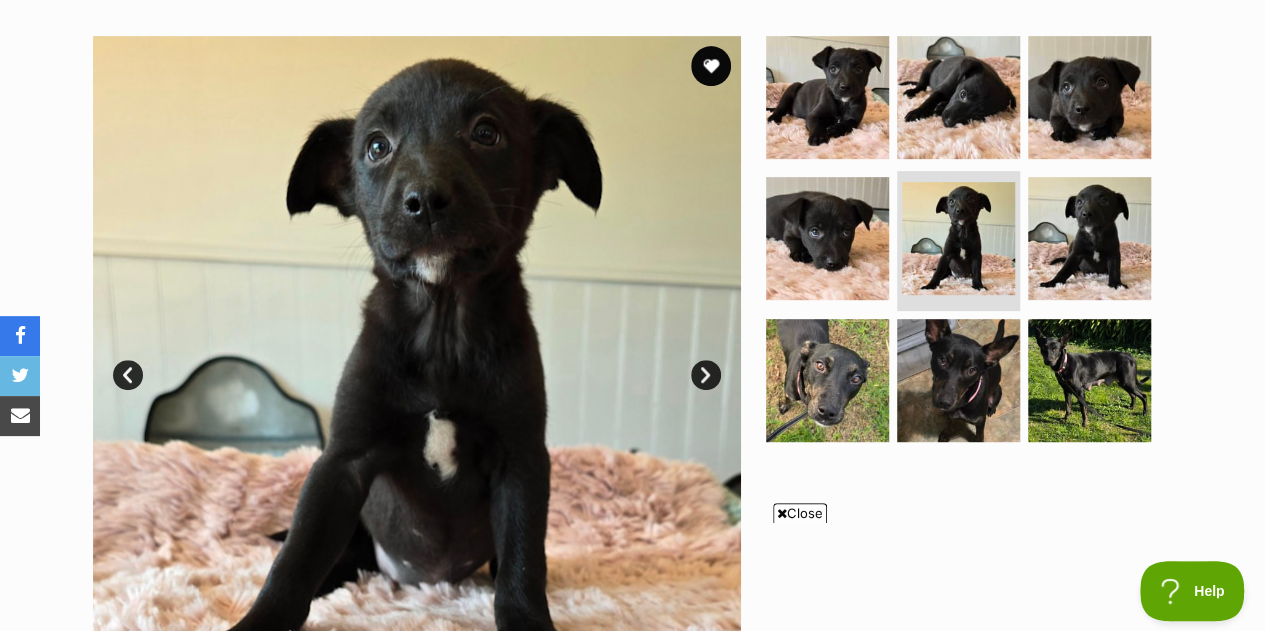 click on "Next" at bounding box center [706, 375] 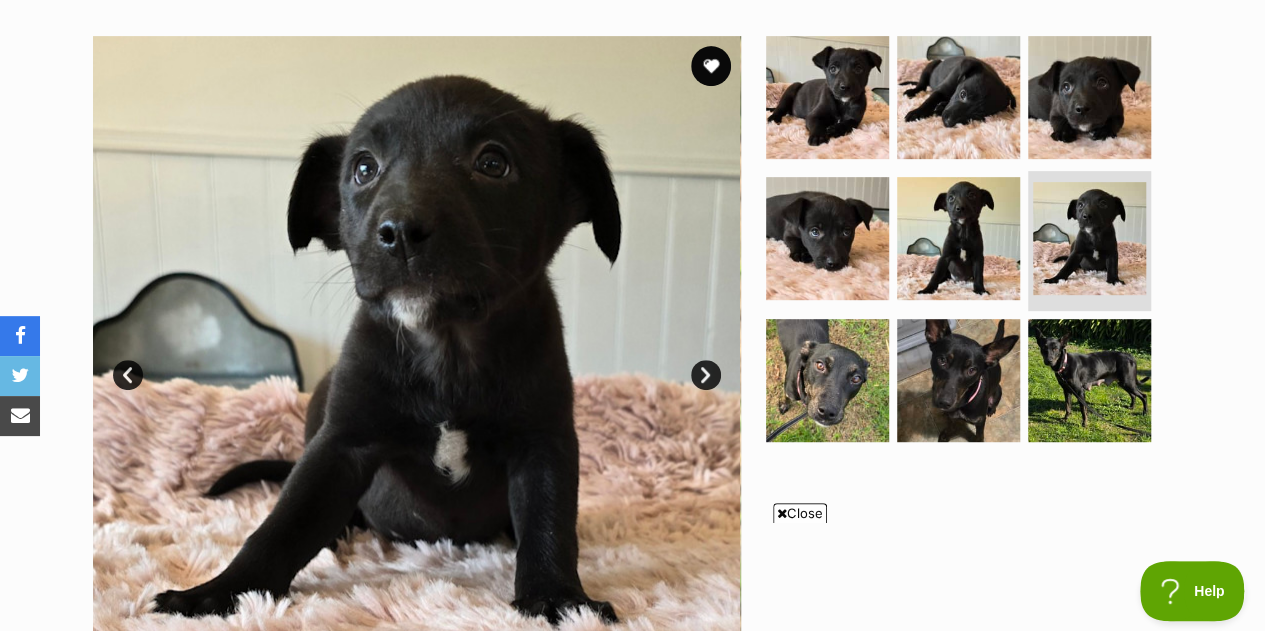 click on "Close" at bounding box center (800, 513) 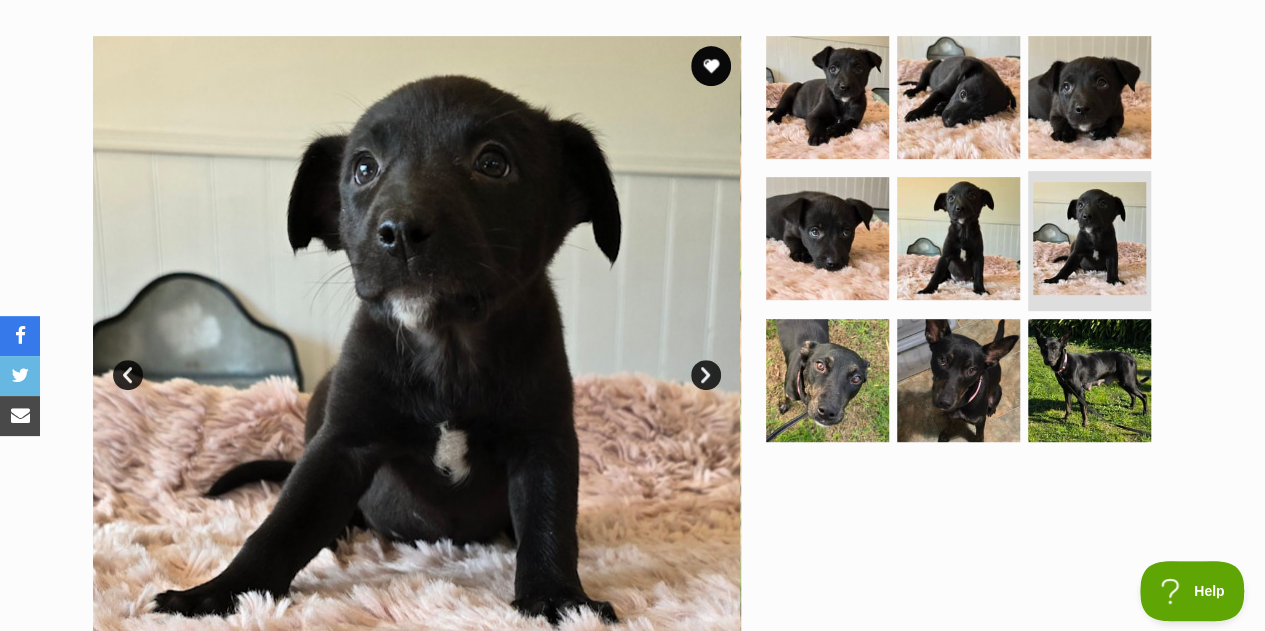 click on "Next" at bounding box center (706, 375) 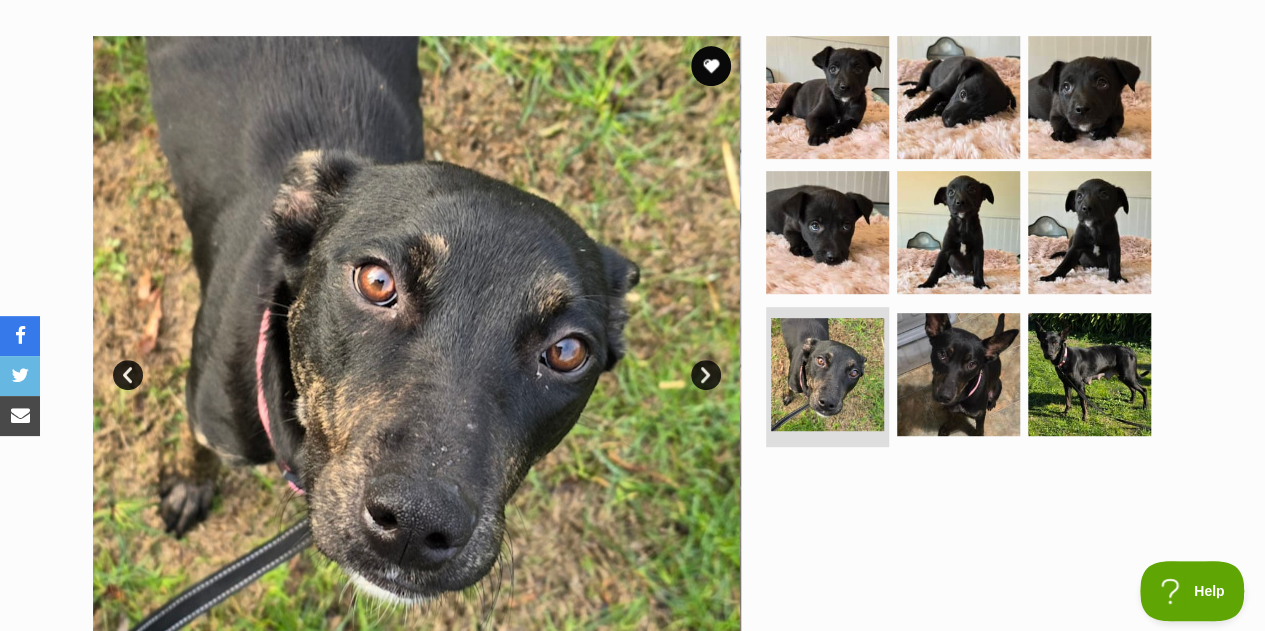 click on "Next" at bounding box center (706, 375) 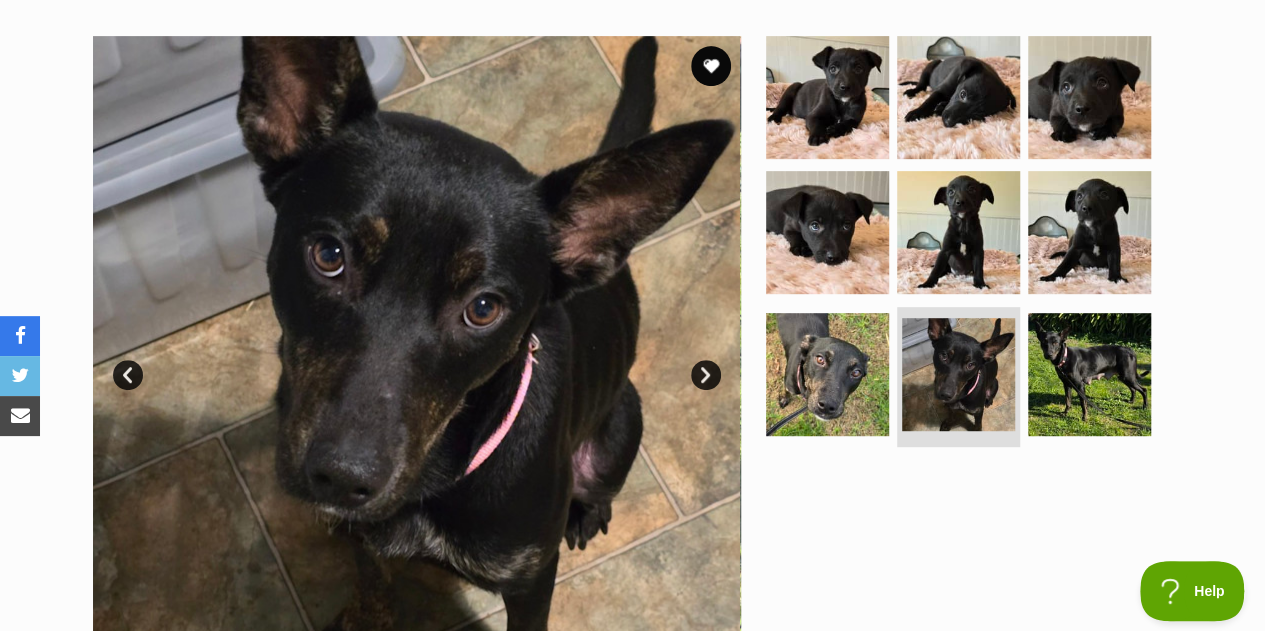 click on "Next" at bounding box center (706, 375) 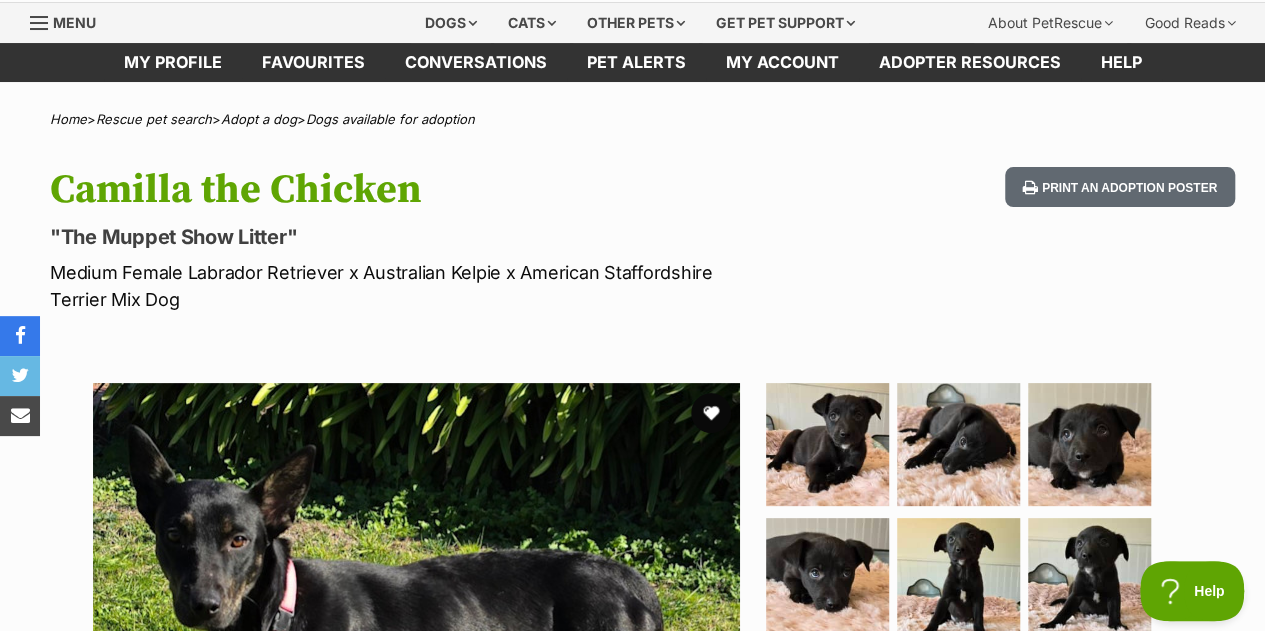 scroll, scrollTop: 59, scrollLeft: 0, axis: vertical 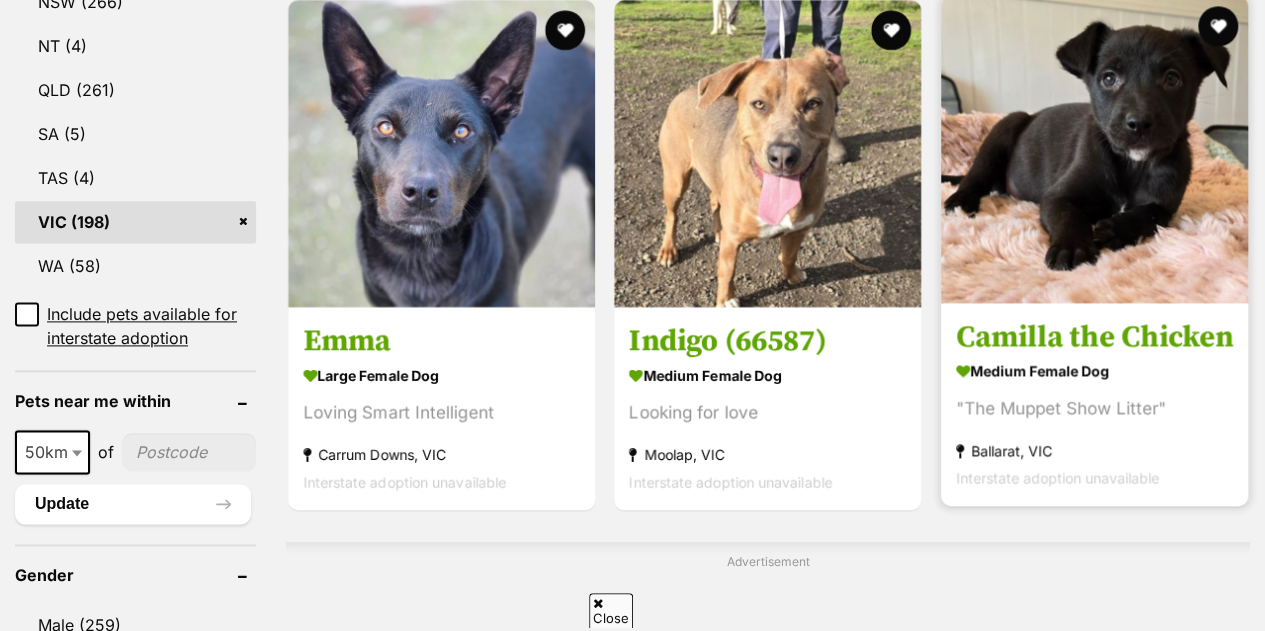 click at bounding box center (1094, 149) 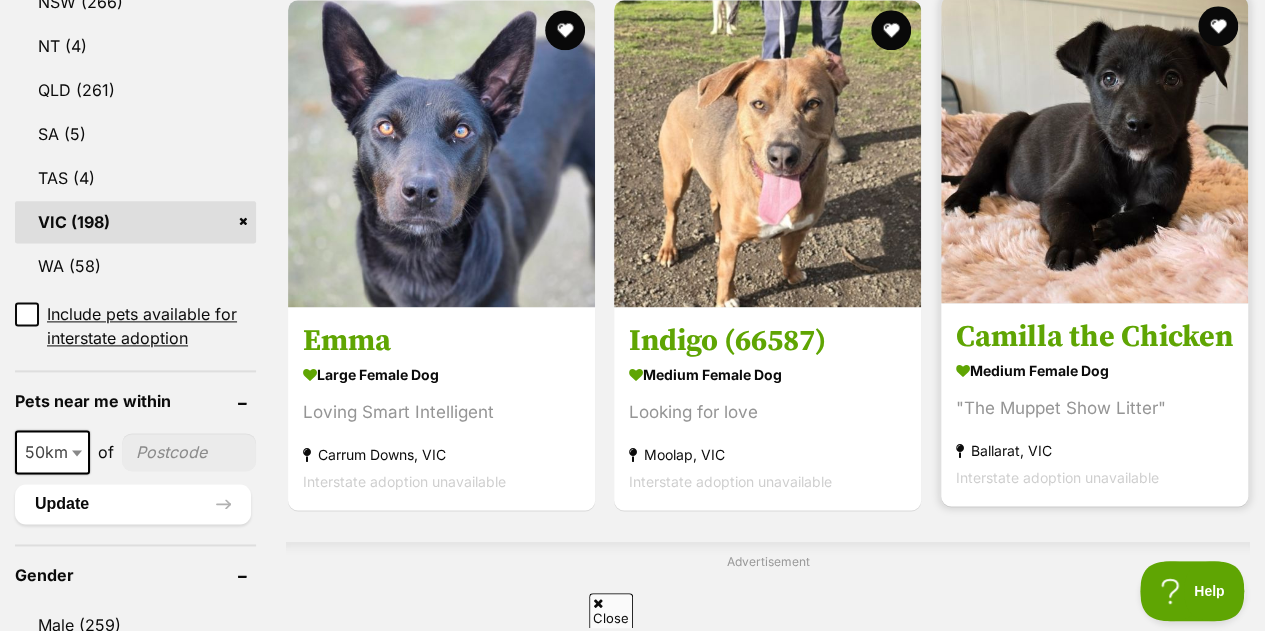 scroll, scrollTop: 0, scrollLeft: 0, axis: both 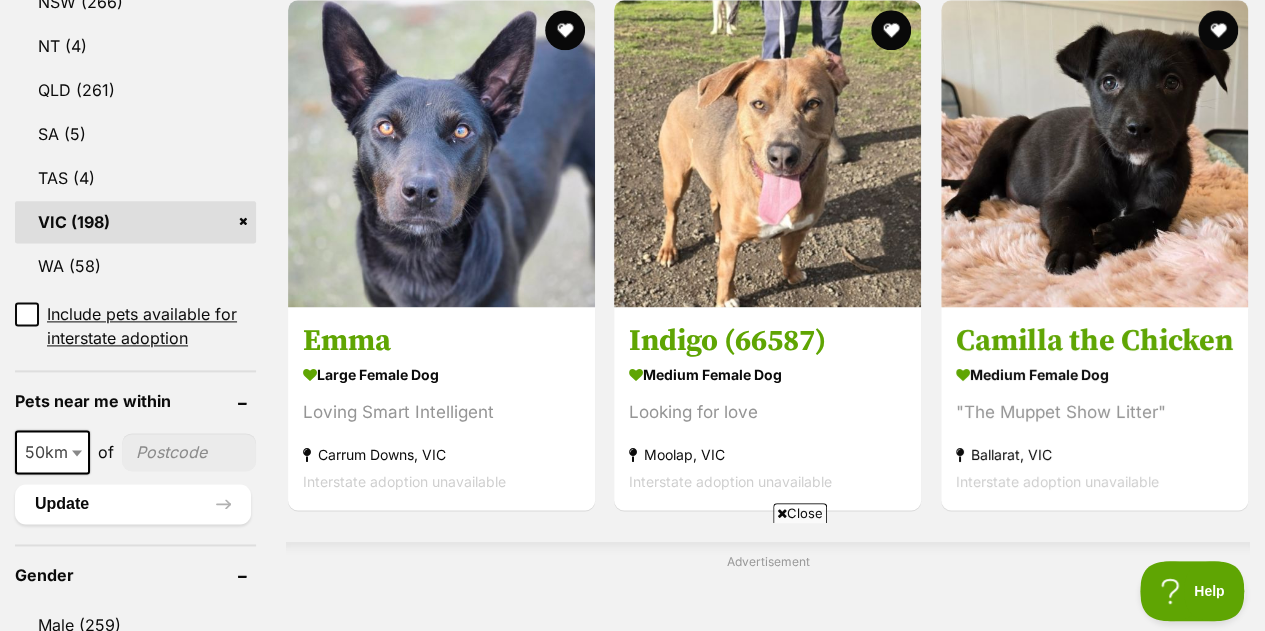 click on "Close" at bounding box center [800, 513] 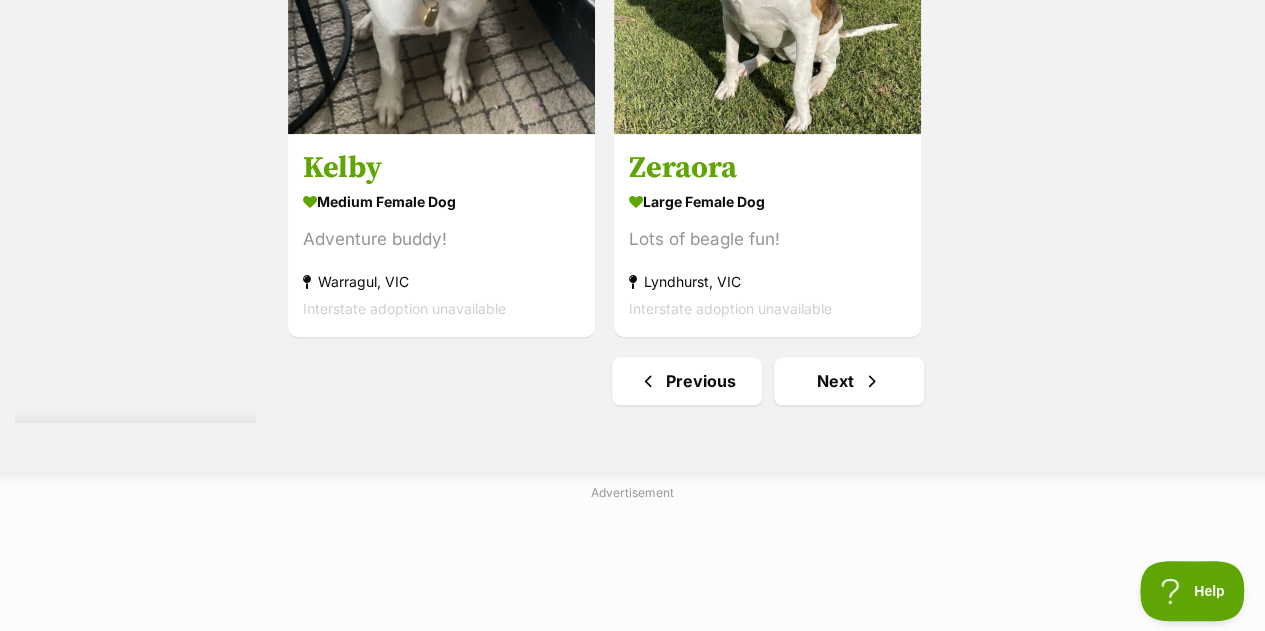 scroll, scrollTop: 4574, scrollLeft: 0, axis: vertical 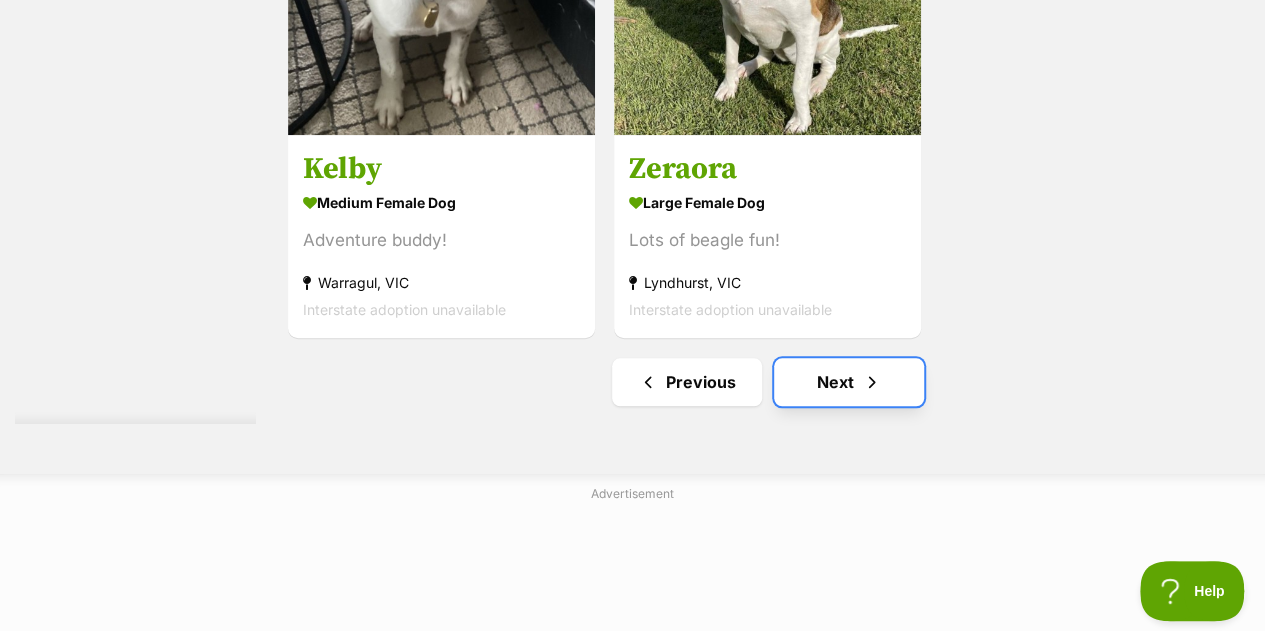 click on "Next" at bounding box center [849, 382] 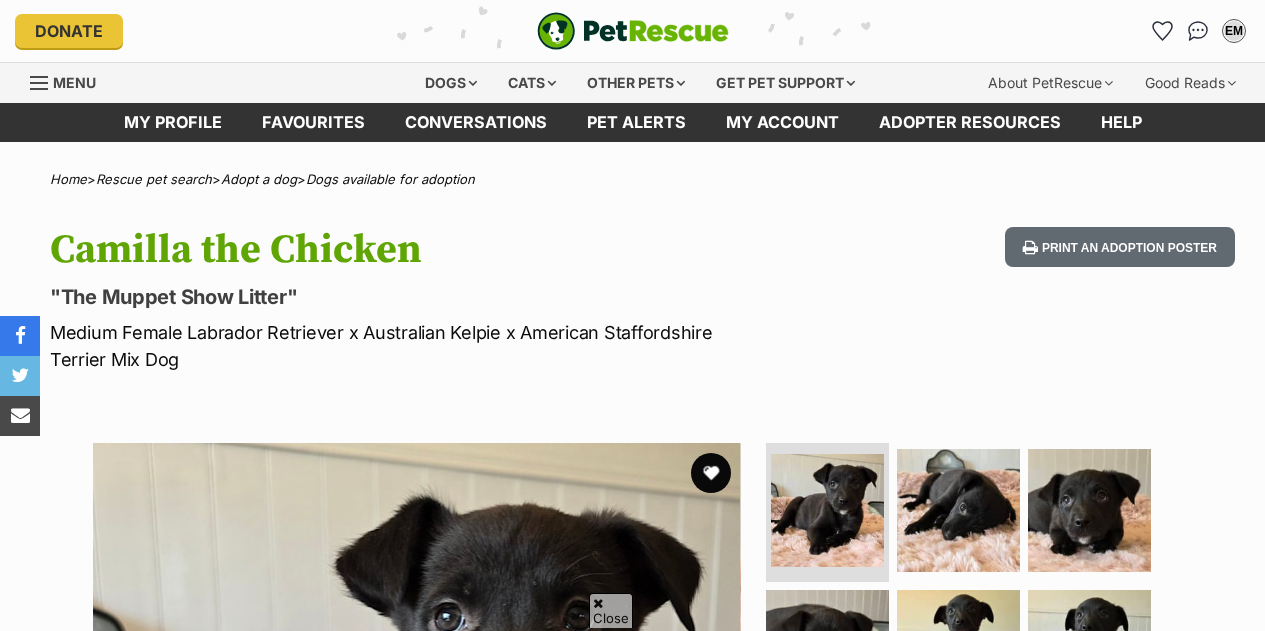 scroll, scrollTop: 594, scrollLeft: 0, axis: vertical 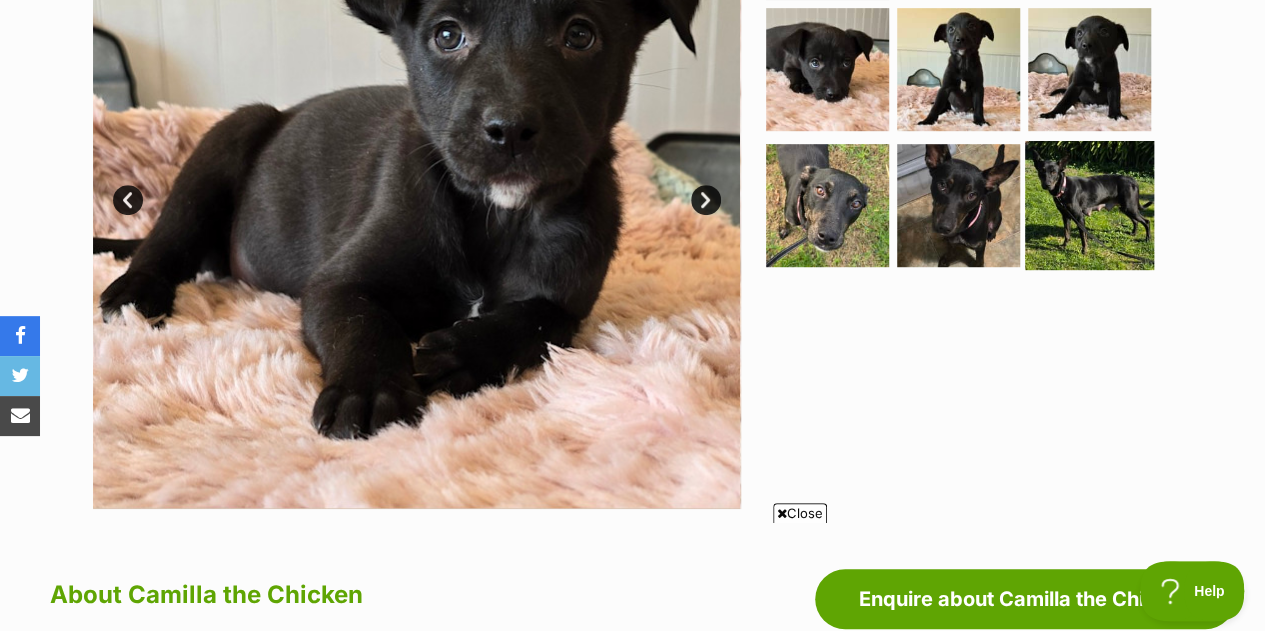 click at bounding box center [1089, 205] 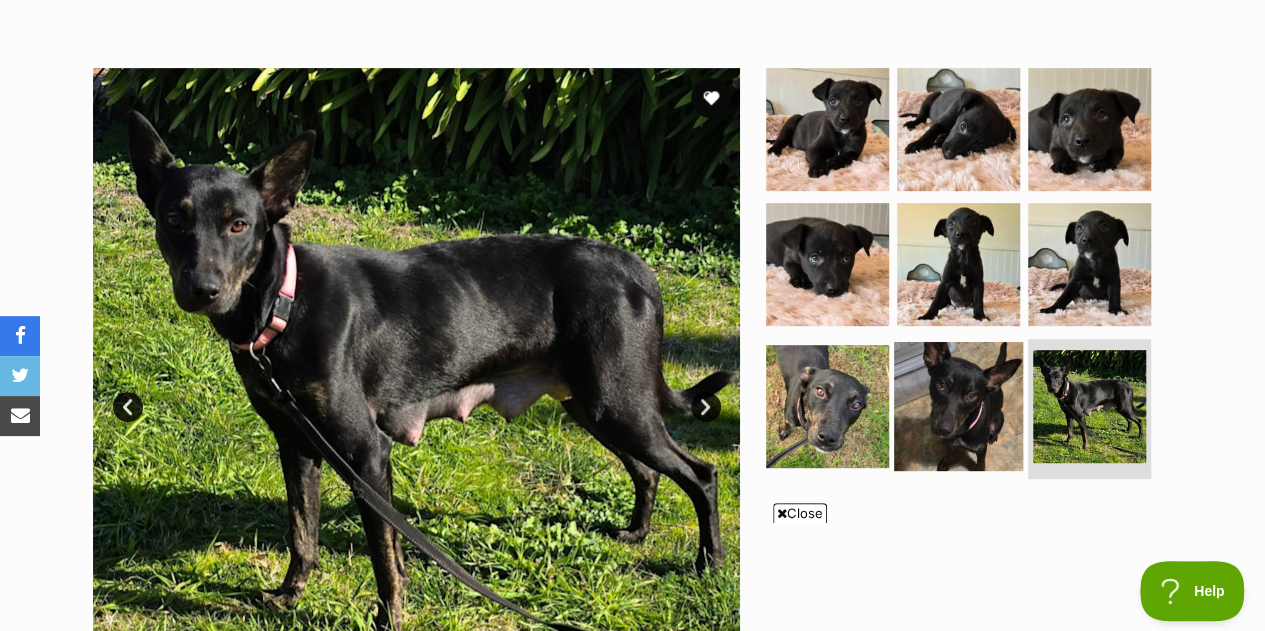 scroll, scrollTop: 316, scrollLeft: 0, axis: vertical 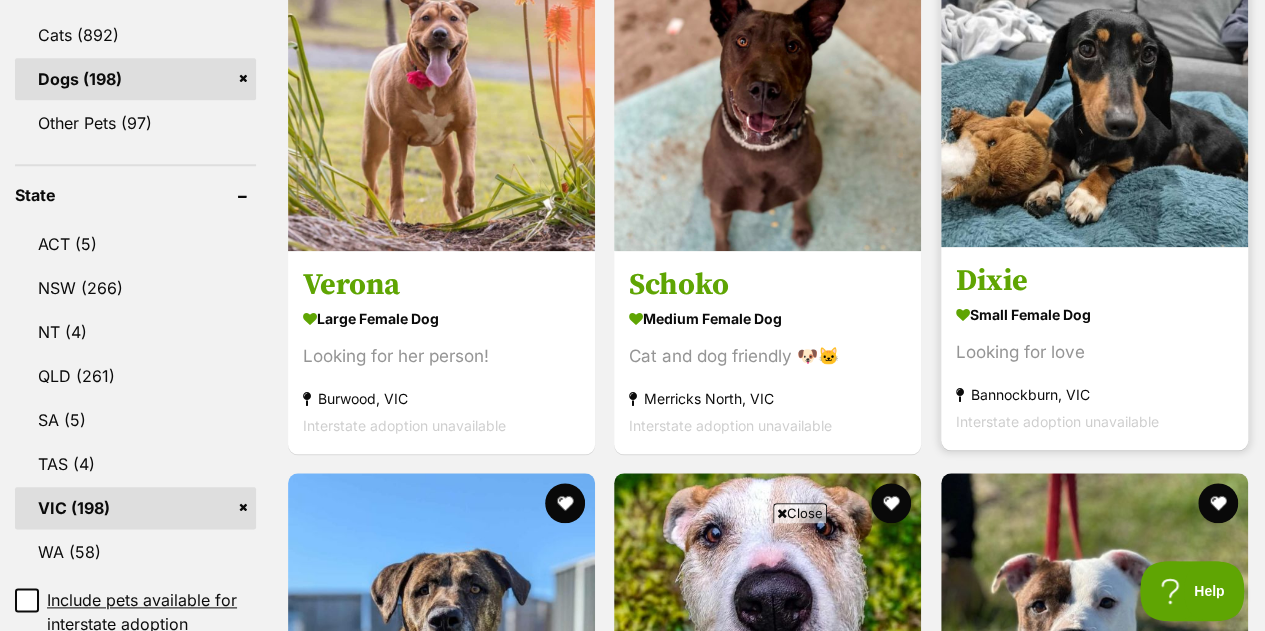 click on "Looking for love" at bounding box center [1094, 352] 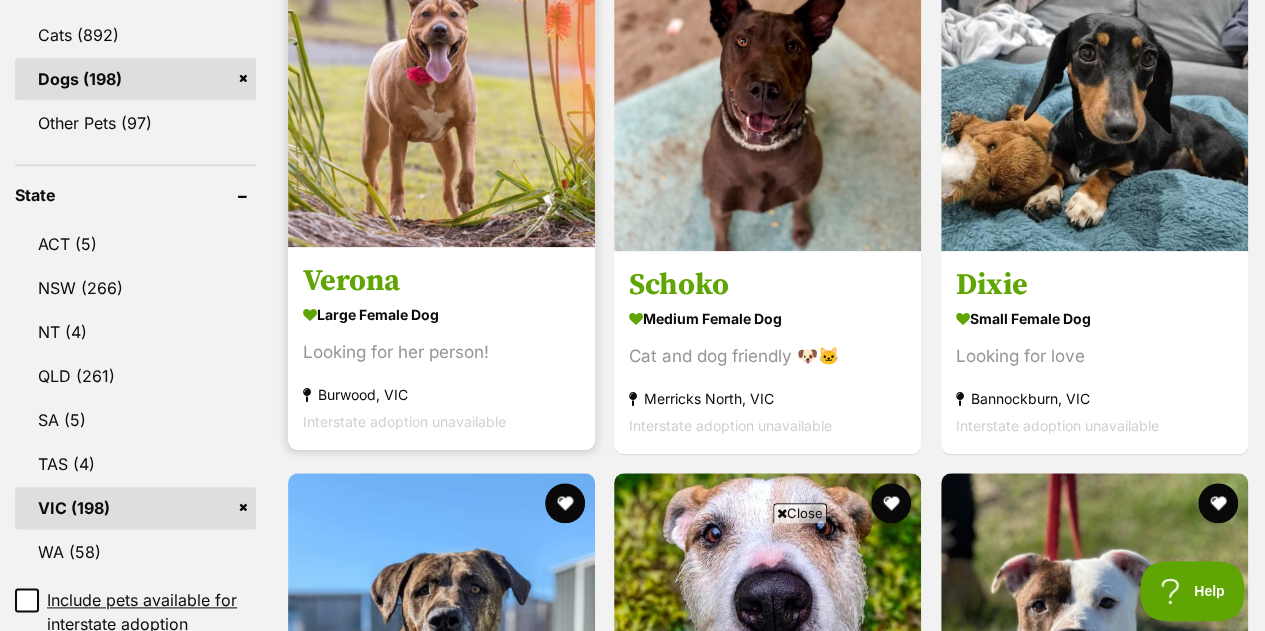scroll, scrollTop: 1093, scrollLeft: 0, axis: vertical 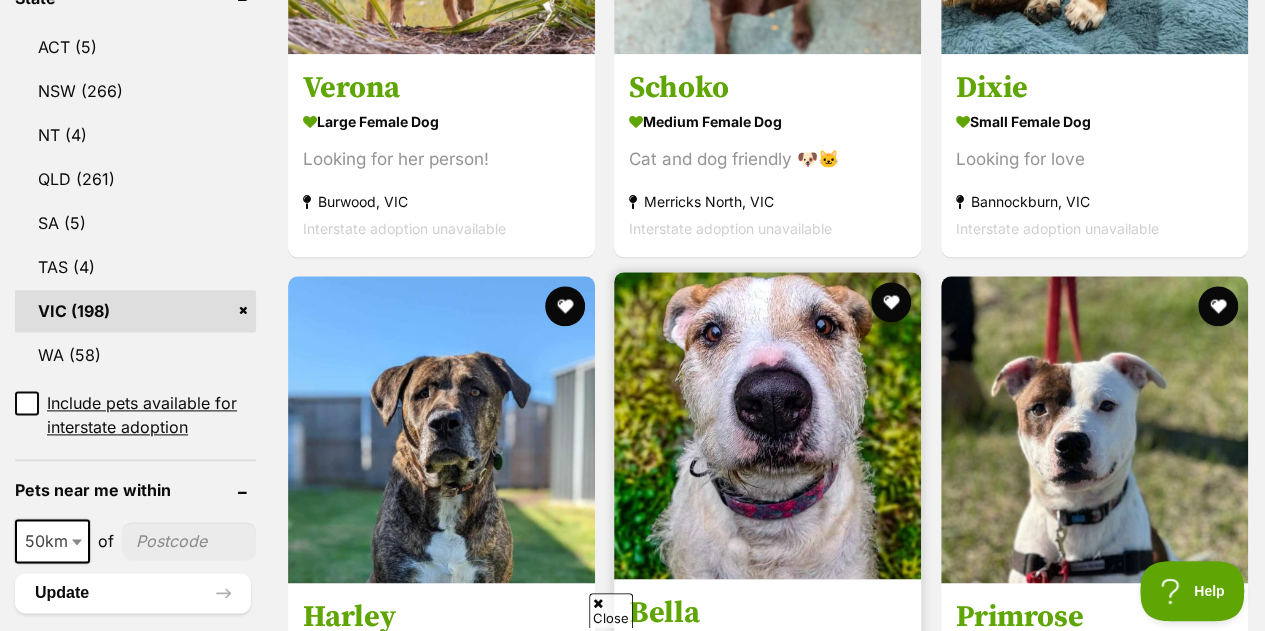 click at bounding box center [767, 425] 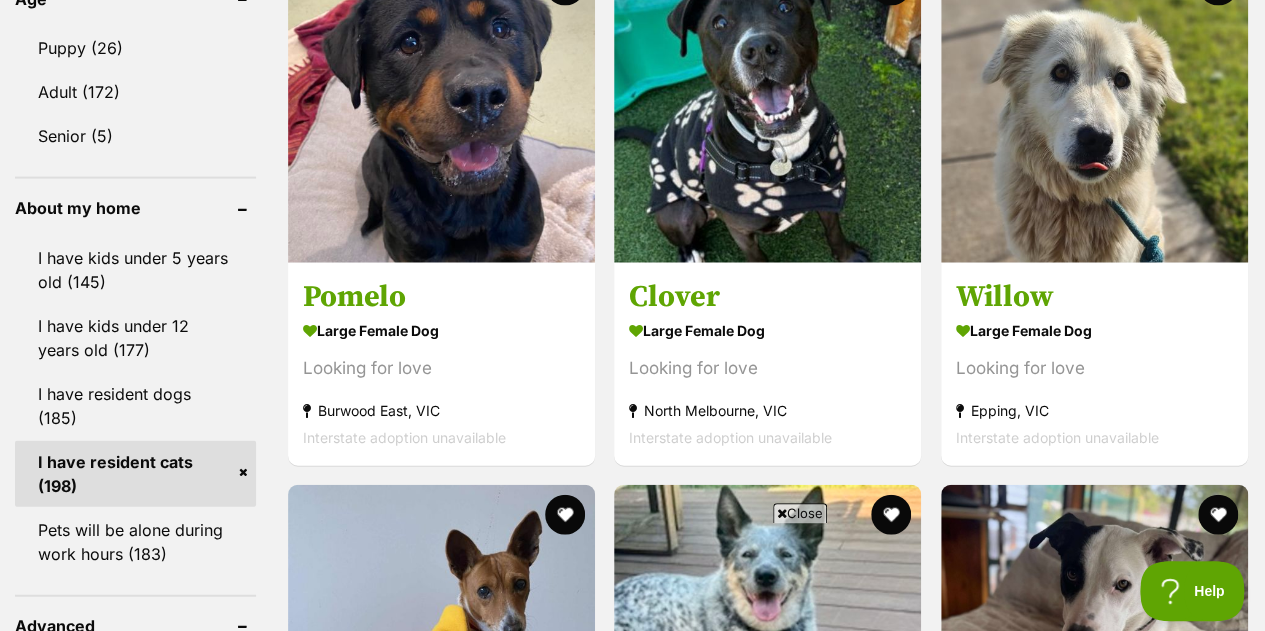 scroll, scrollTop: 2212, scrollLeft: 0, axis: vertical 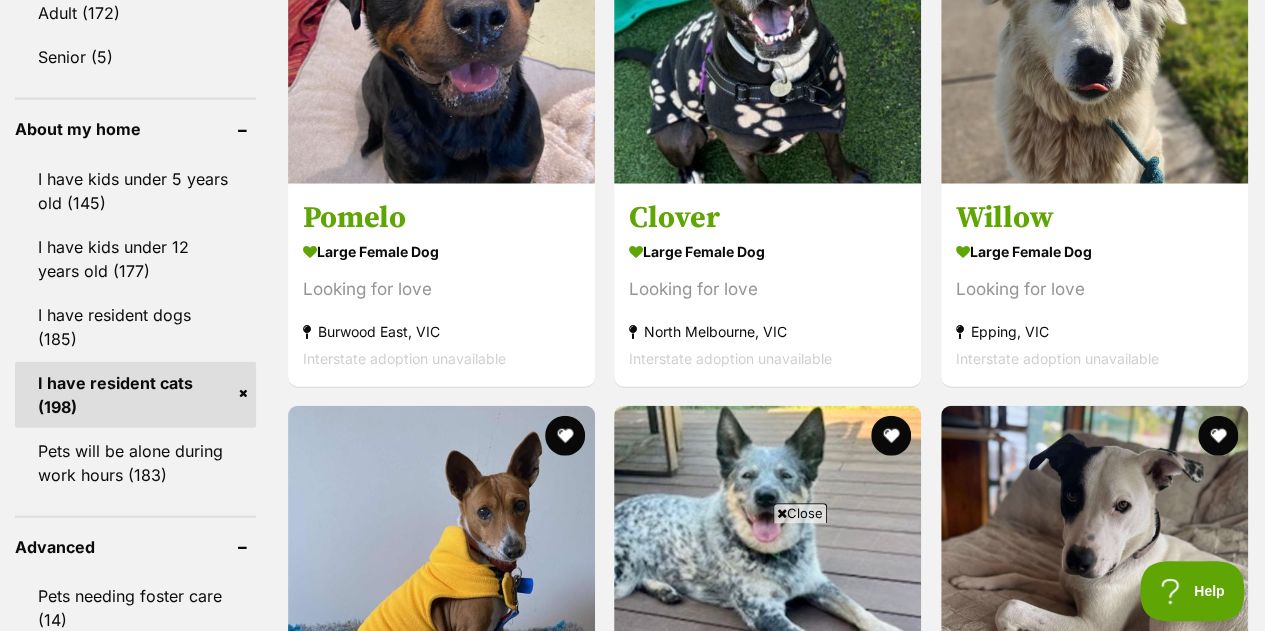 click on "Close" at bounding box center [800, 513] 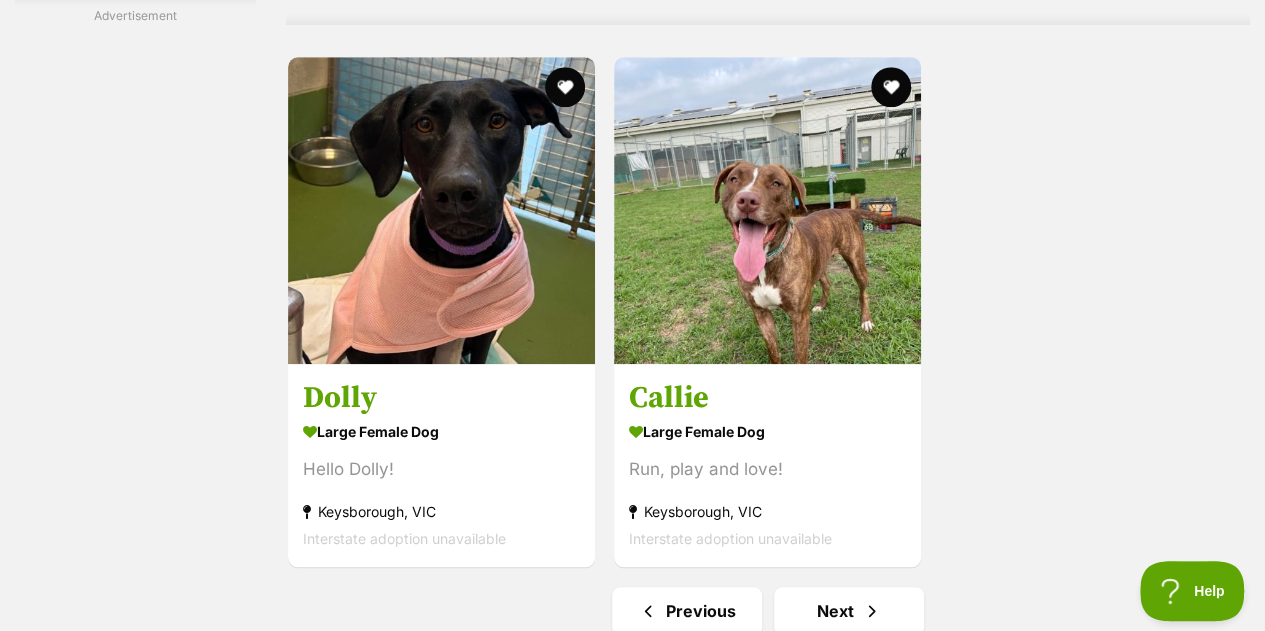 scroll, scrollTop: 4534, scrollLeft: 0, axis: vertical 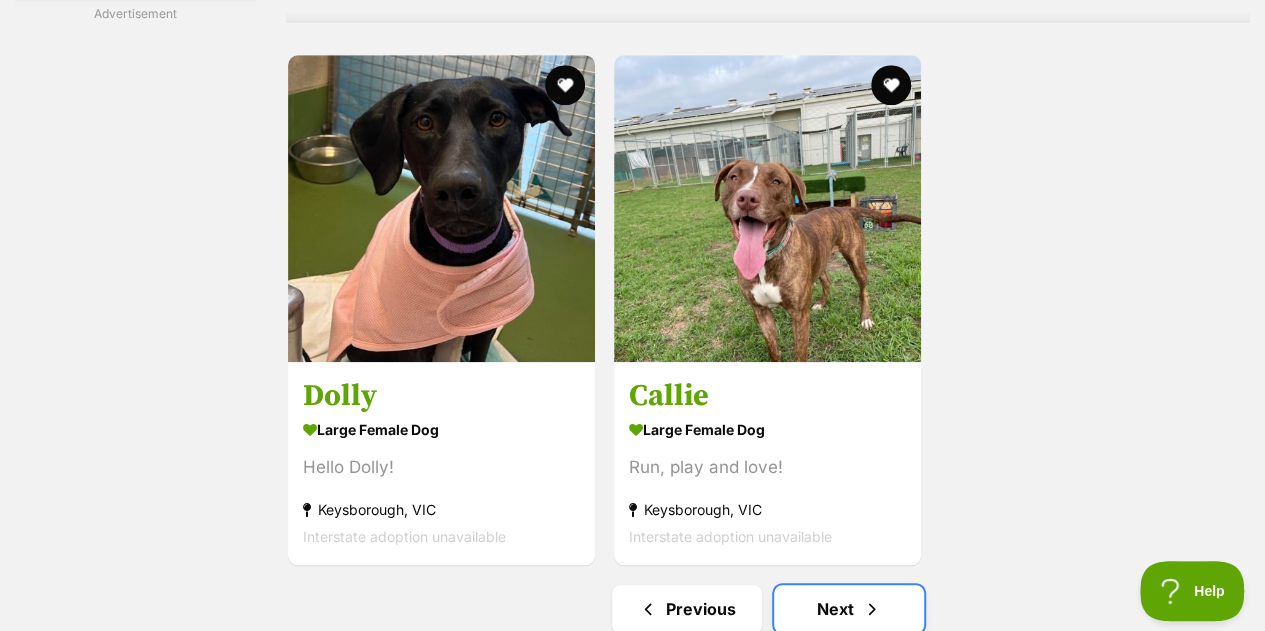 click on "Next" at bounding box center (849, 609) 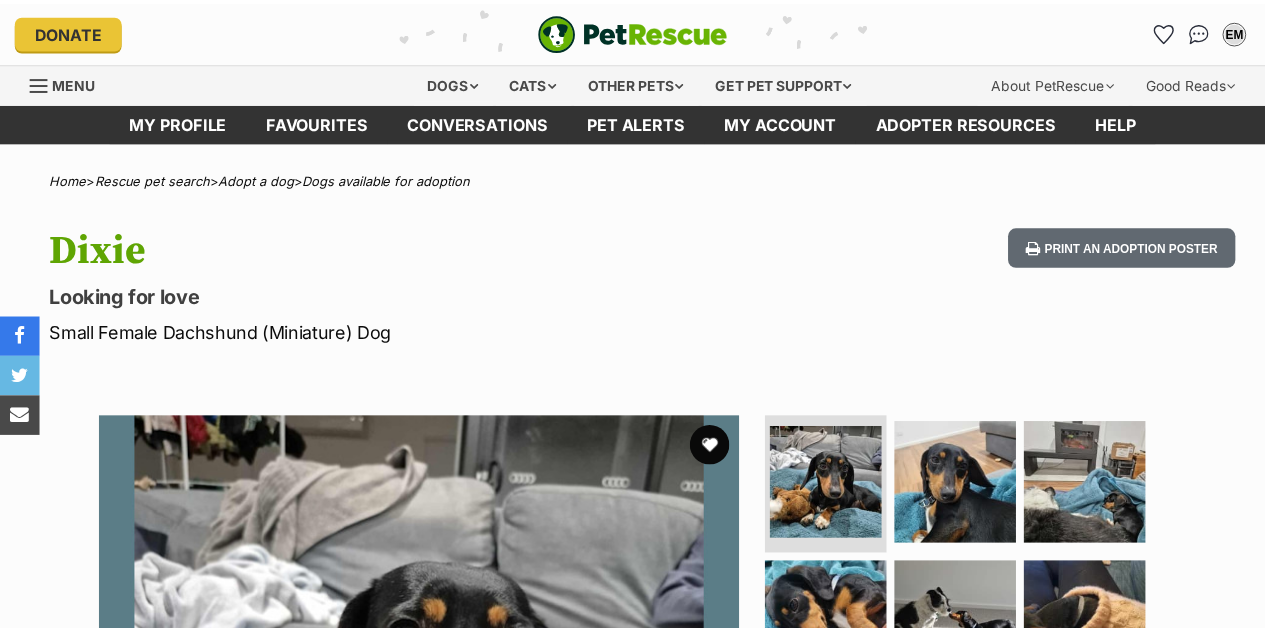 scroll, scrollTop: 0, scrollLeft: 0, axis: both 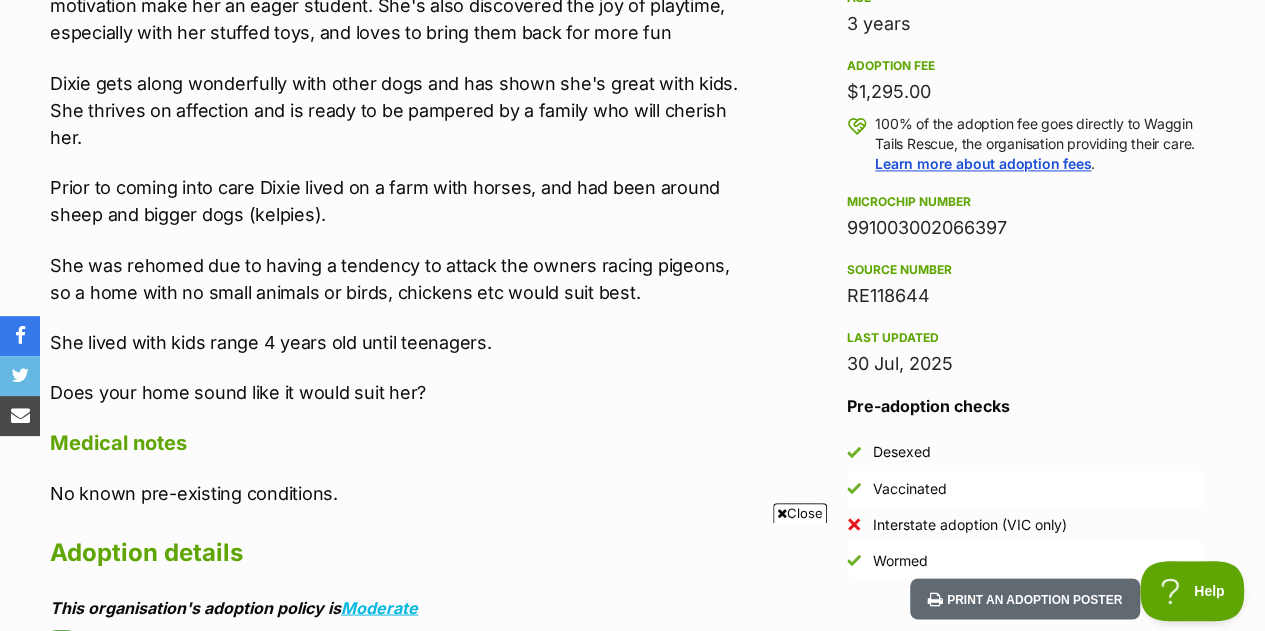 click on "Close" at bounding box center (800, 513) 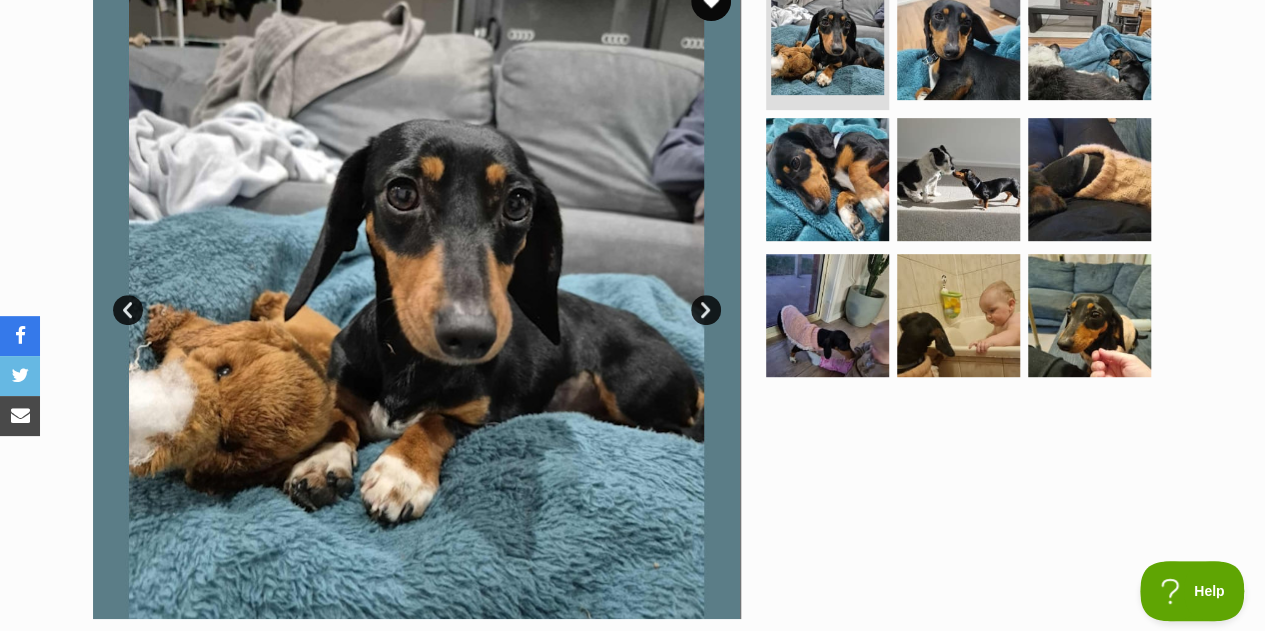 scroll, scrollTop: 438, scrollLeft: 0, axis: vertical 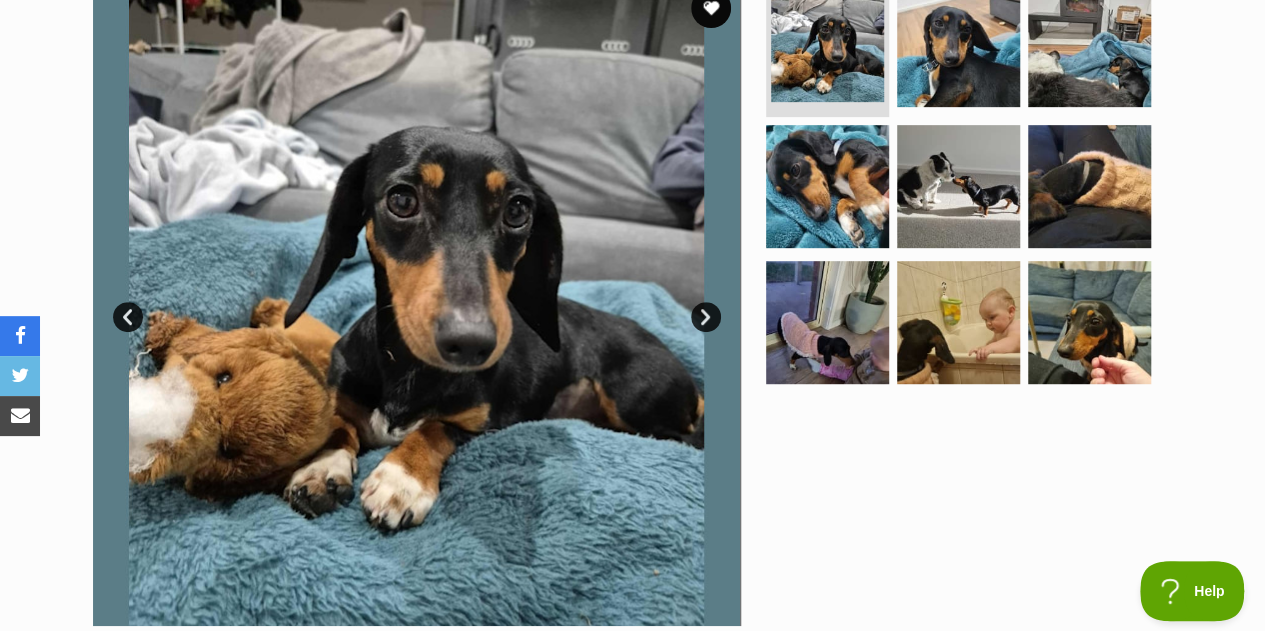 click on "Next" at bounding box center (706, 317) 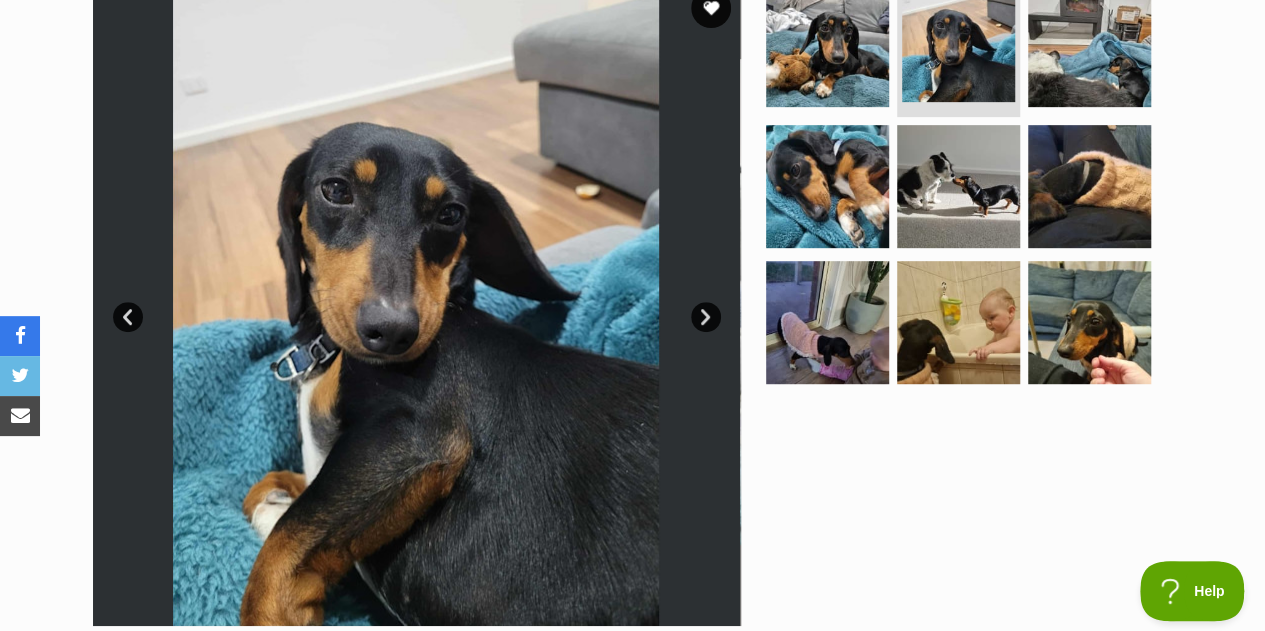 drag, startPoint x: 712, startPoint y: 303, endPoint x: 704, endPoint y: 317, distance: 16.124516 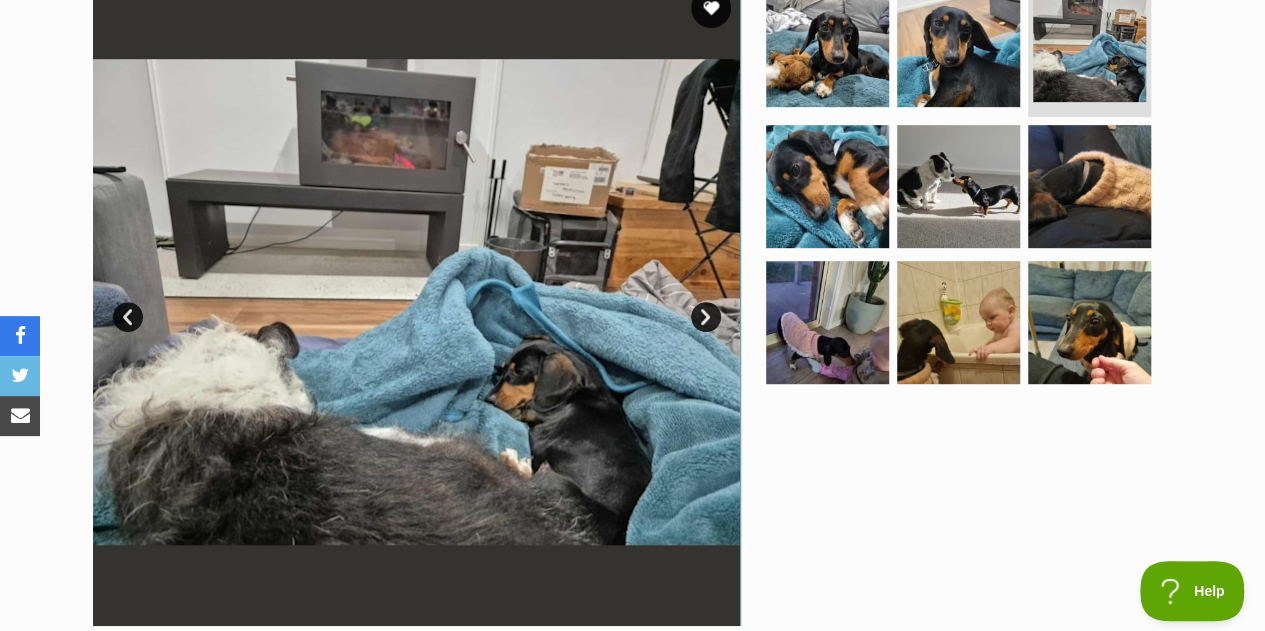 click on "Next" at bounding box center [706, 317] 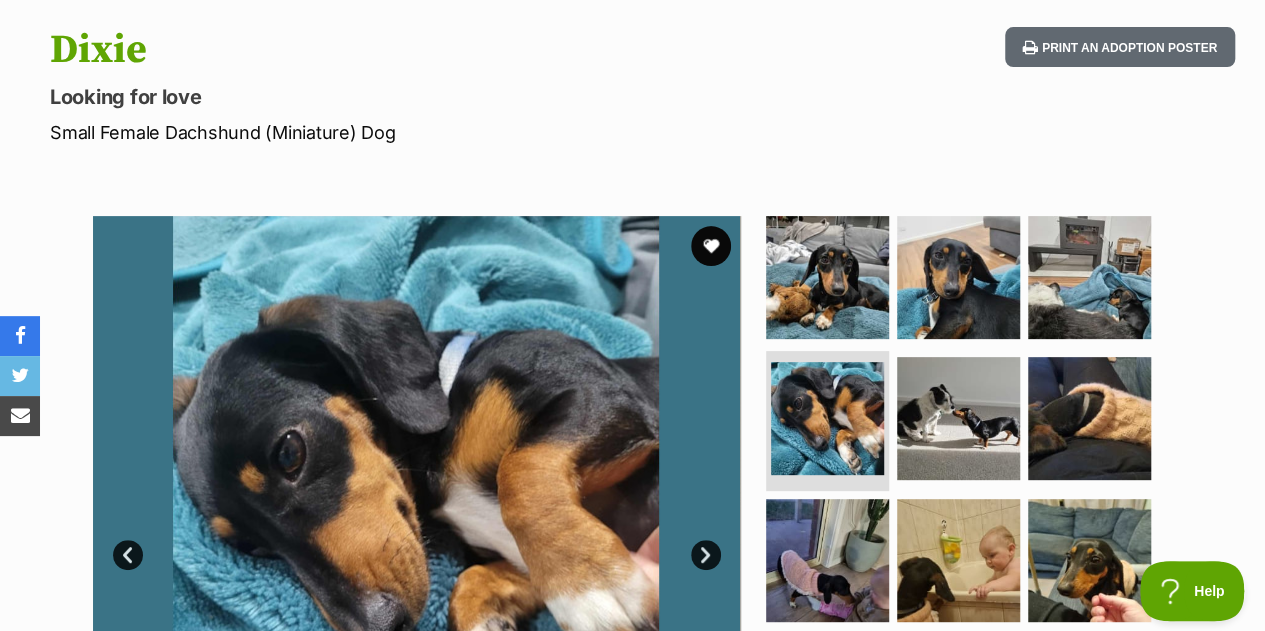 scroll, scrollTop: 0, scrollLeft: 0, axis: both 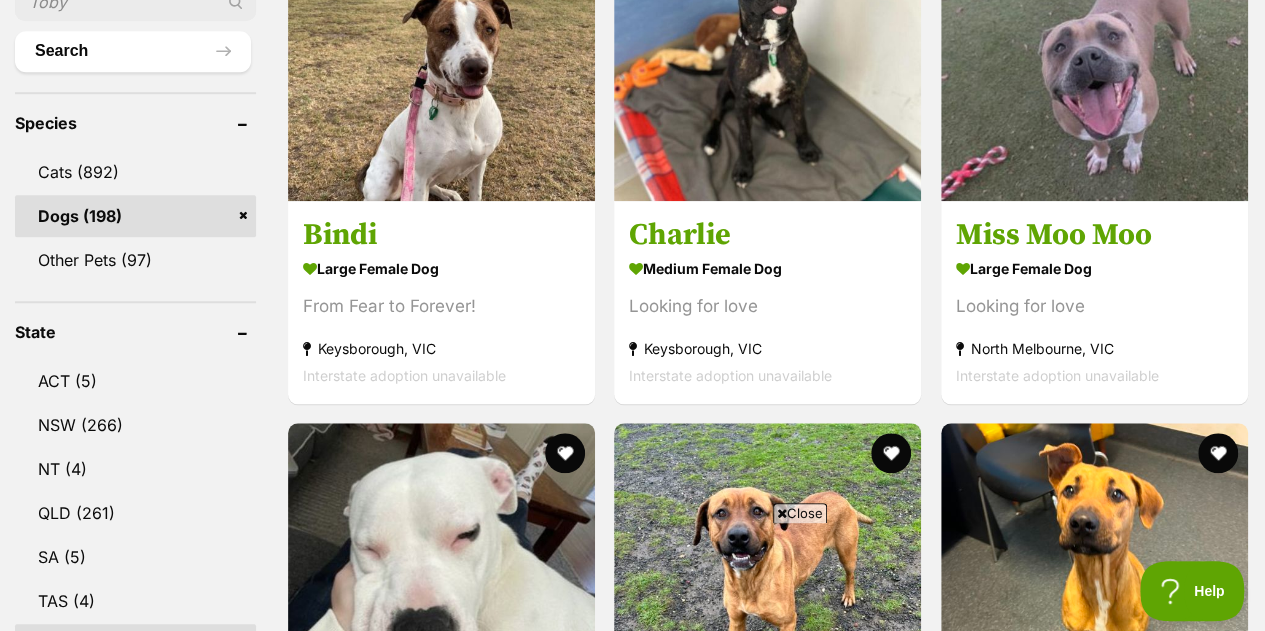 click on "Close" at bounding box center (800, 513) 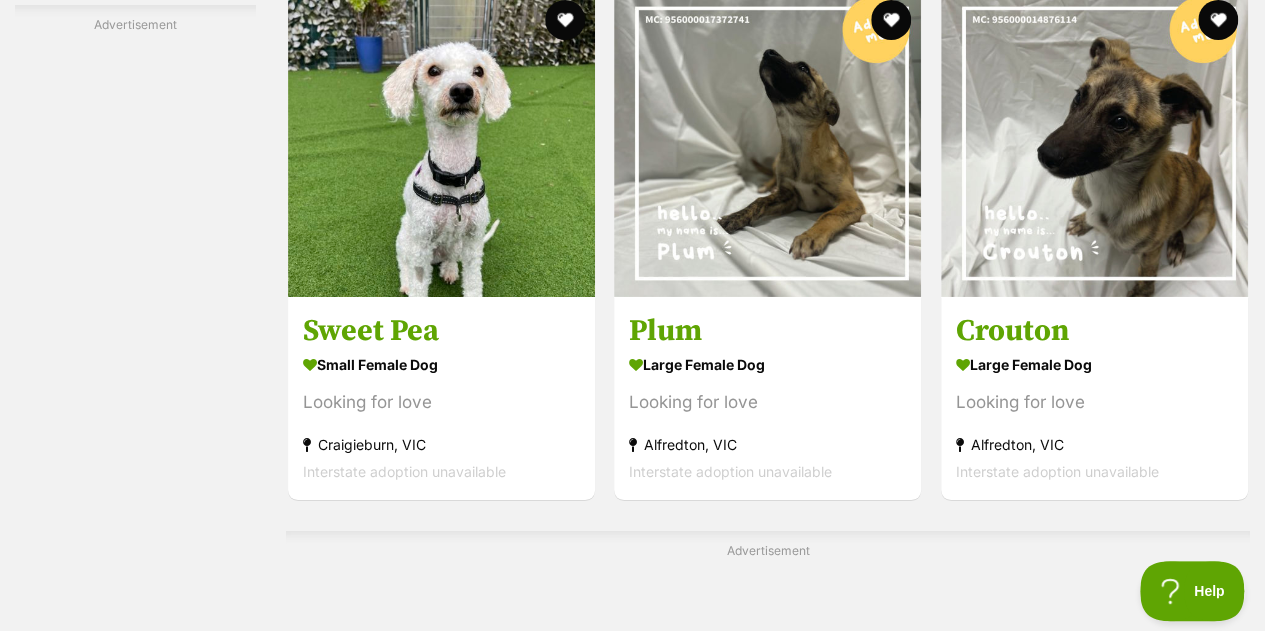 scroll, scrollTop: 3691, scrollLeft: 0, axis: vertical 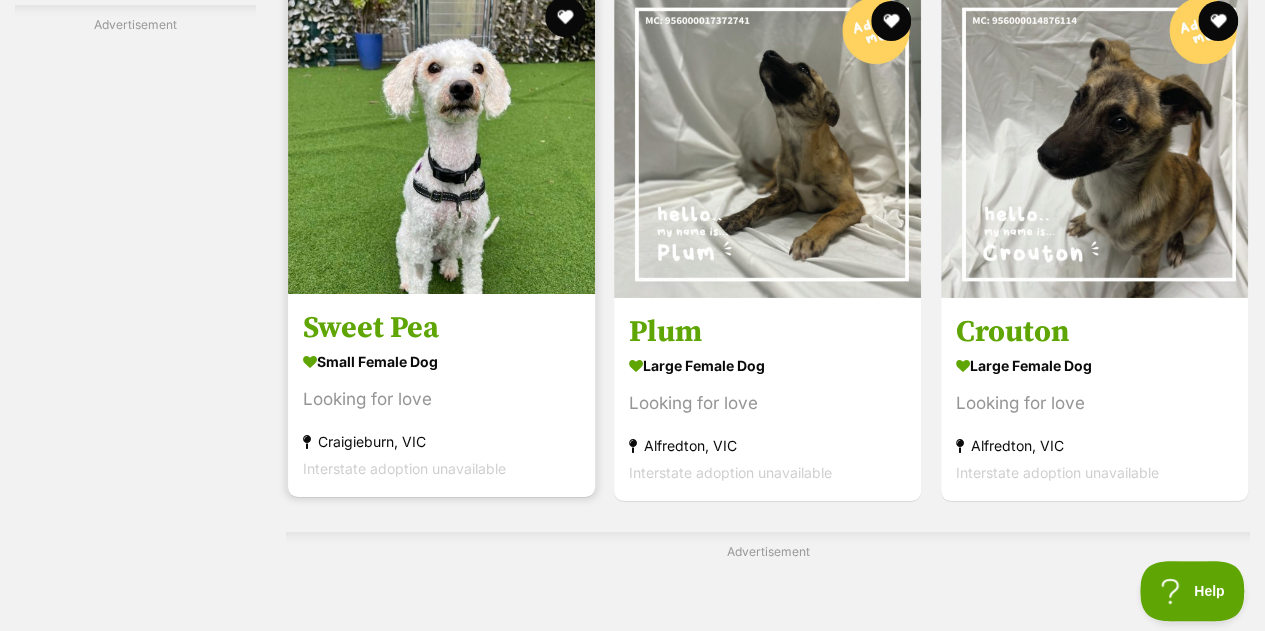 click on "Sweet Pea
small female Dog
Looking for love
Craigieburn, VIC
Interstate adoption unavailable" at bounding box center [441, 394] 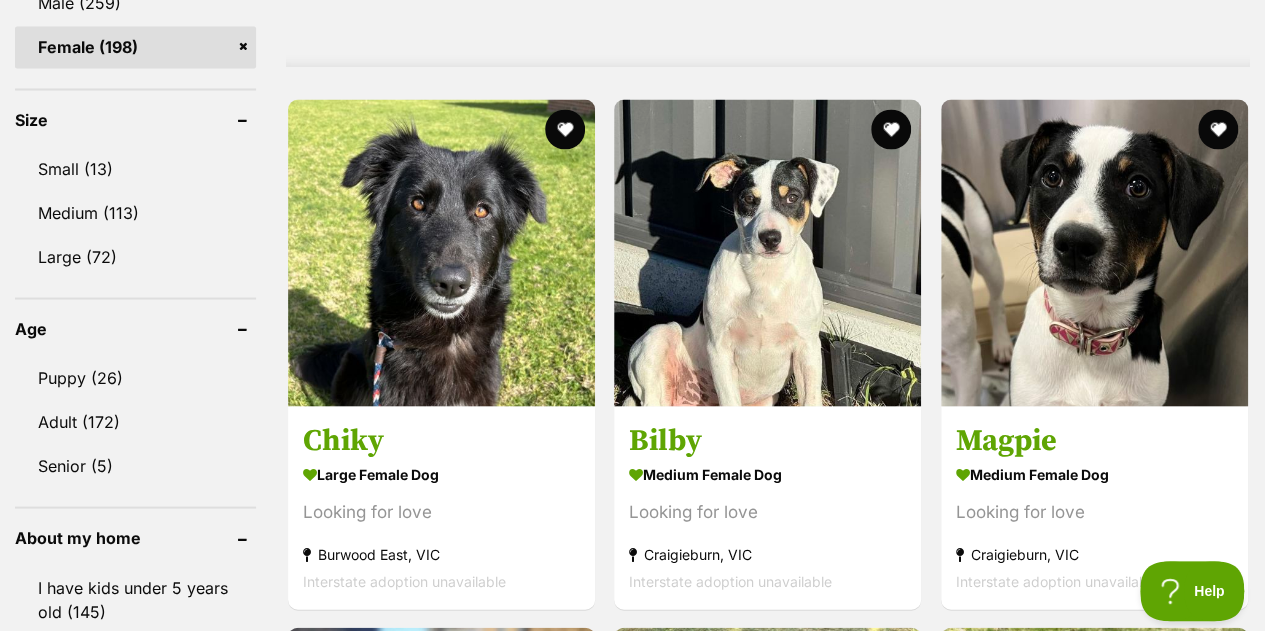 scroll, scrollTop: 1802, scrollLeft: 0, axis: vertical 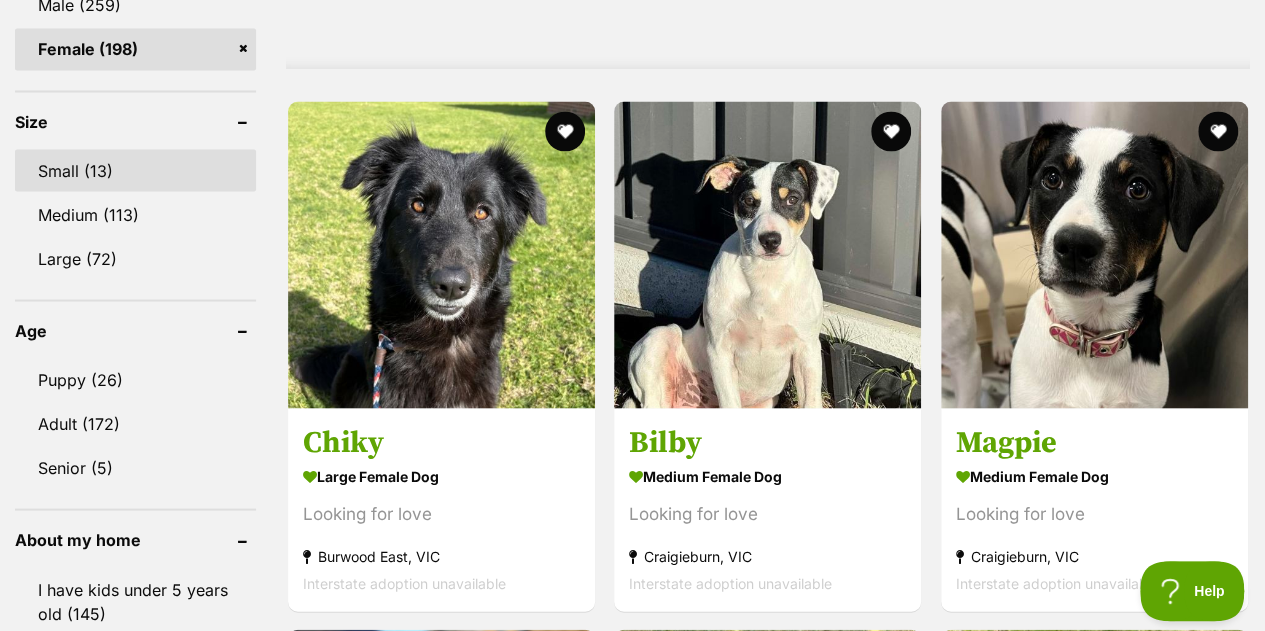 click on "Small (13)" at bounding box center (135, 170) 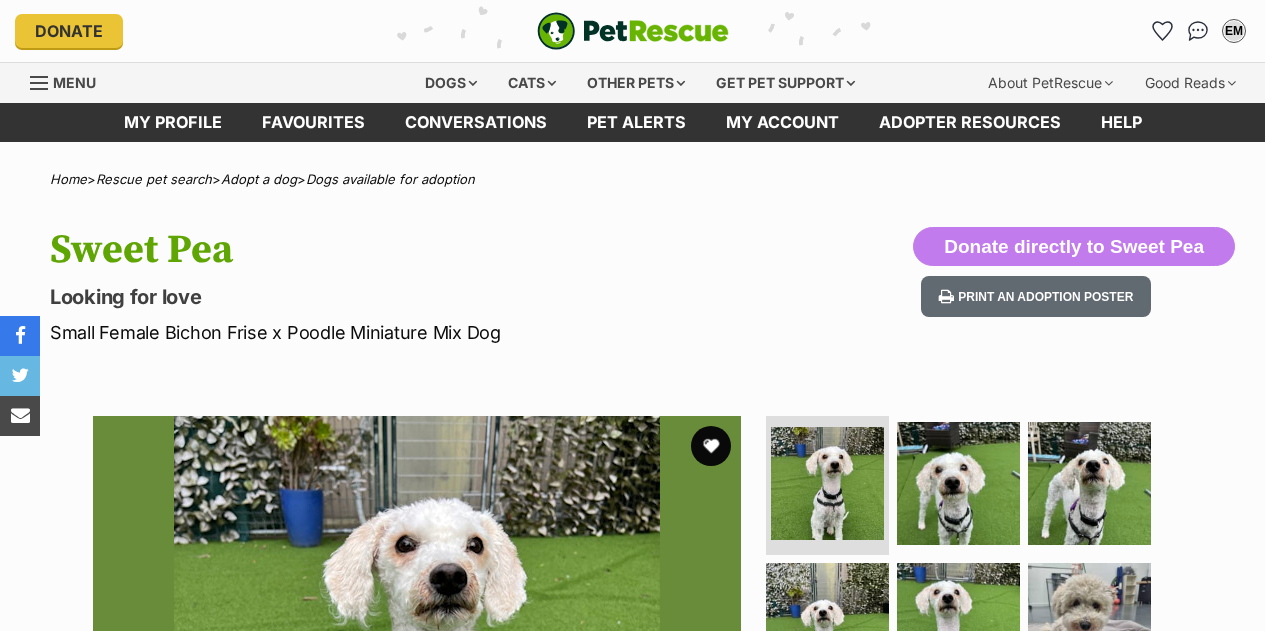 scroll, scrollTop: 0, scrollLeft: 0, axis: both 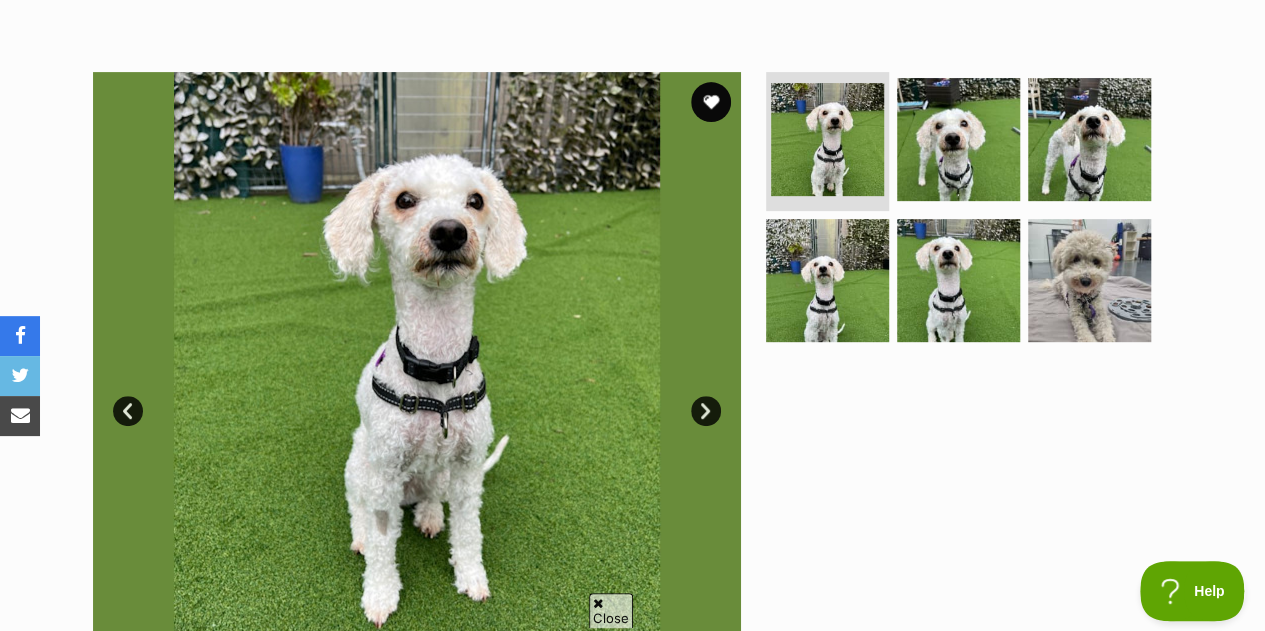 click at bounding box center (417, 396) 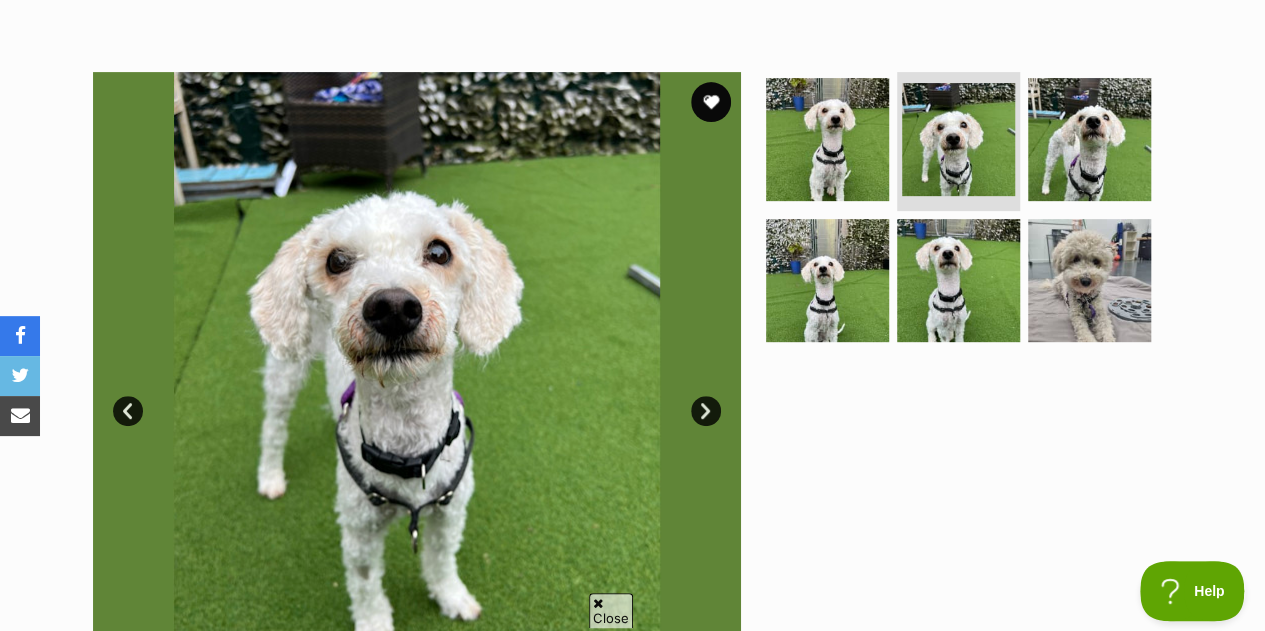 click on "Next" at bounding box center (706, 411) 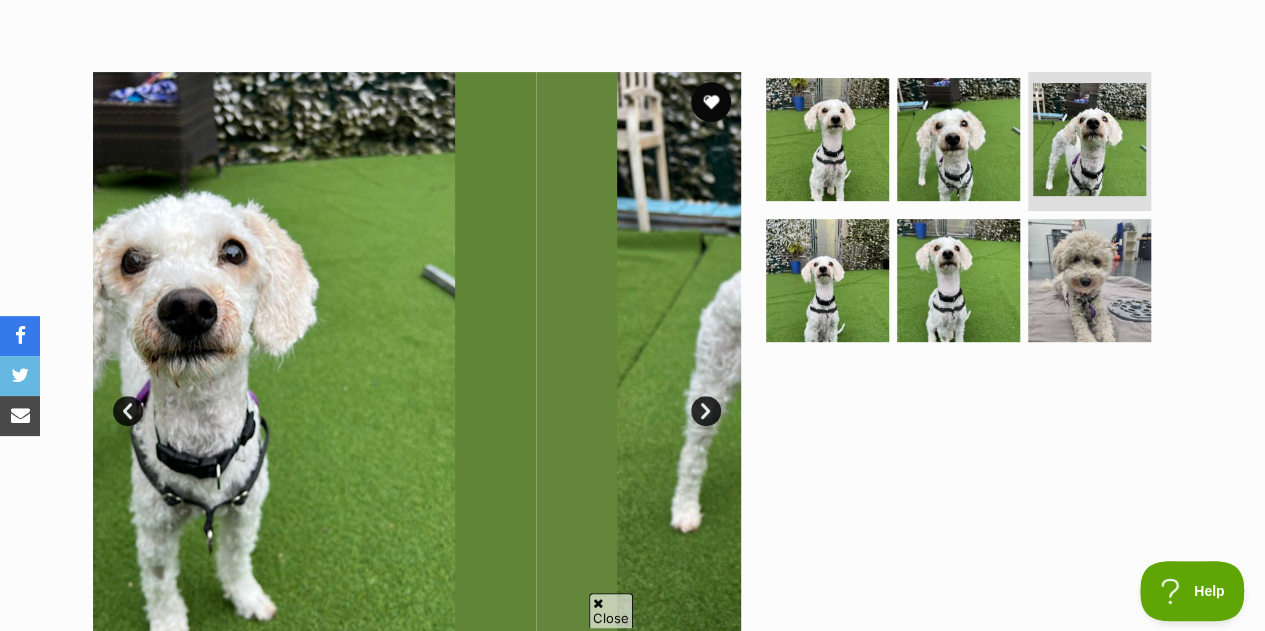 scroll, scrollTop: 0, scrollLeft: 0, axis: both 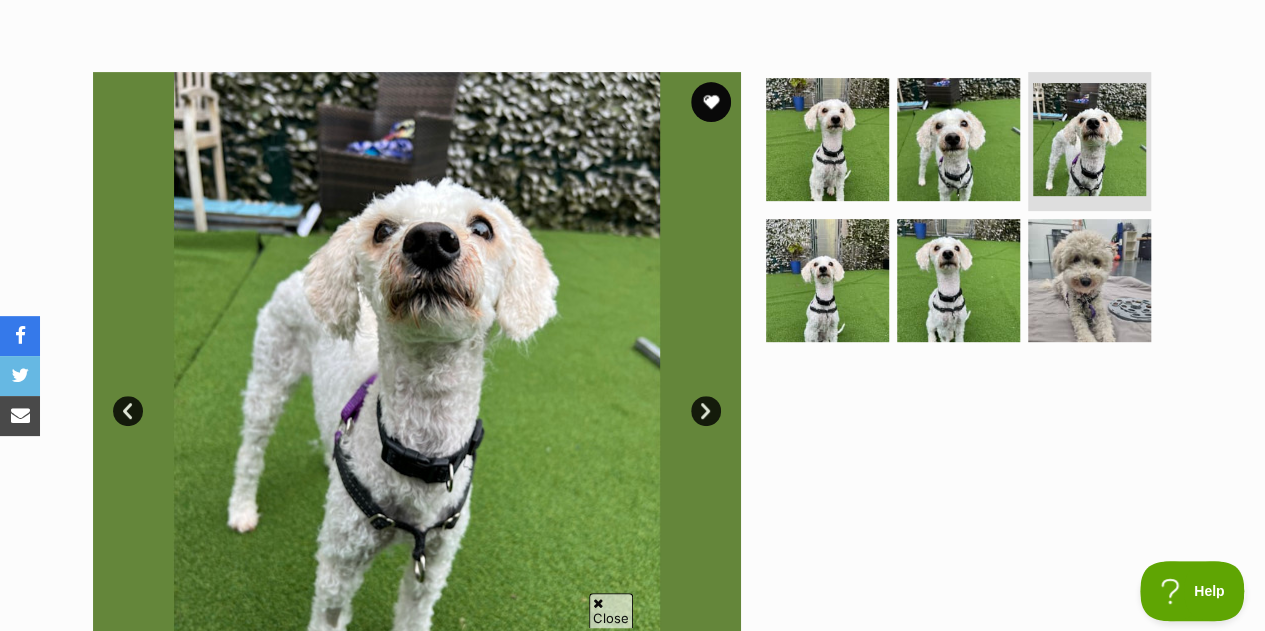 click on "Next" at bounding box center (706, 411) 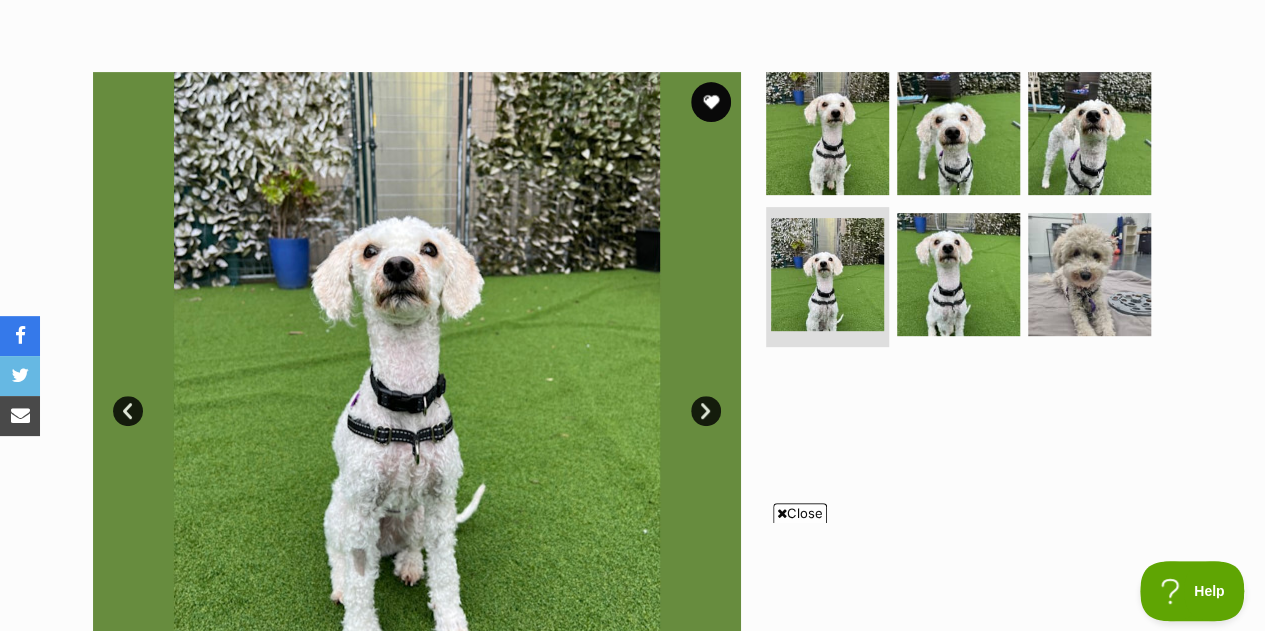 click on "Next" at bounding box center (706, 411) 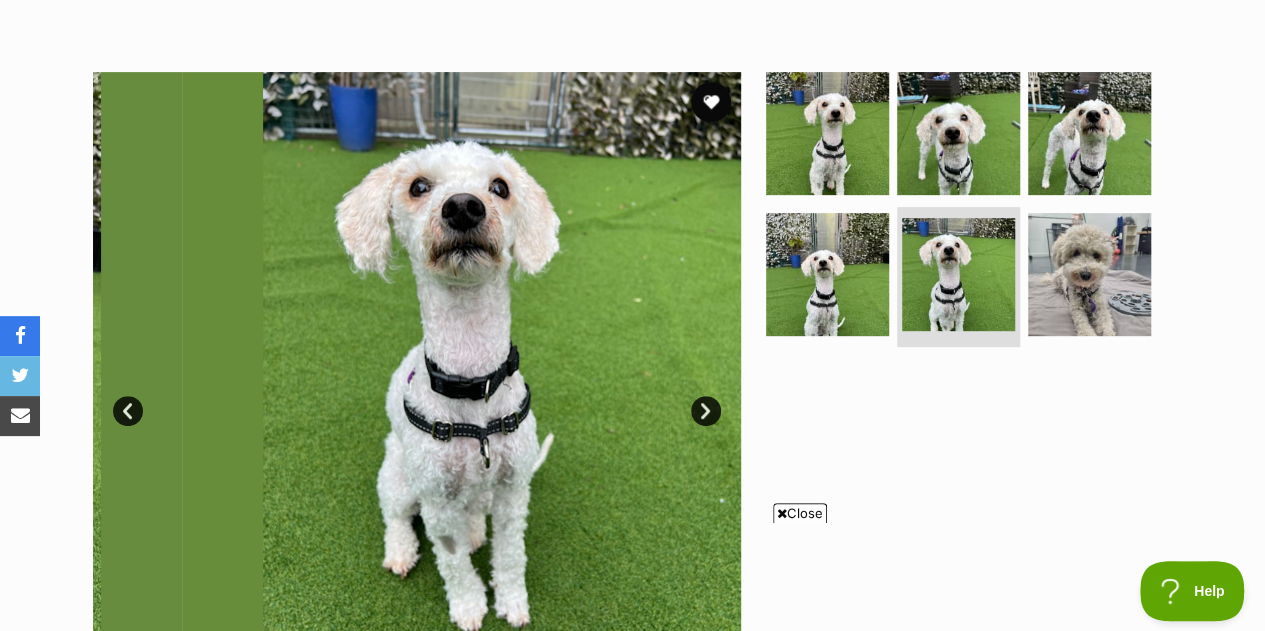click on "Next" at bounding box center [706, 411] 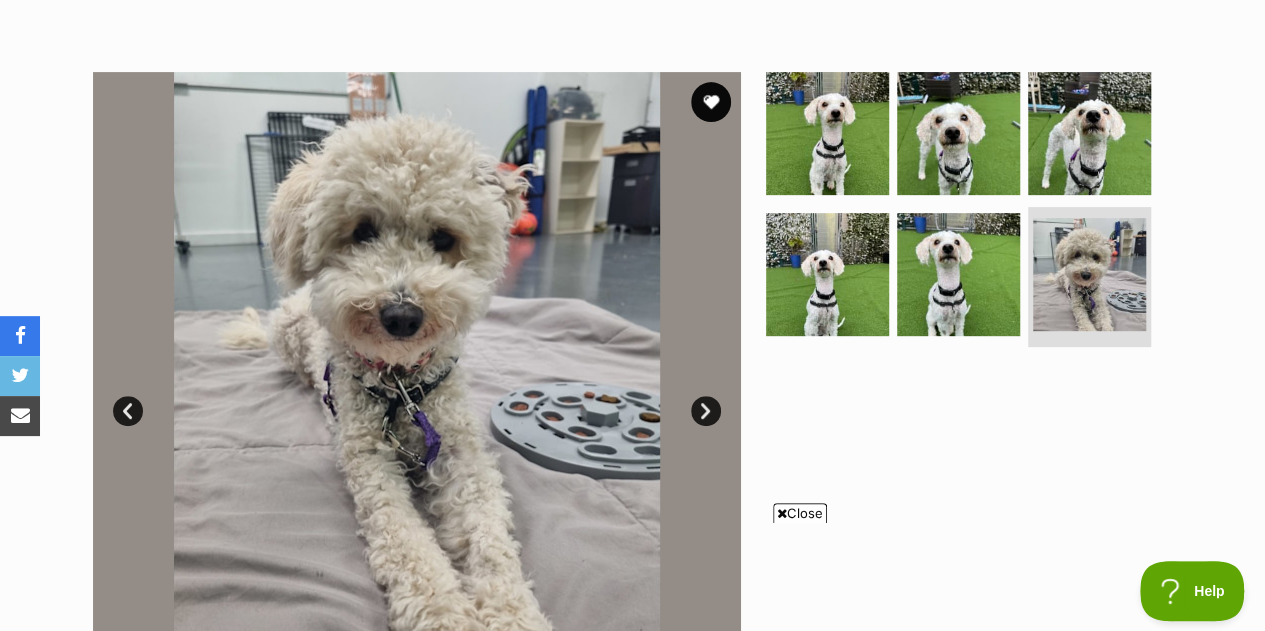 click on "Next" at bounding box center (706, 411) 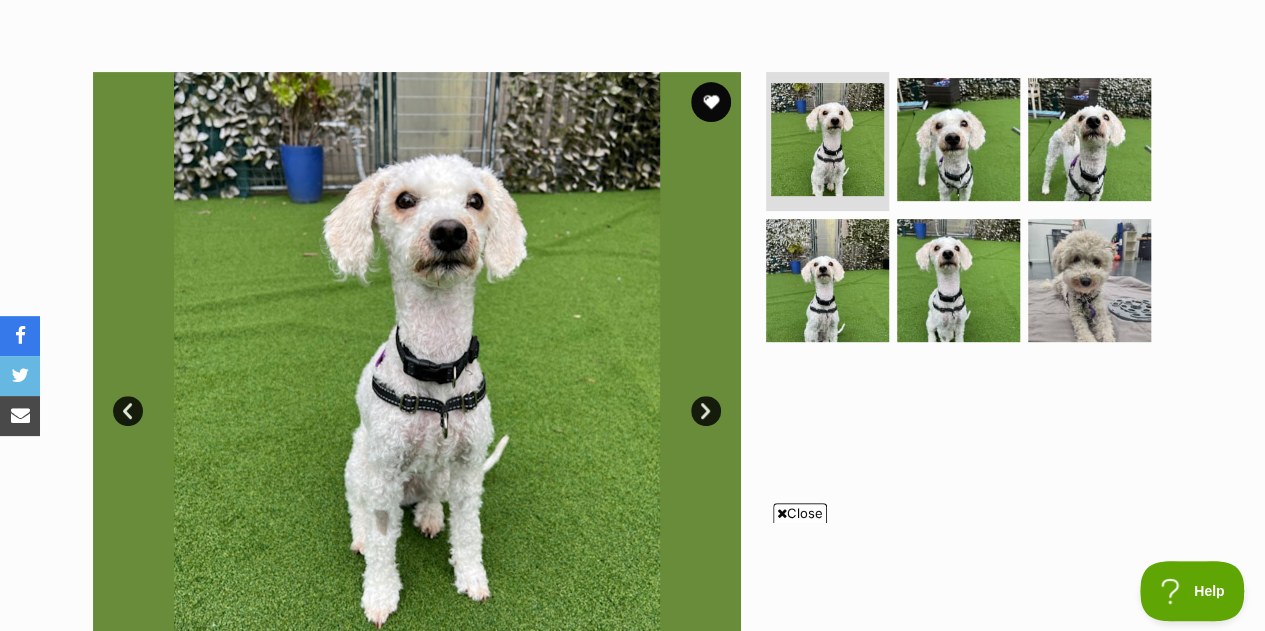 click at bounding box center [967, 396] 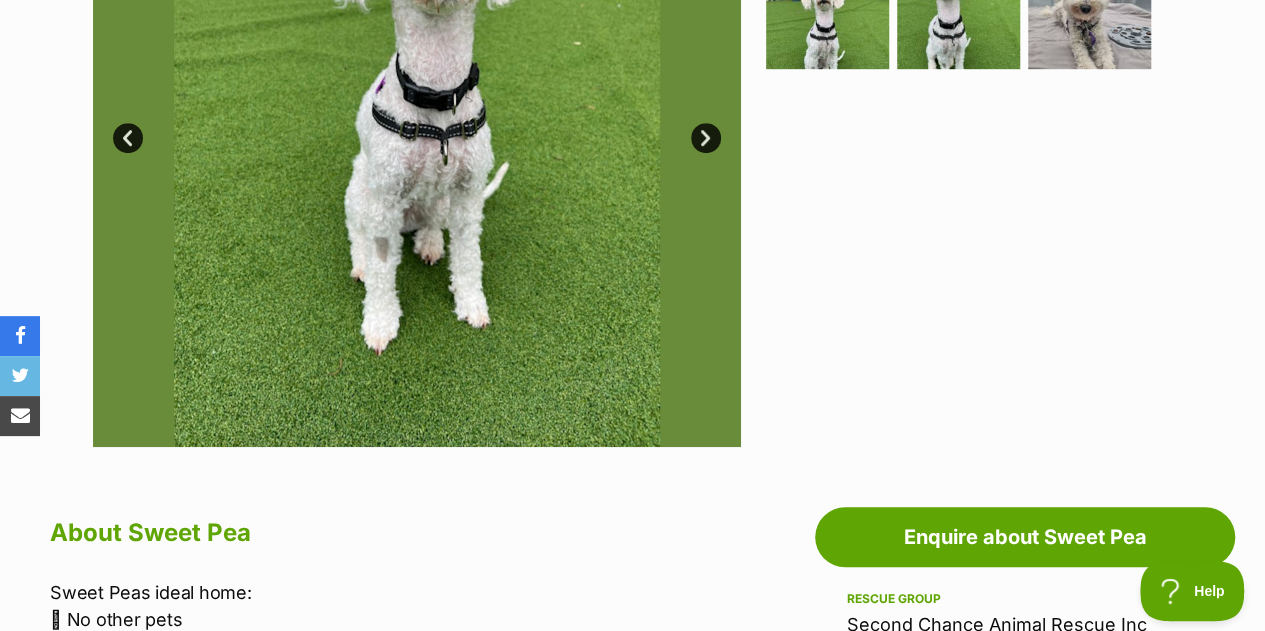 scroll, scrollTop: 613, scrollLeft: 0, axis: vertical 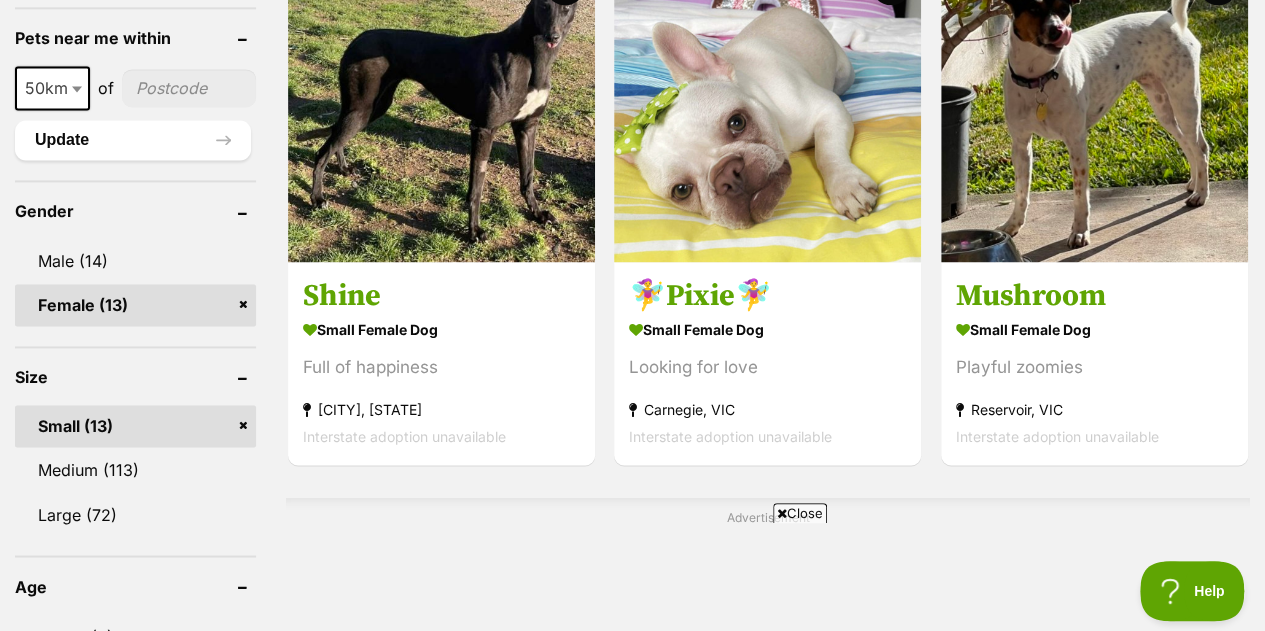 click at bounding box center [782, 513] 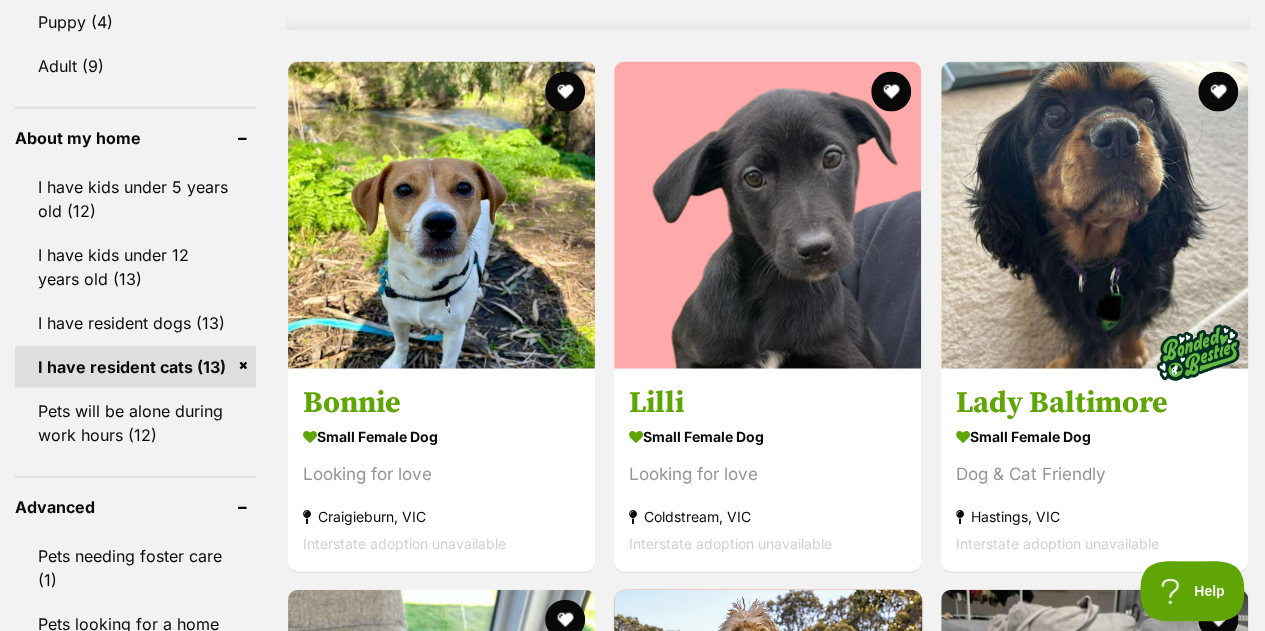 scroll, scrollTop: 2031, scrollLeft: 0, axis: vertical 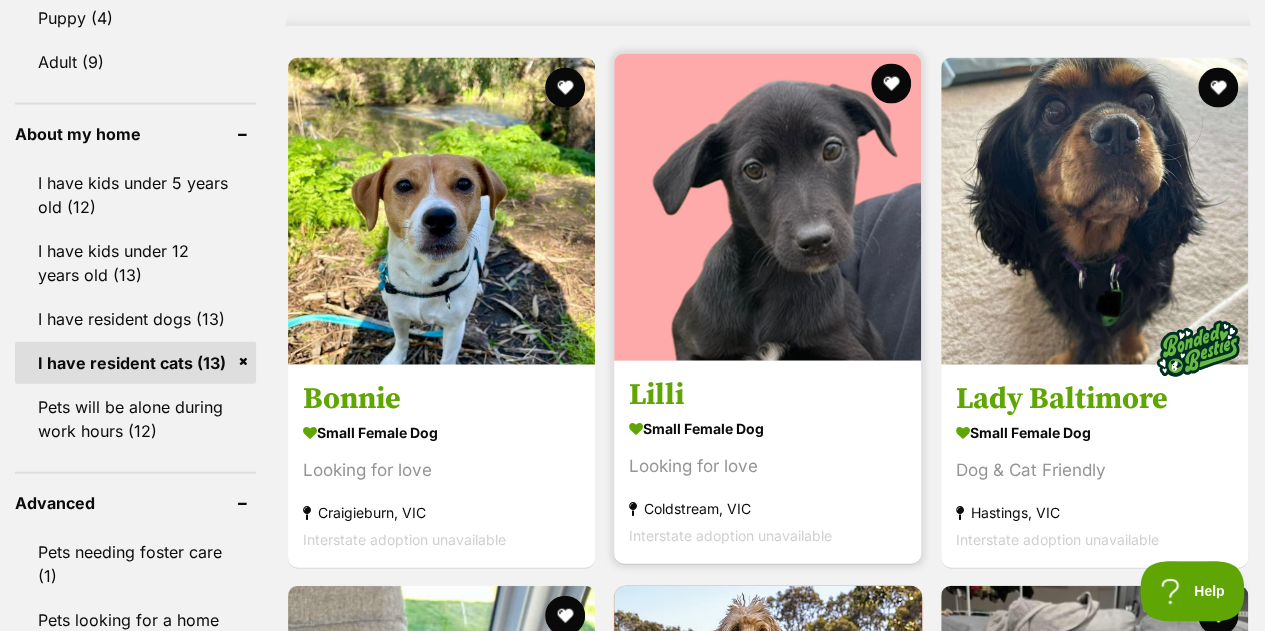 click on "small female Dog" at bounding box center (767, 427) 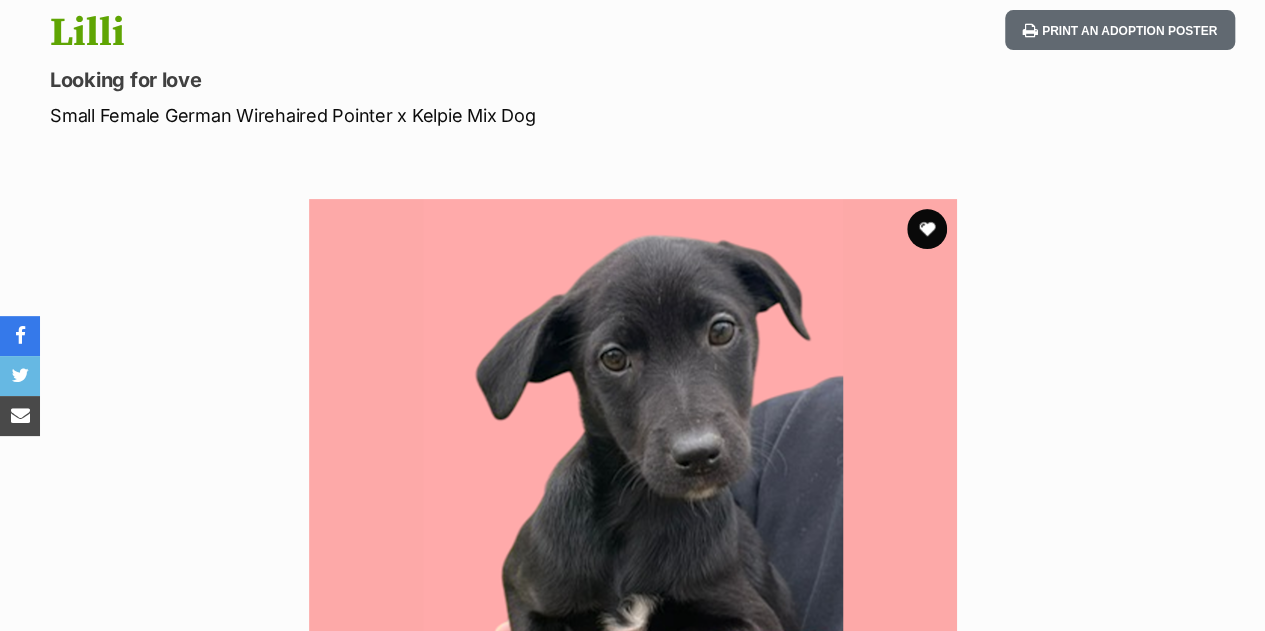 scroll, scrollTop: 0, scrollLeft: 0, axis: both 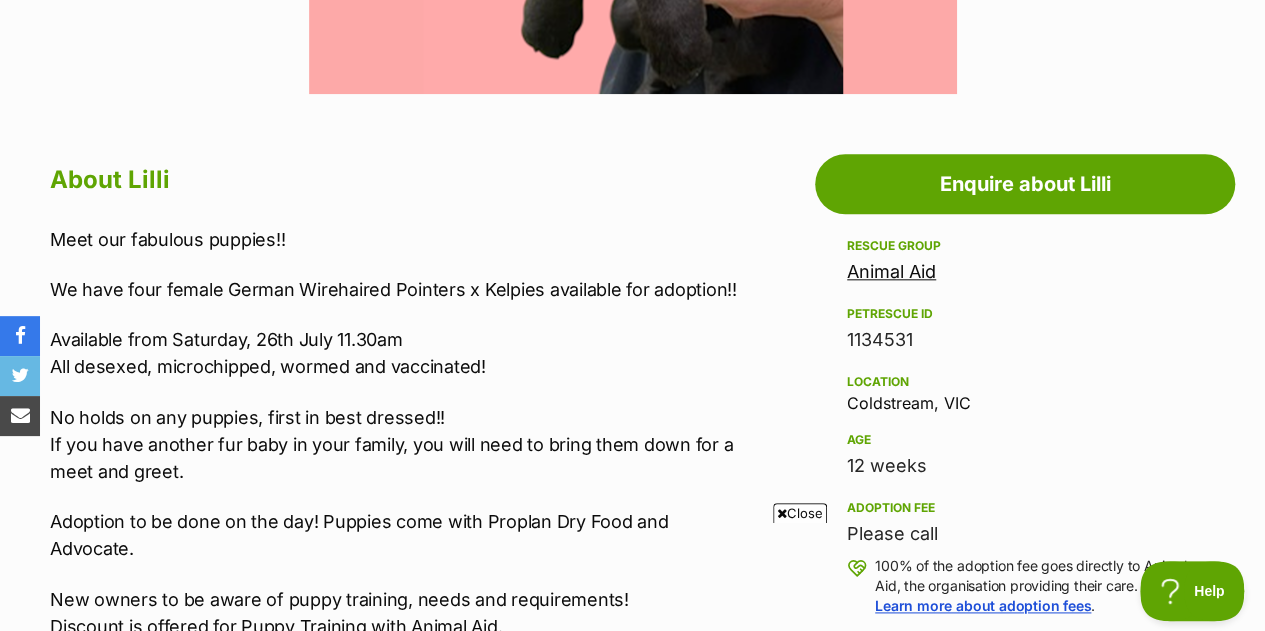 click on "Close" at bounding box center (800, 513) 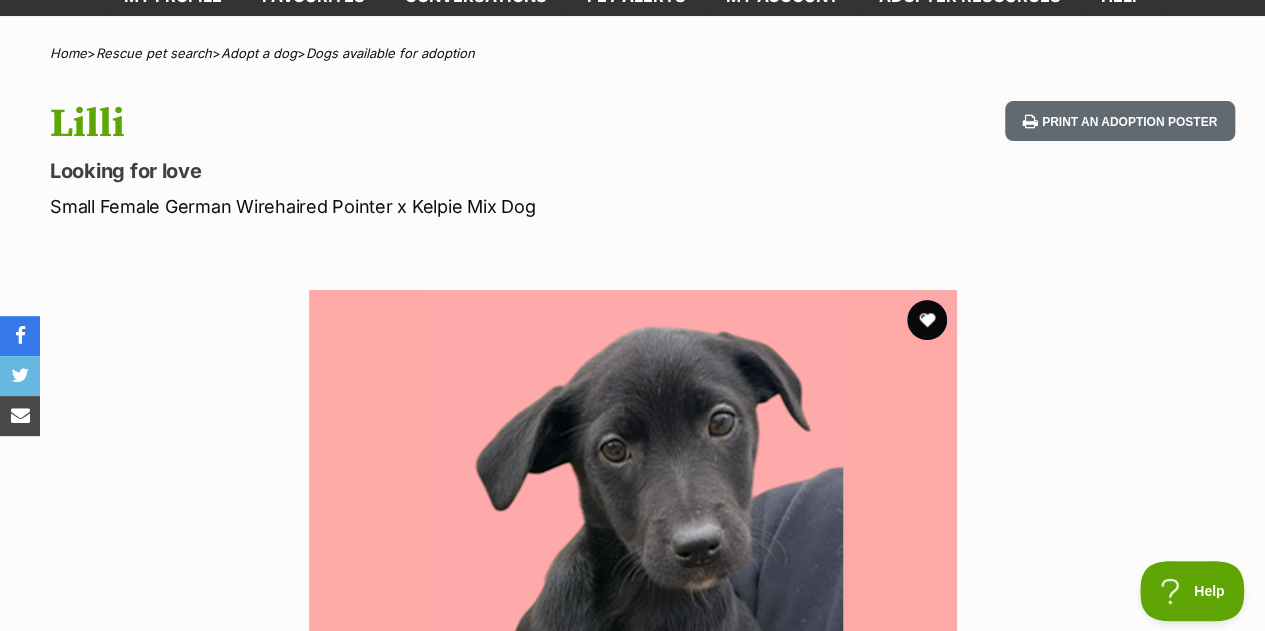 scroll, scrollTop: 129, scrollLeft: 0, axis: vertical 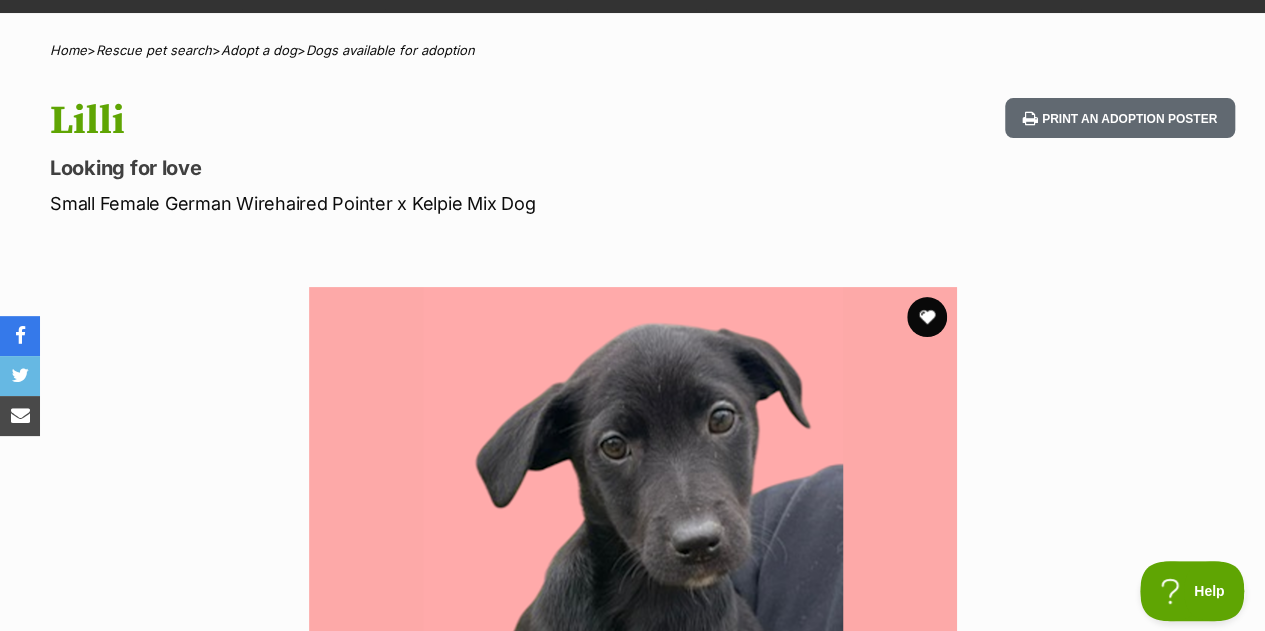 drag, startPoint x: 48, startPoint y: 201, endPoint x: 546, endPoint y: 213, distance: 498.14456 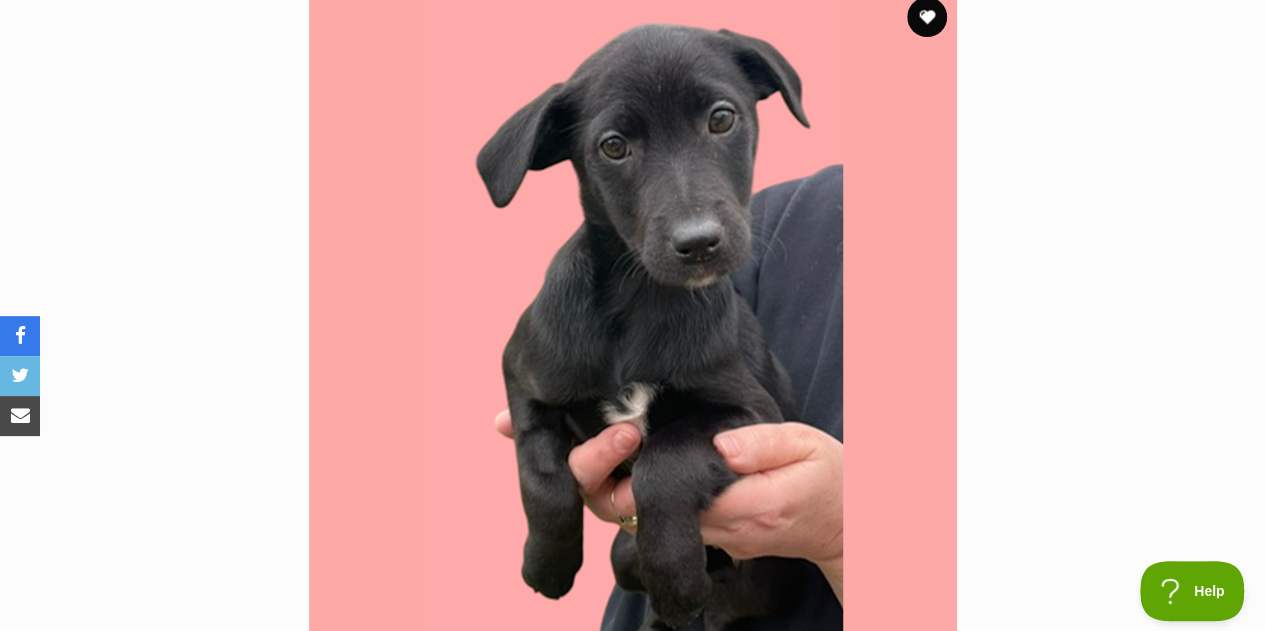 scroll, scrollTop: 419, scrollLeft: 0, axis: vertical 